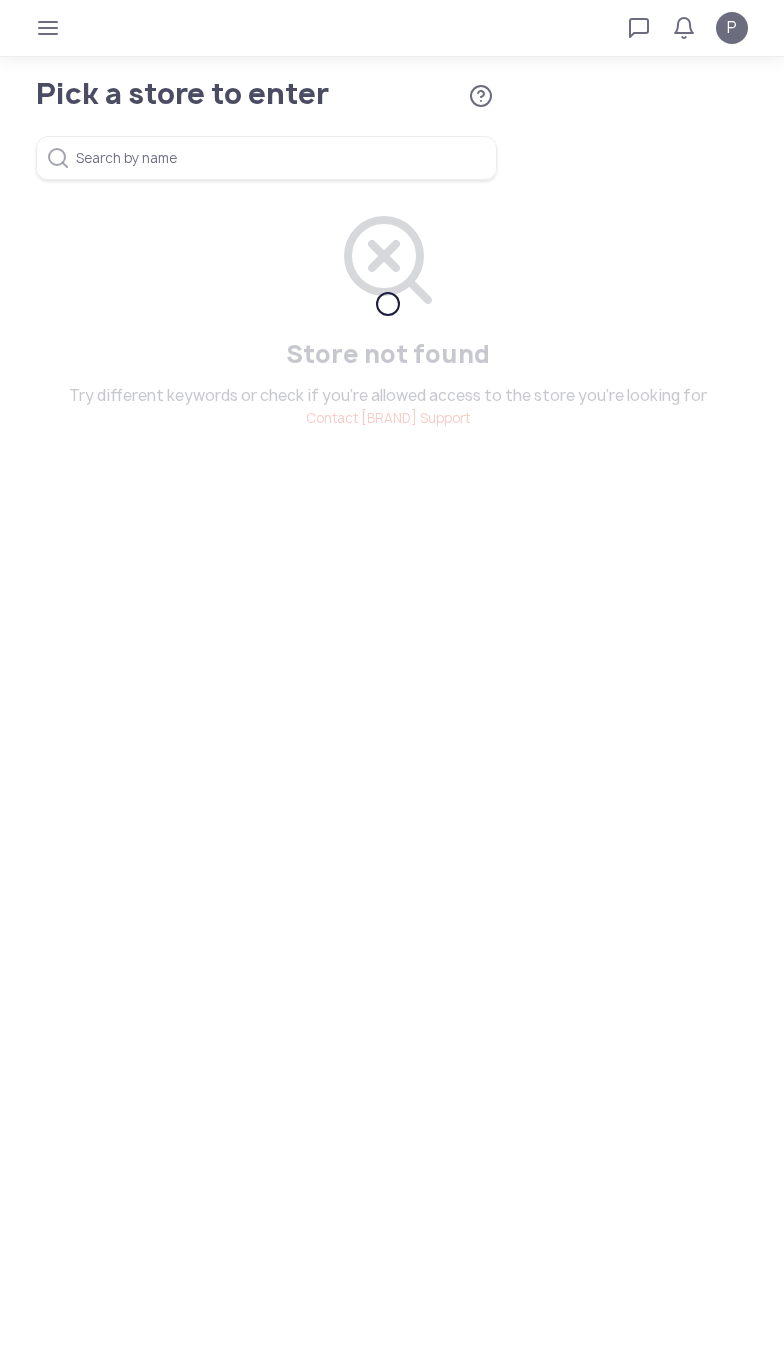 scroll, scrollTop: 0, scrollLeft: 0, axis: both 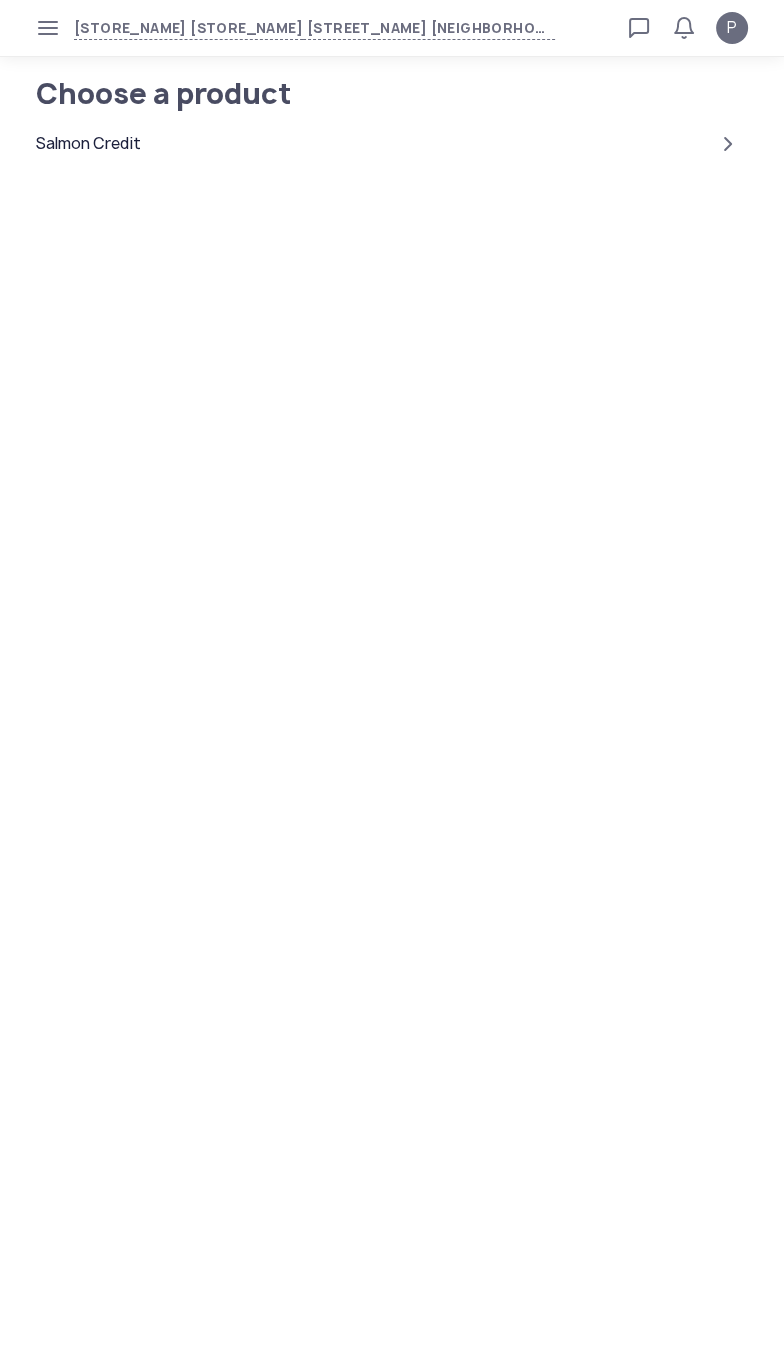 click on "Salmon Credit" 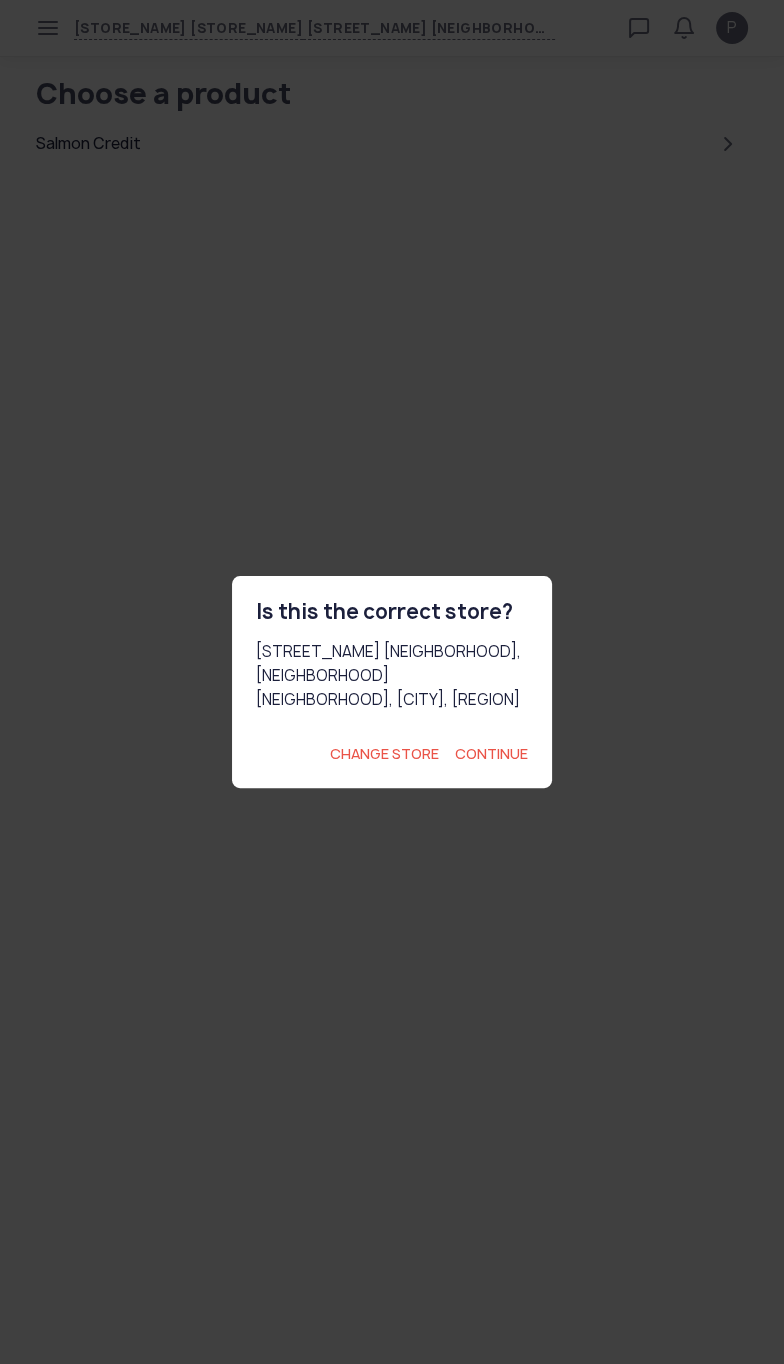 click on "Continue" 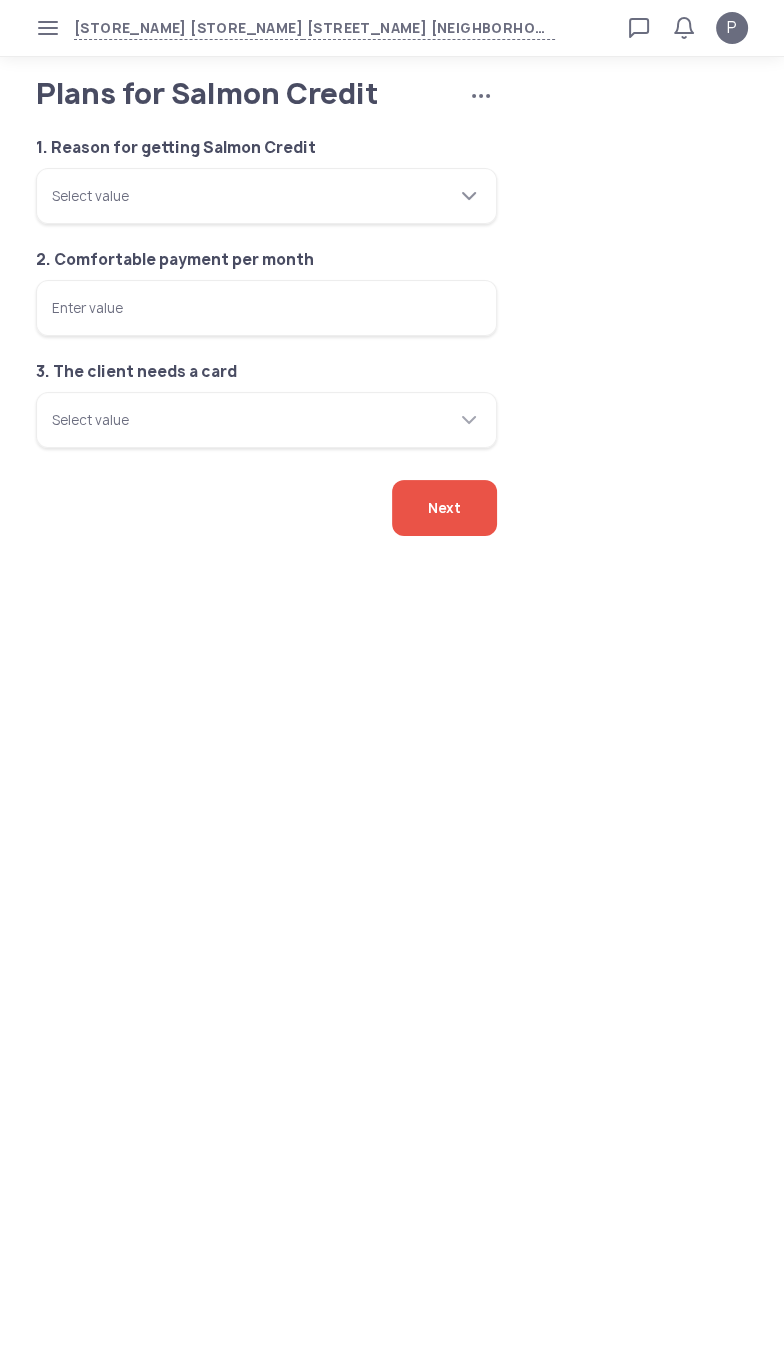 click 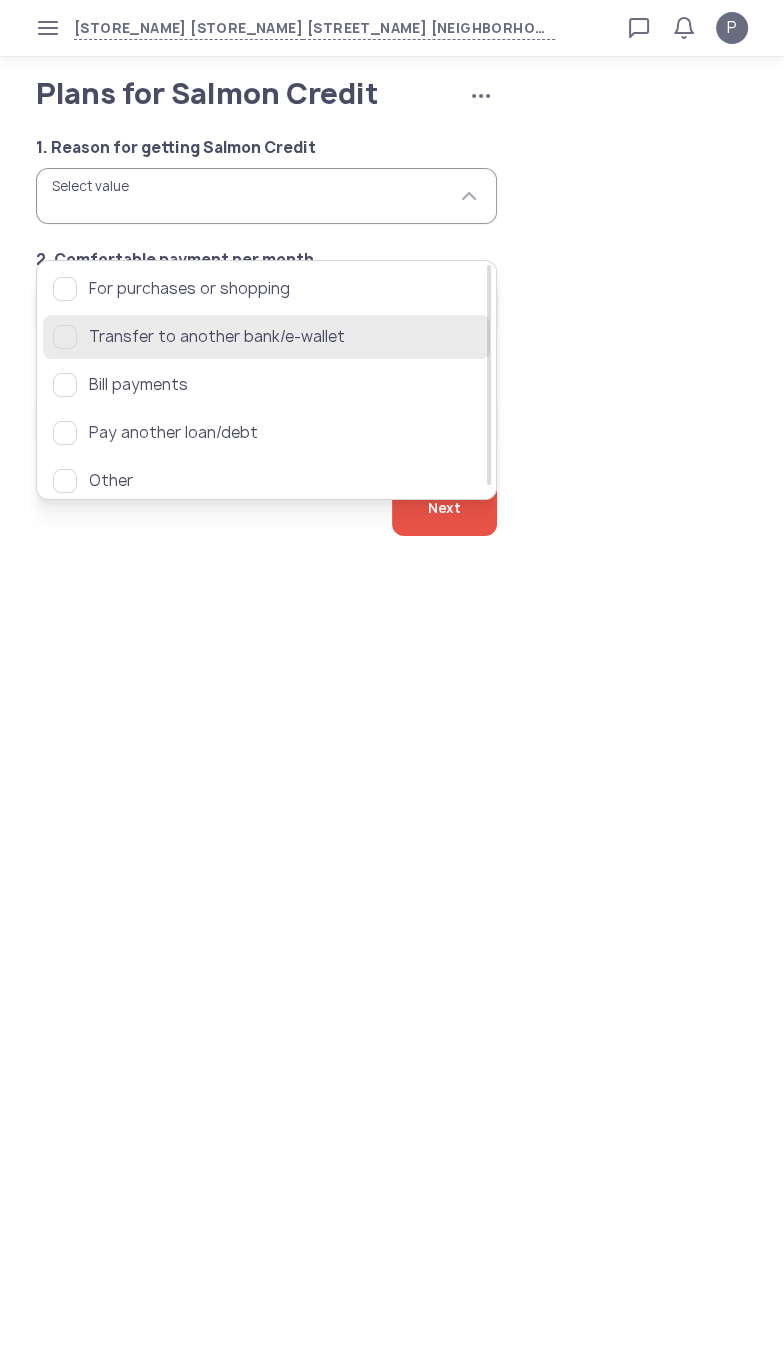 click 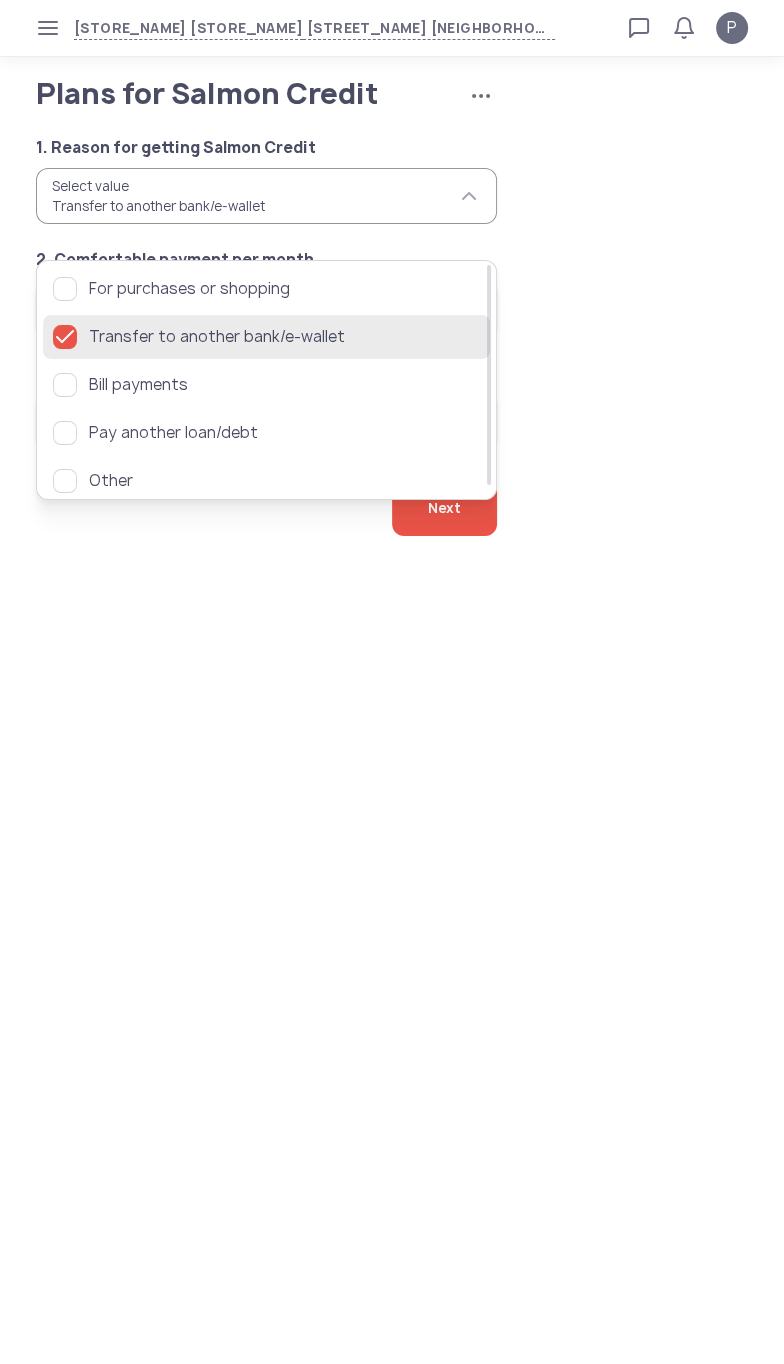 click 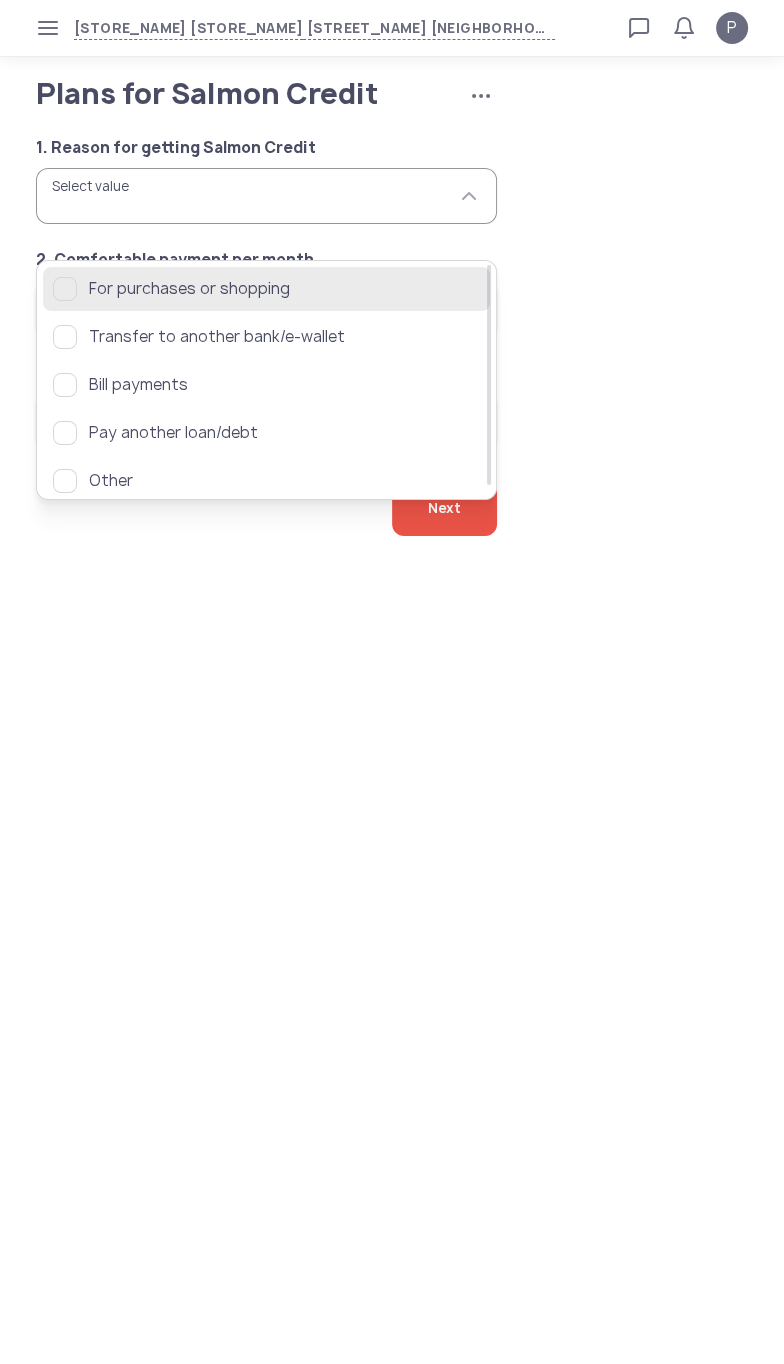 click 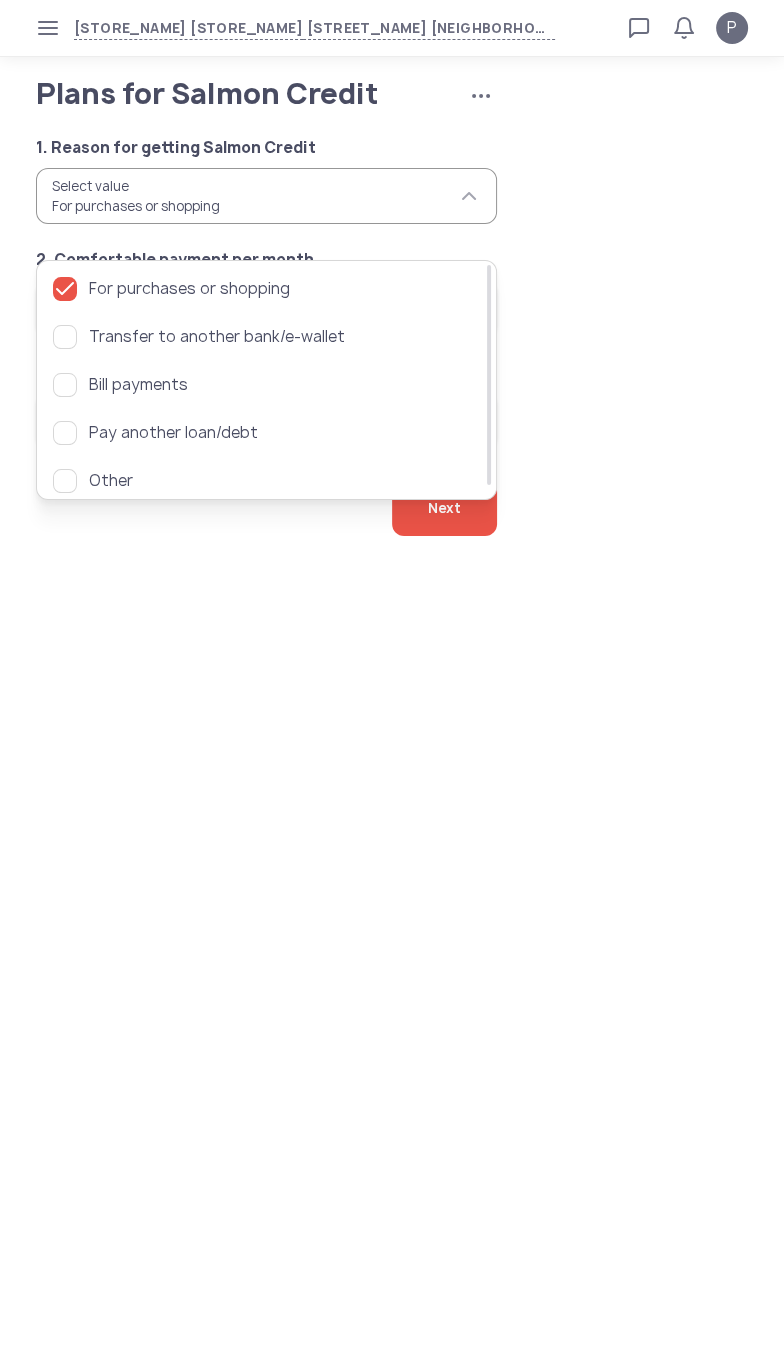 click on "SMDS SM San Mateo Gen. Luna Ave., Ampid 1, San Mateo, Rizal Loan calculator Loan applications FAQs Refund P  Plans for Salmon Credit   Cancel application  P
Verified agent Full name Ma.Kristina Perez Telephone number +63 994 057 85 99 E-mail m.perez@sa.salmon.ph Log out  Plans for Salmon Credit   Cancel application  1. Reason for getting Salmon Credit  Select value  For purchases or shopping 2. Comfortable payment per month  Enter value  3. The client needs a card  Select value   Next   For purchases or shopping   Transfer to another bank/e-wallet   Bill payments   Pay another loan/debt   Other" at bounding box center [392, 682] 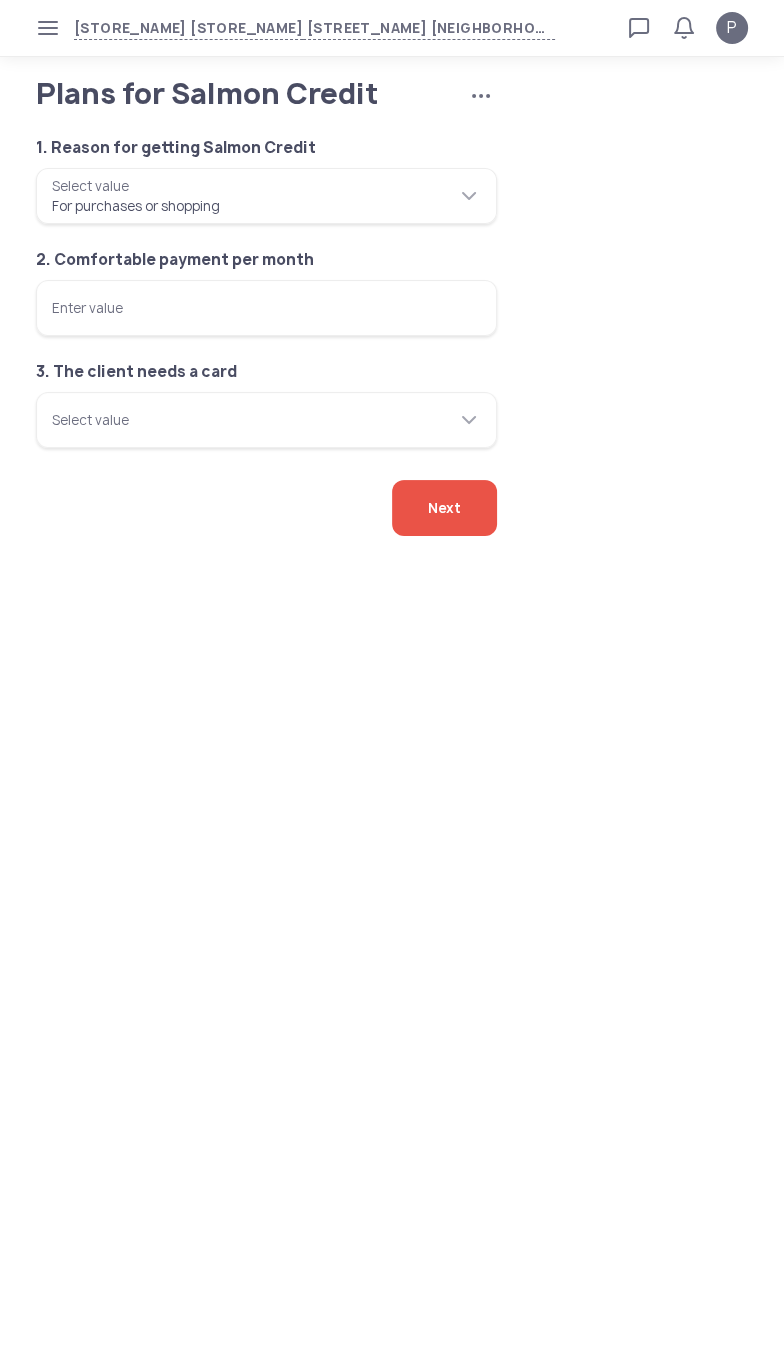 click on "Enter value" at bounding box center (266, 308) 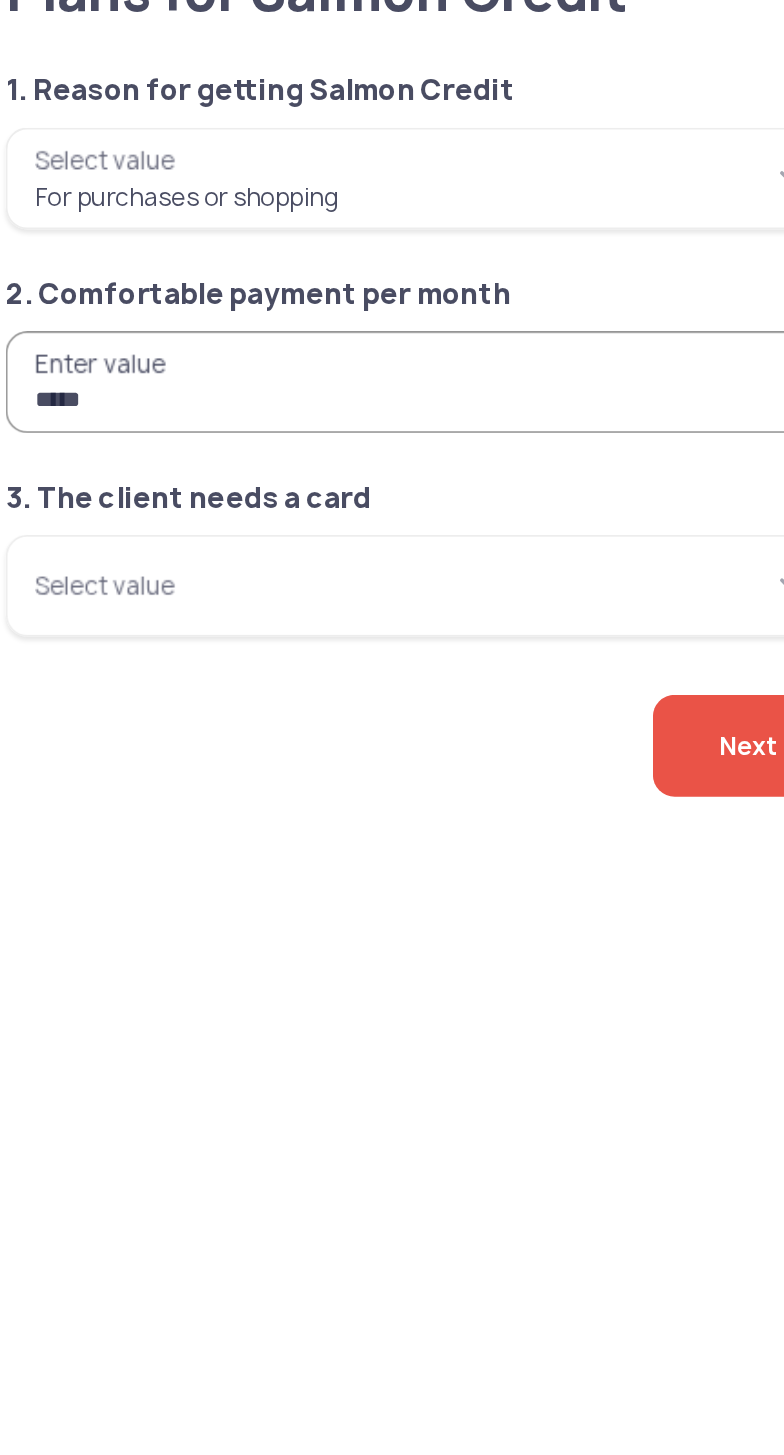 type on "*****" 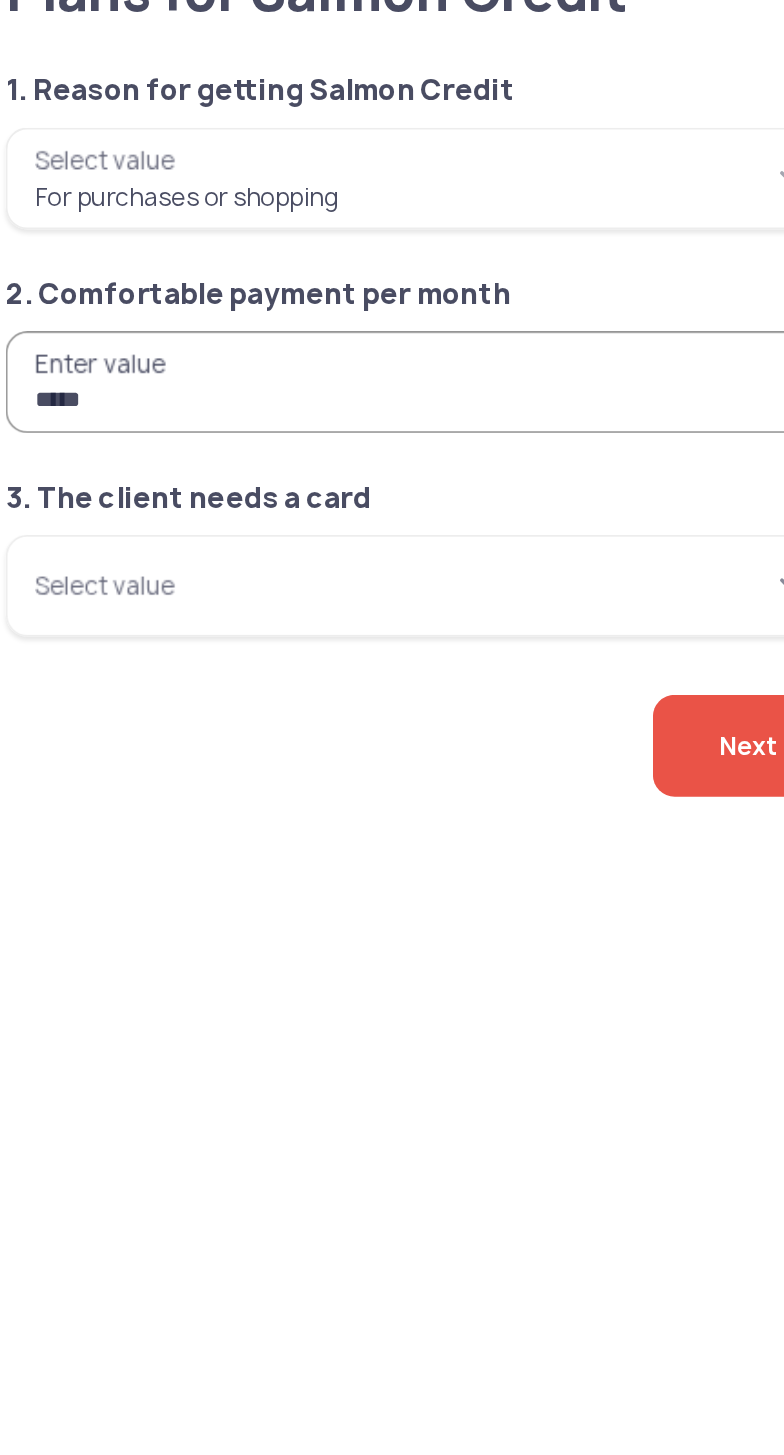 click on "Select value" at bounding box center (266, 420) 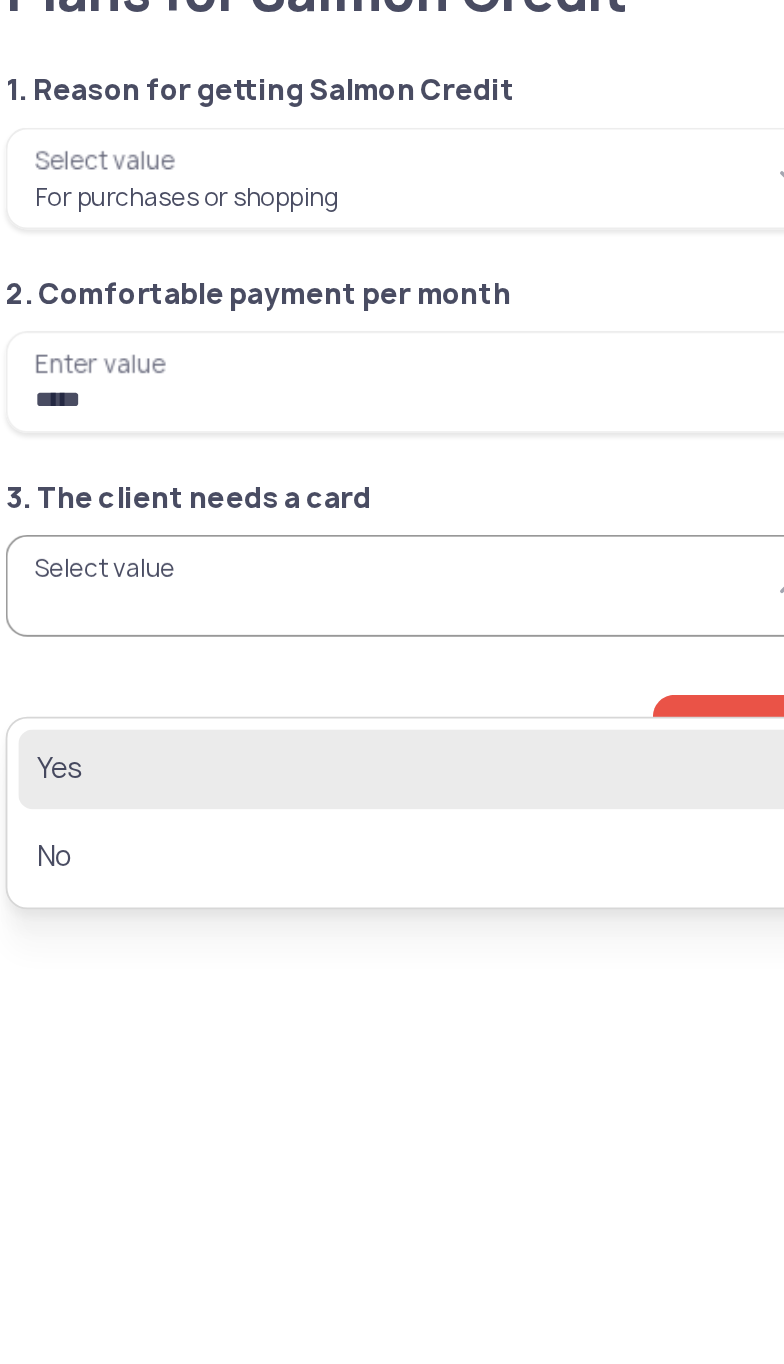 click on "Yes" 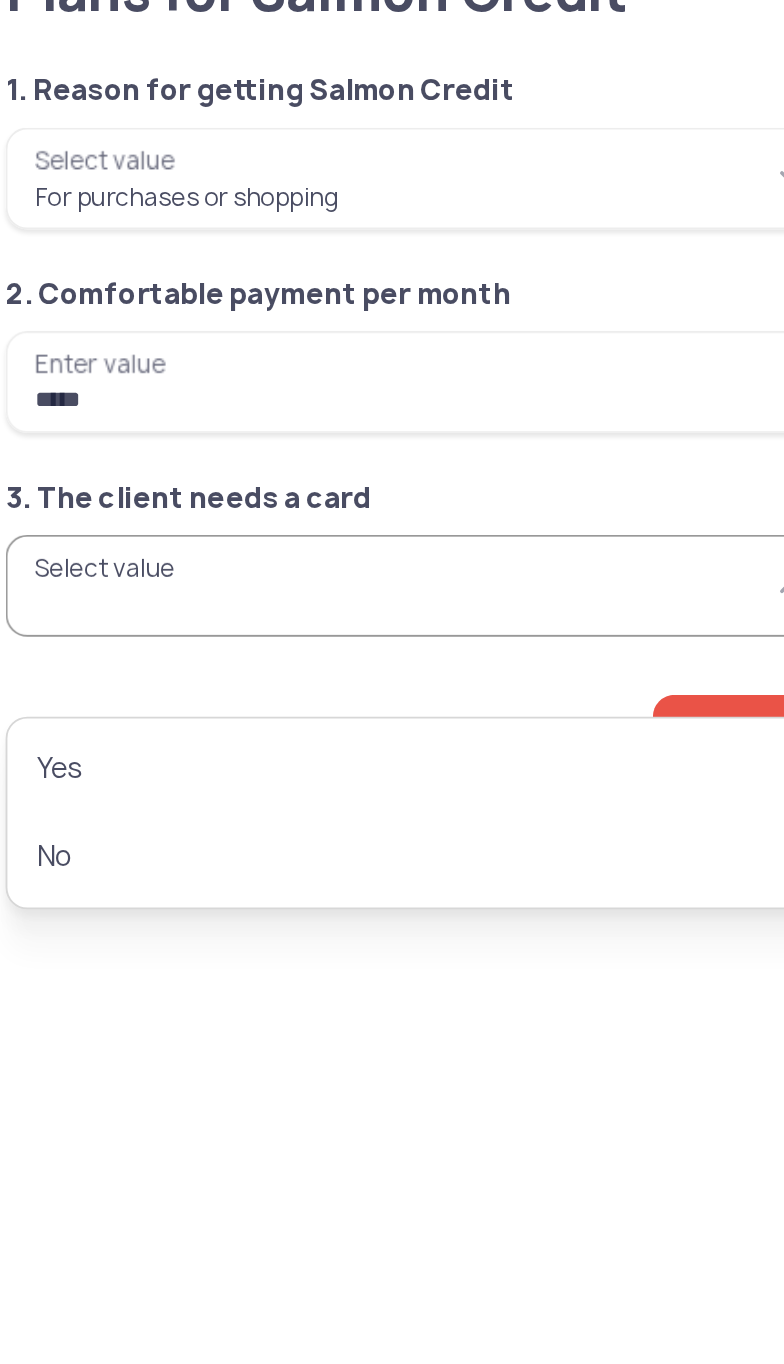 type on "***" 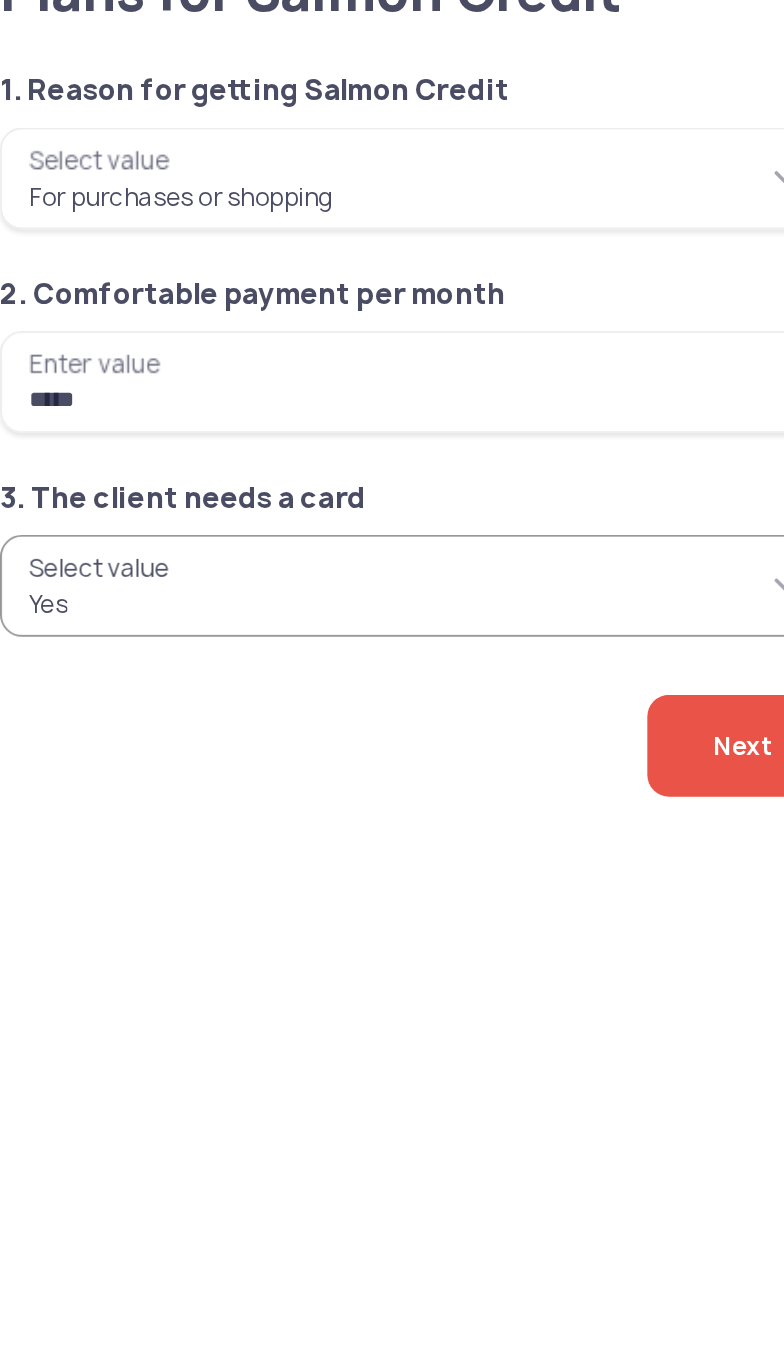 click on "Next" 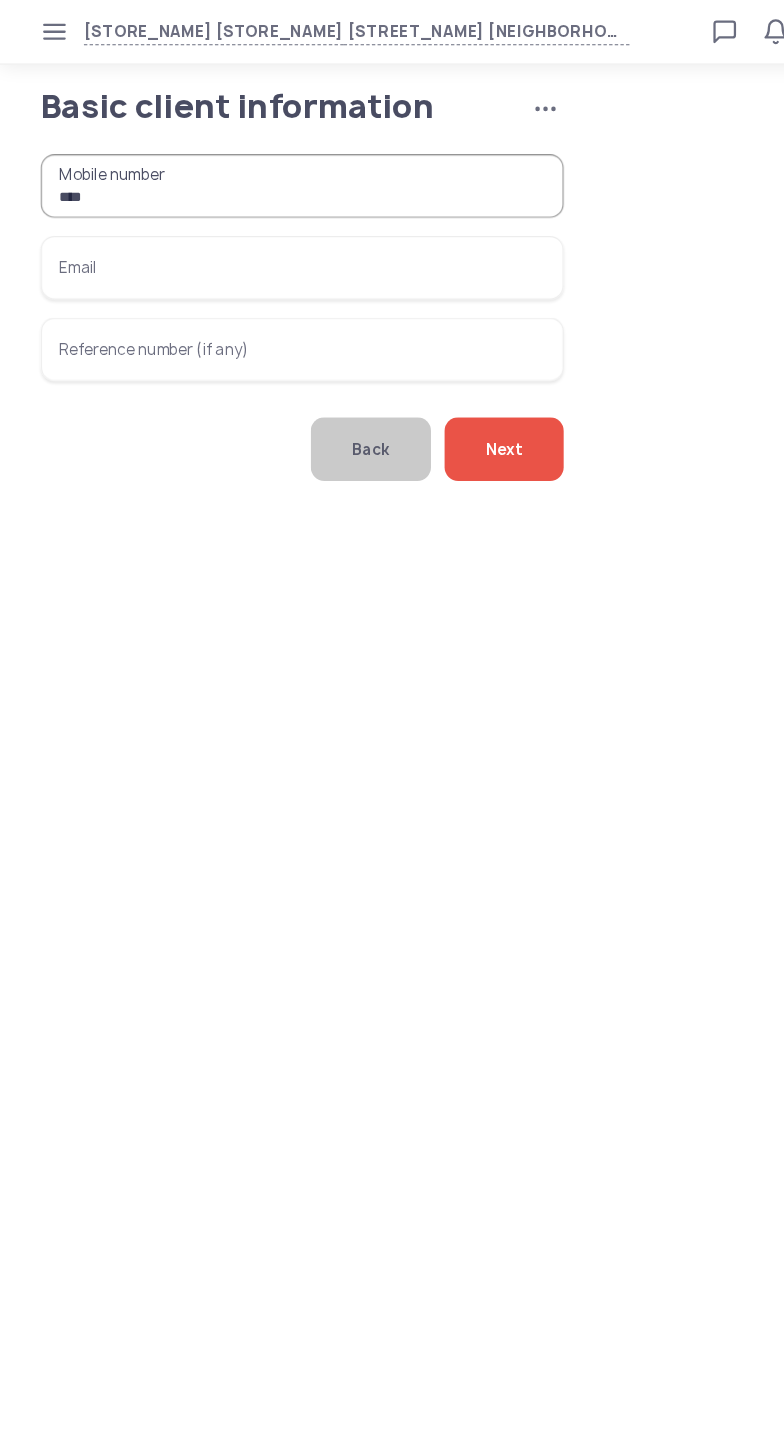 click on "***" at bounding box center [266, 164] 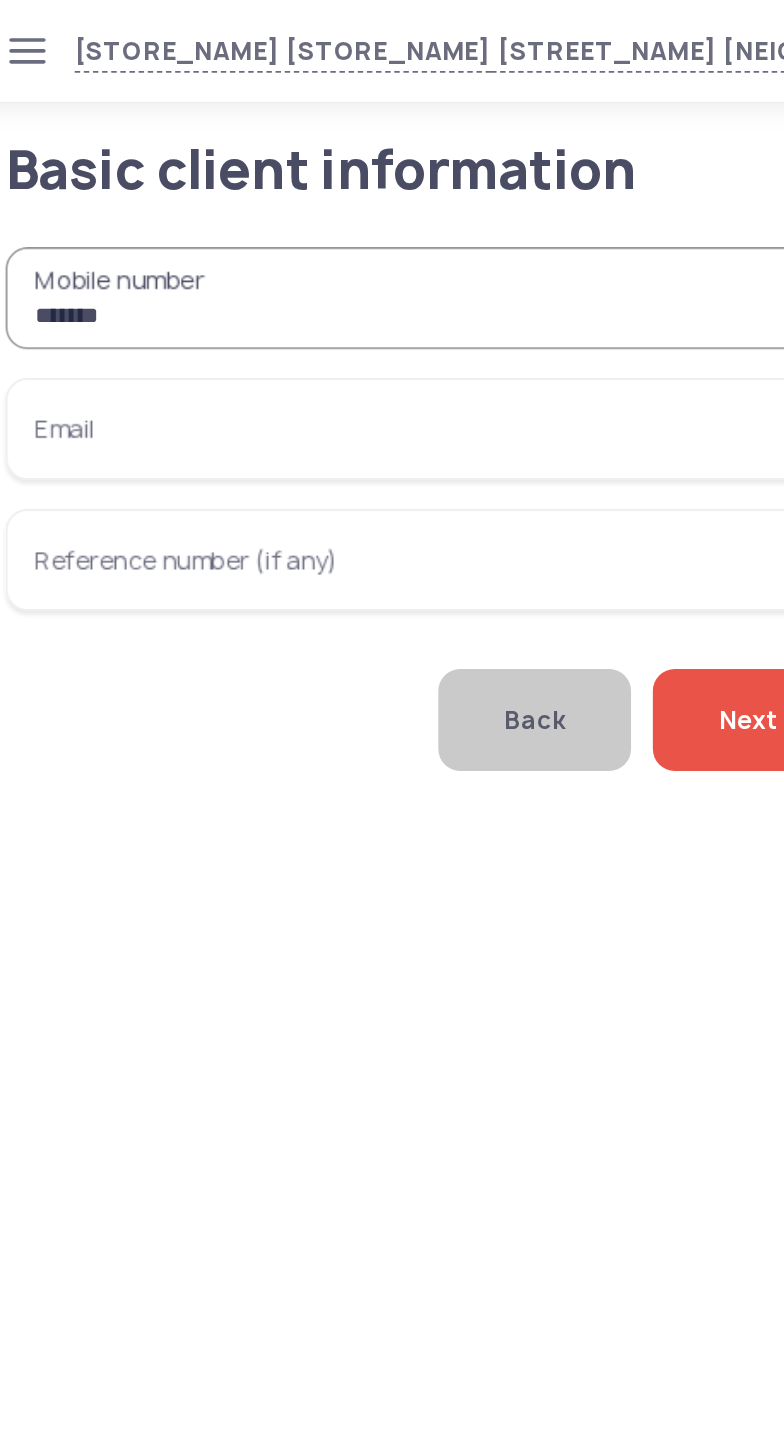 click on "Back   Next" 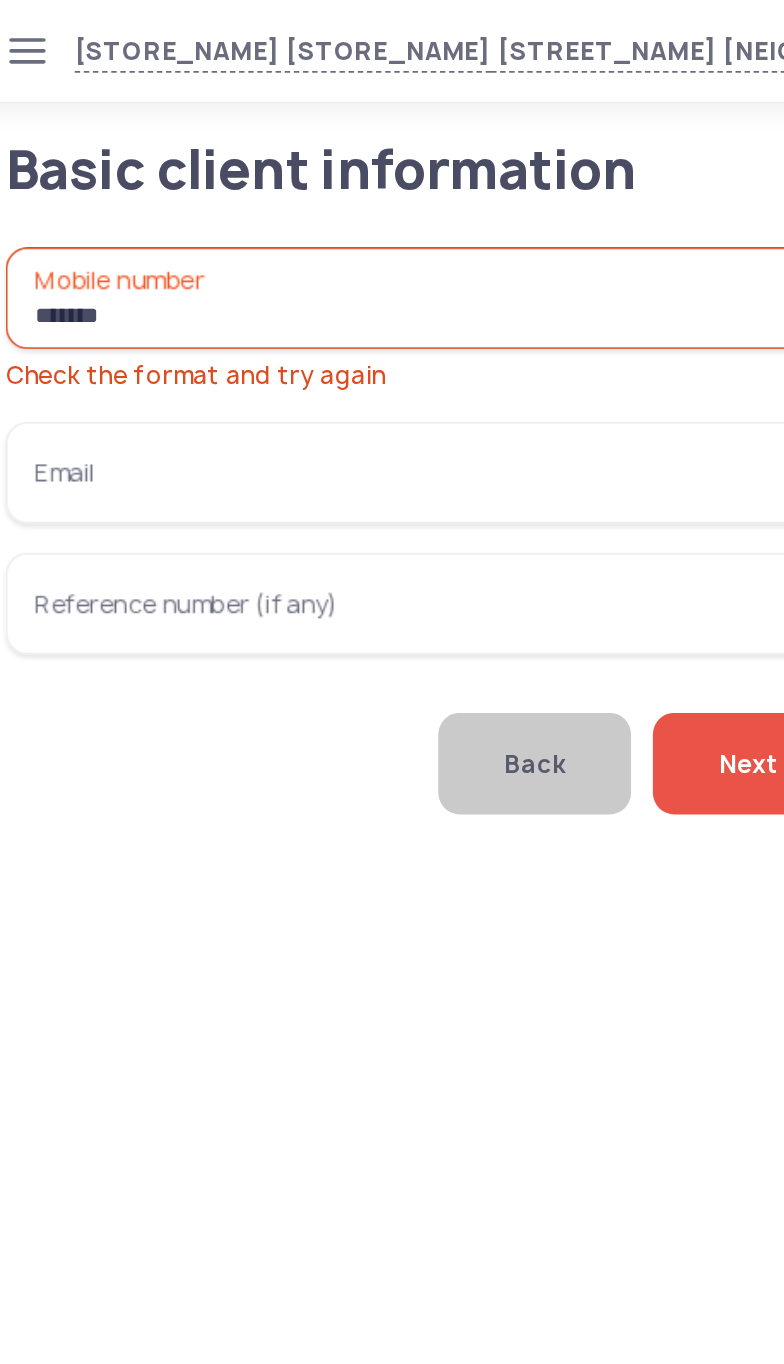 click on "*******" at bounding box center (266, 164) 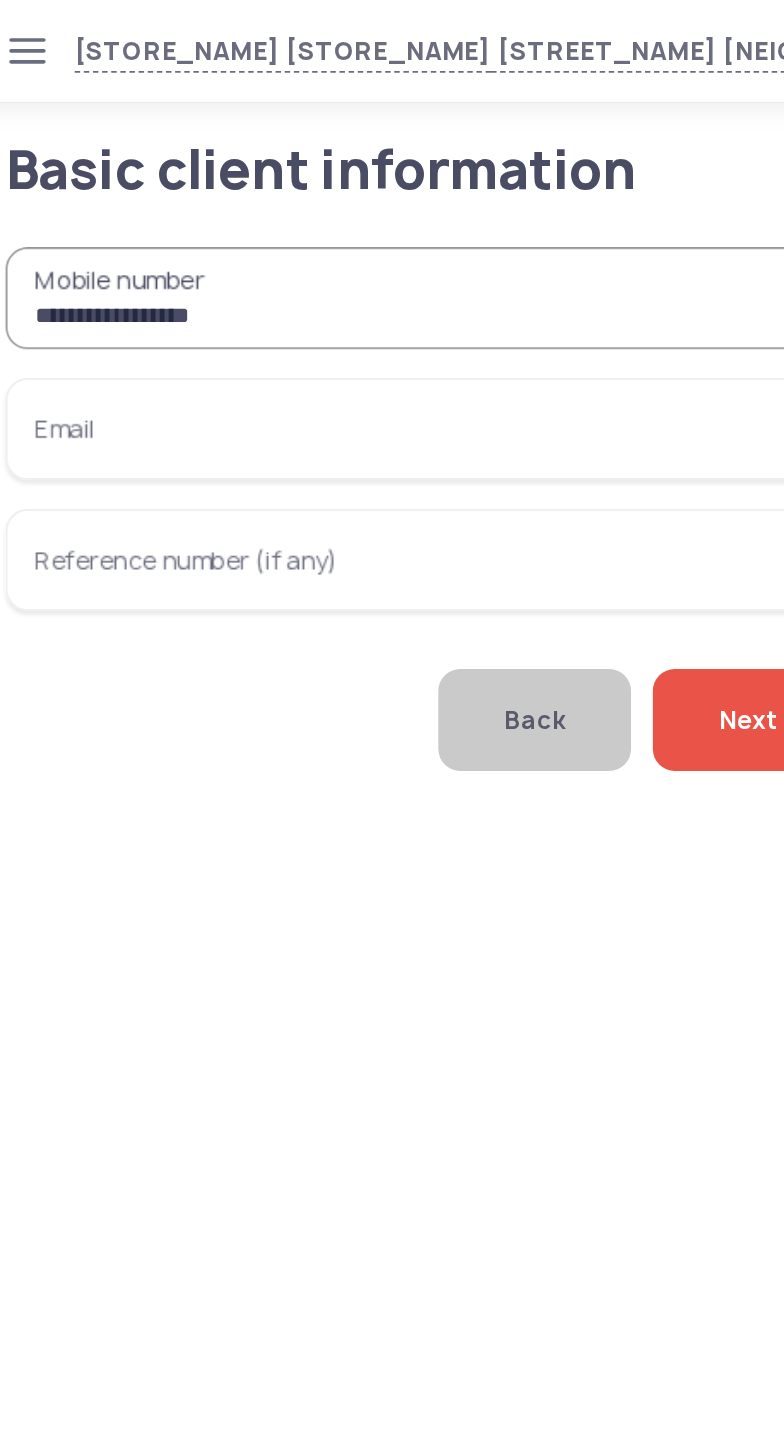 type on "**********" 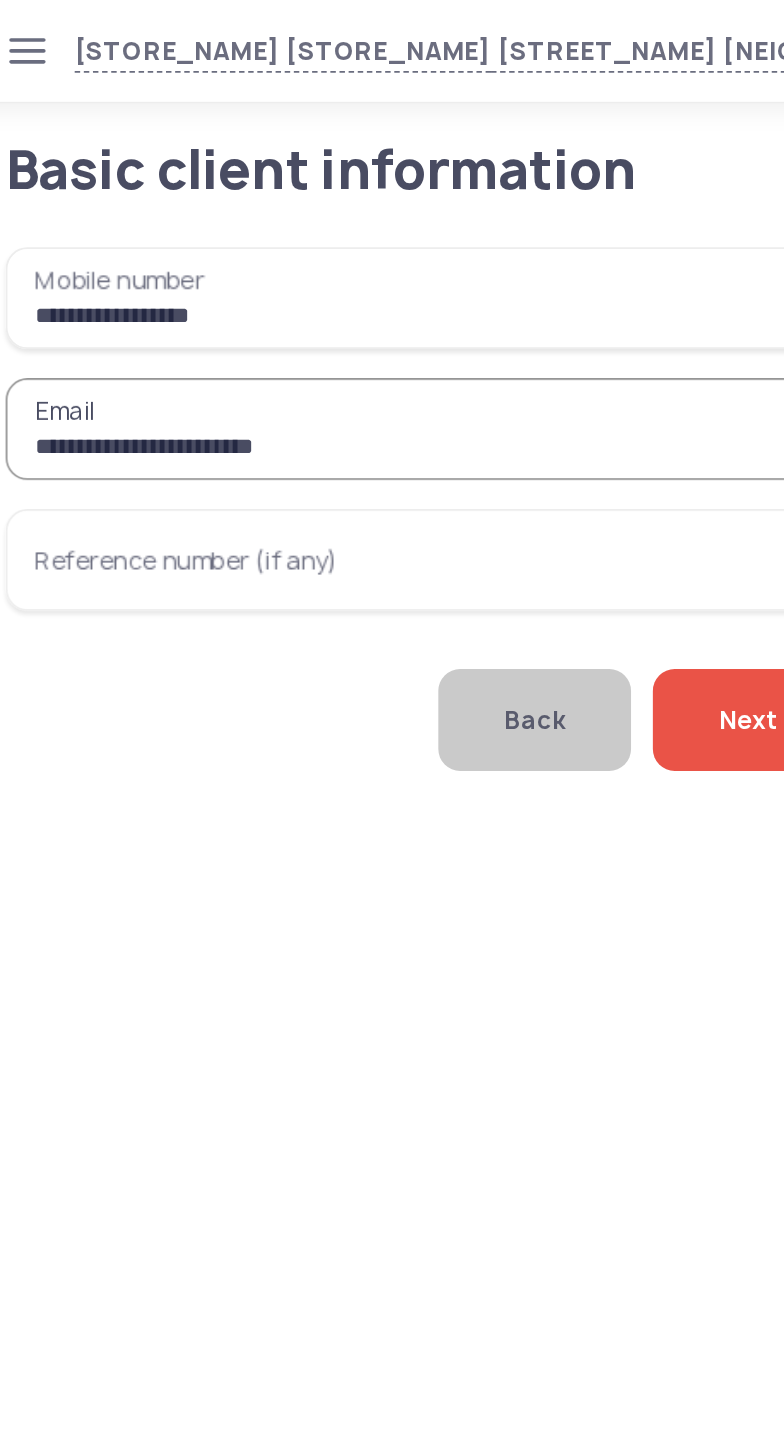 type on "**********" 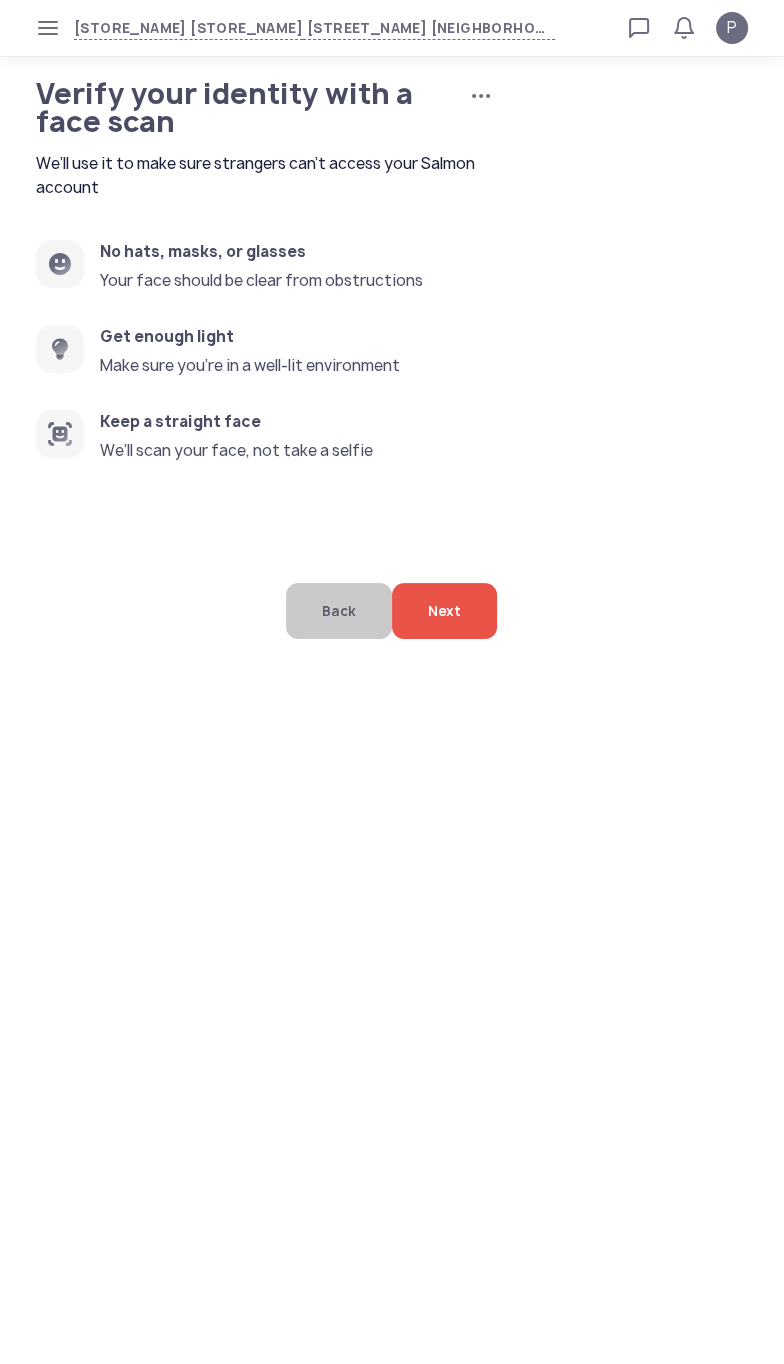 click on "Next" 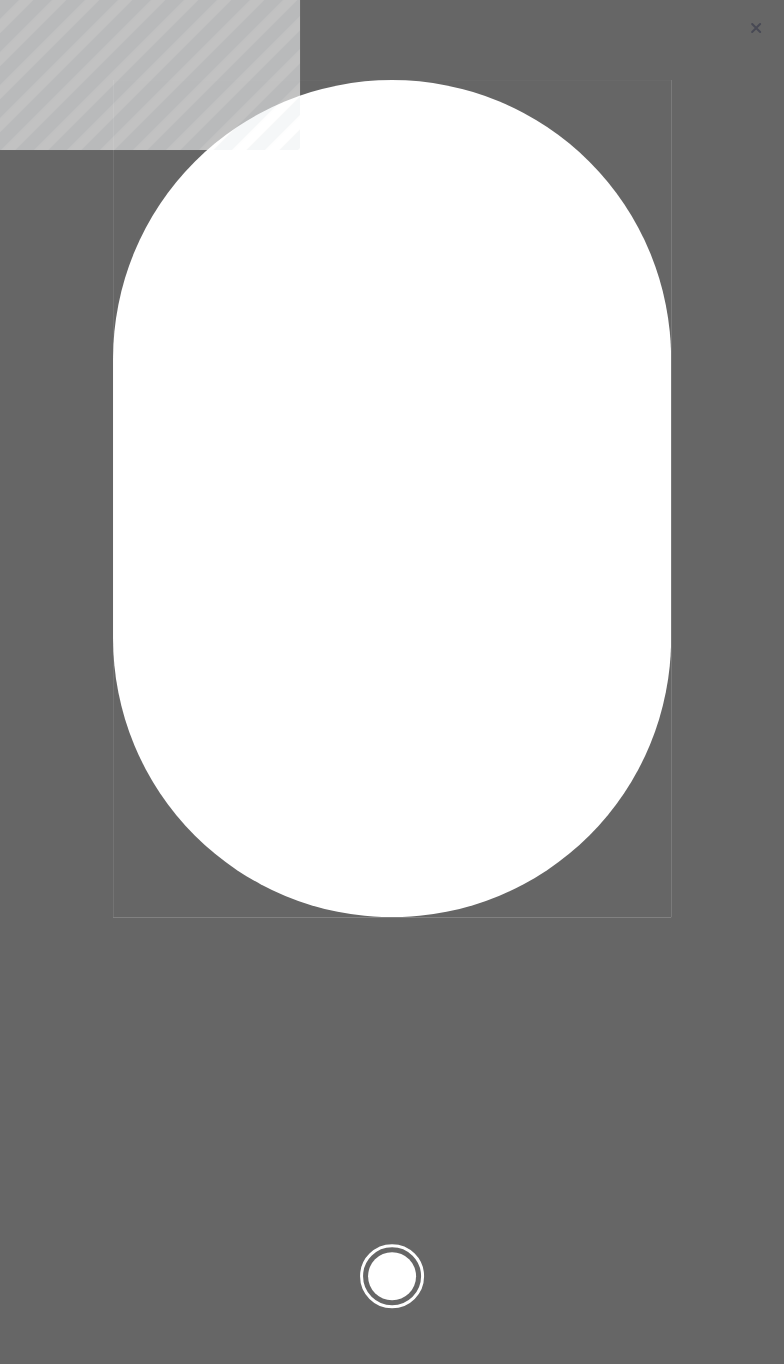 click 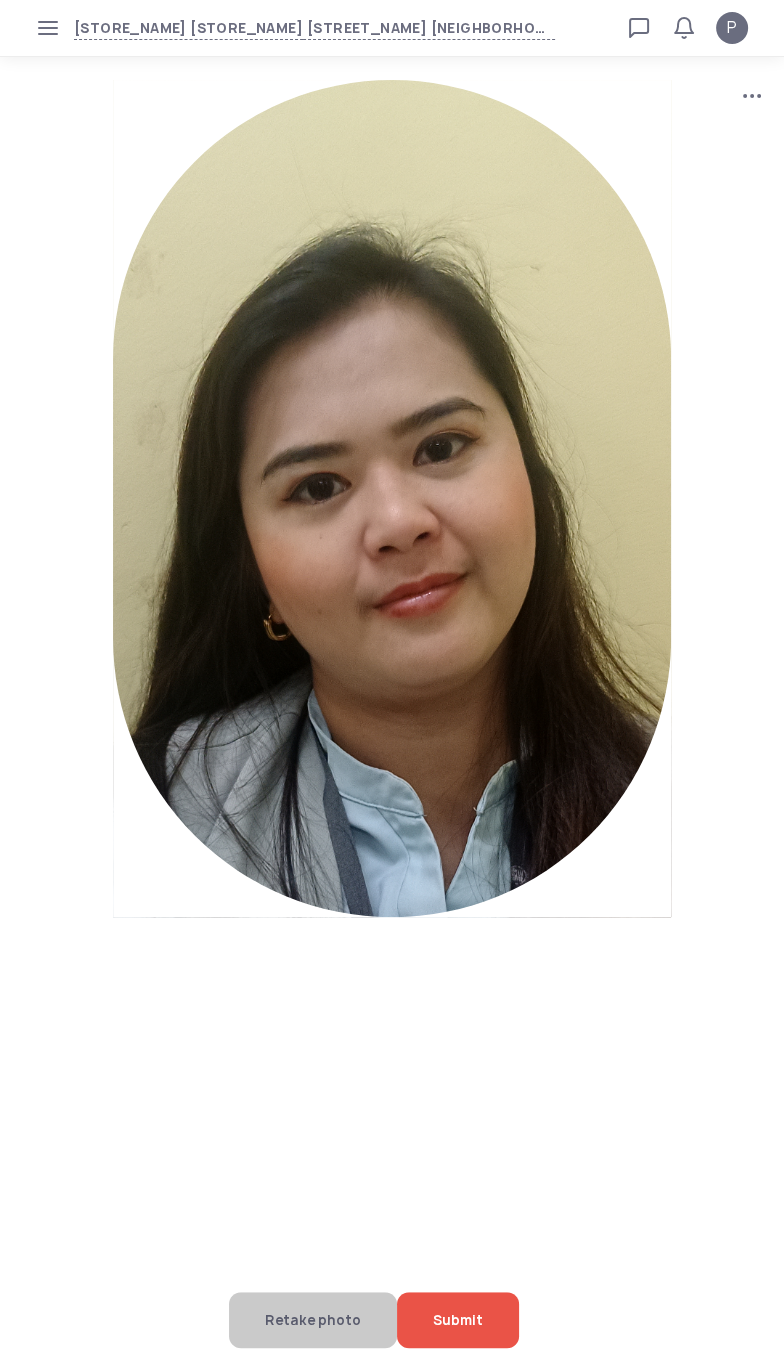 click on "Submit" 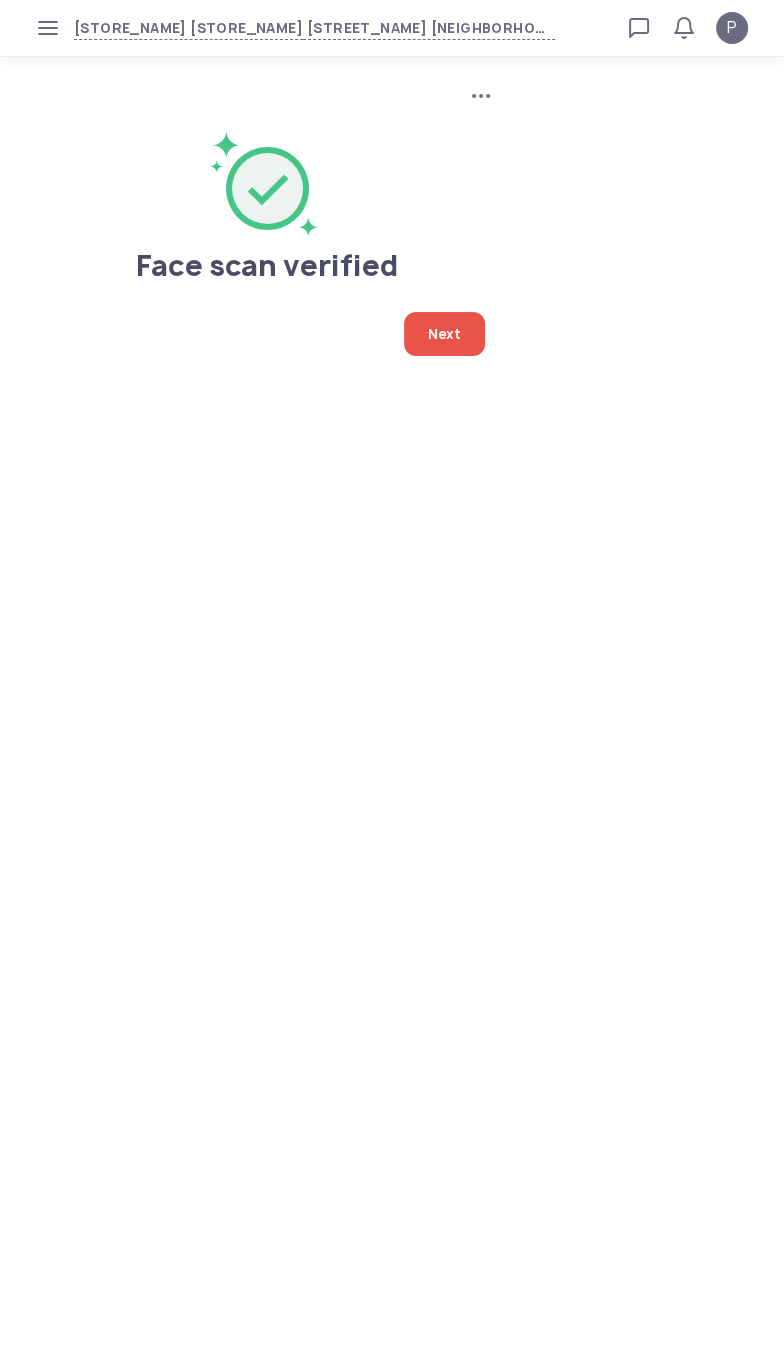 click on "Next" 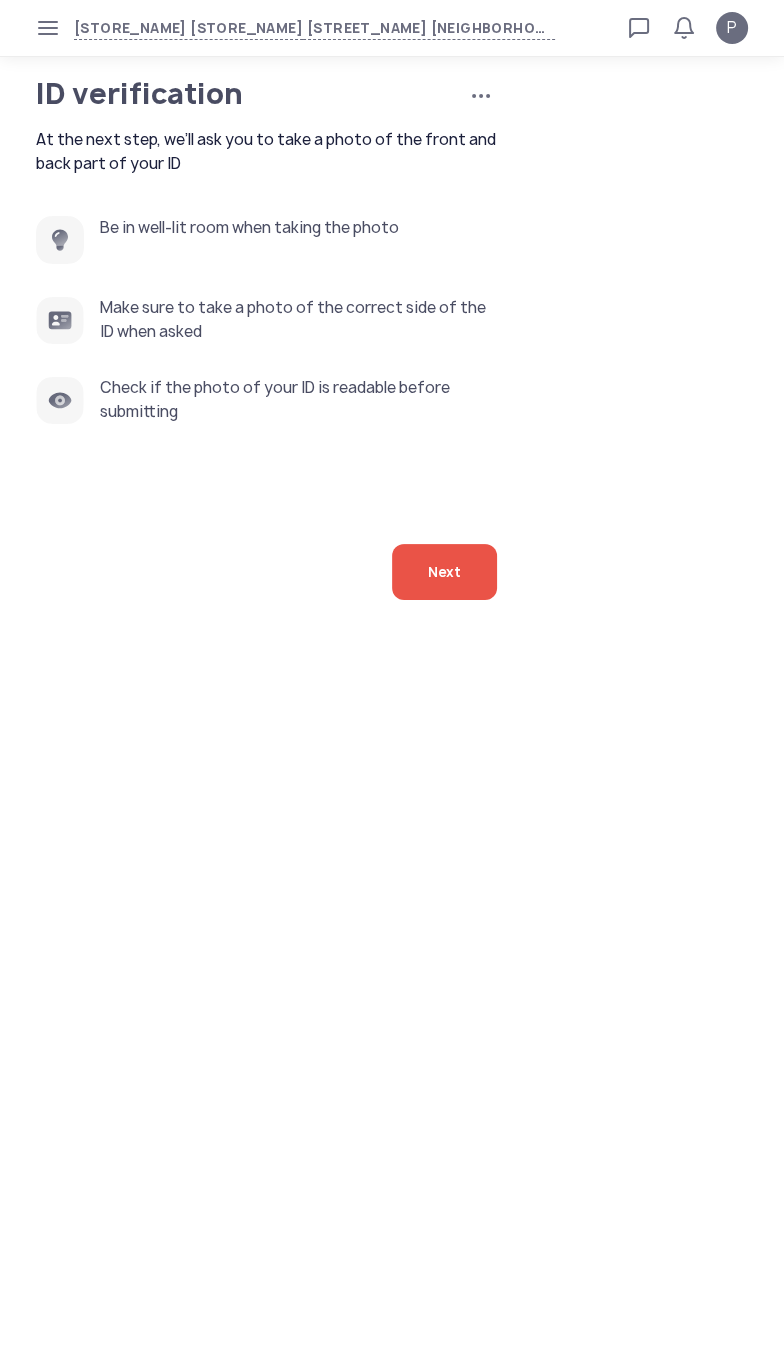 click on "Next" 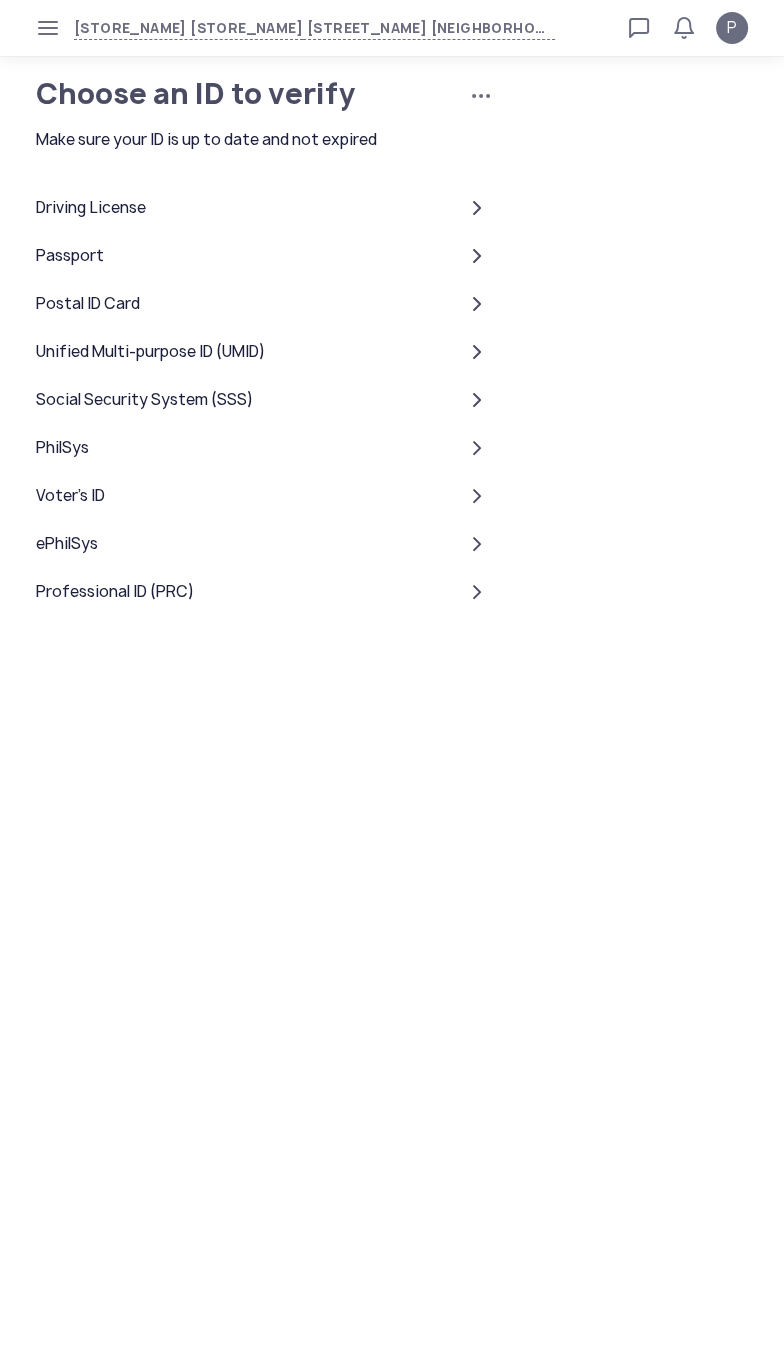 click on "PhilSys" 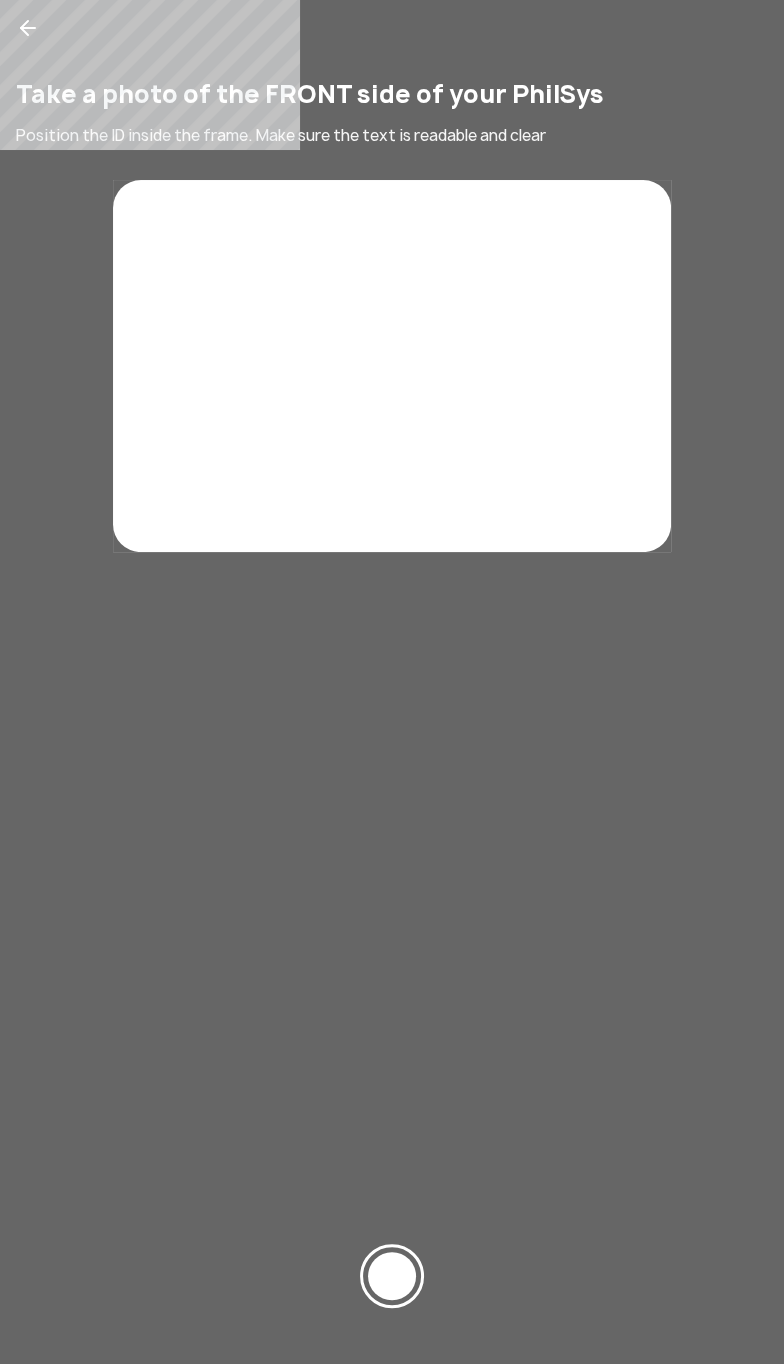 click 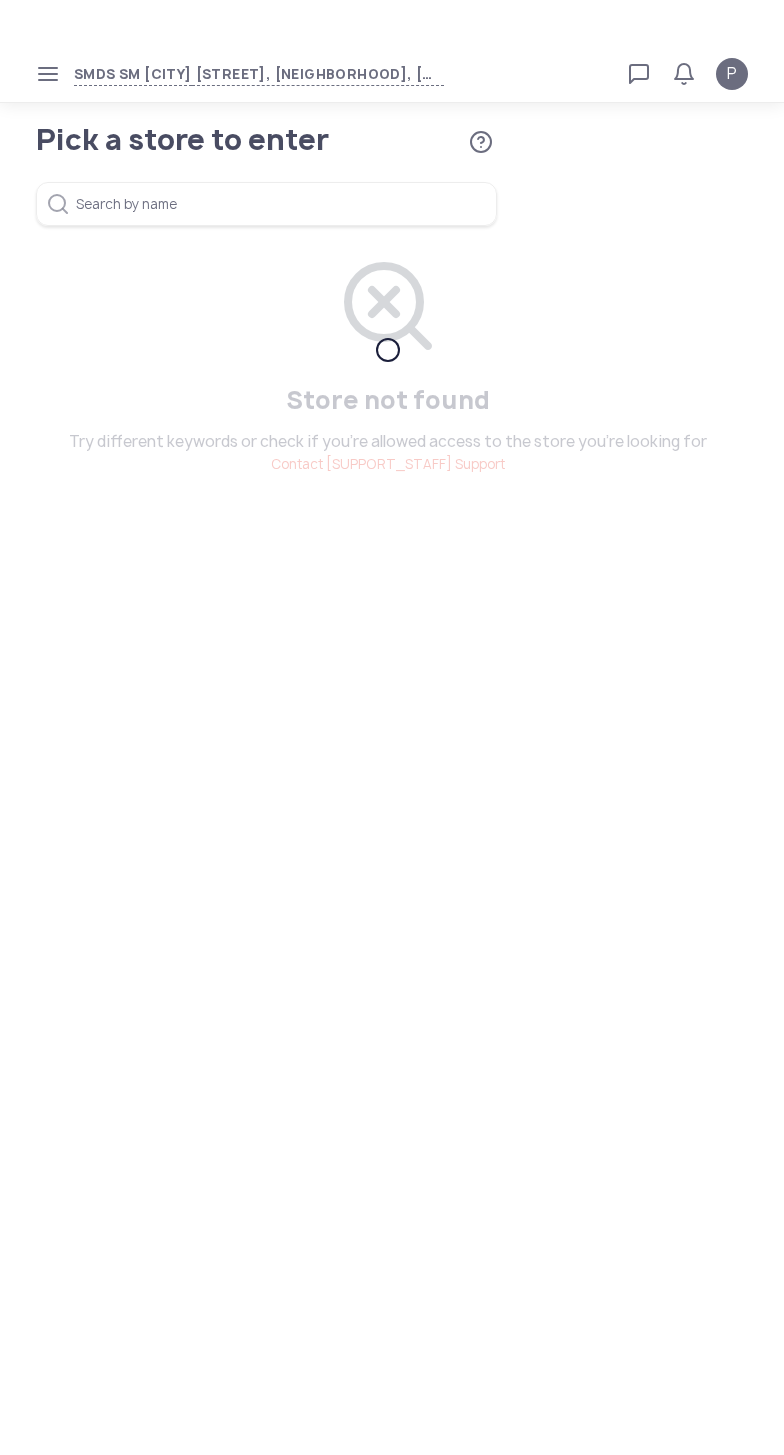 scroll, scrollTop: 0, scrollLeft: 0, axis: both 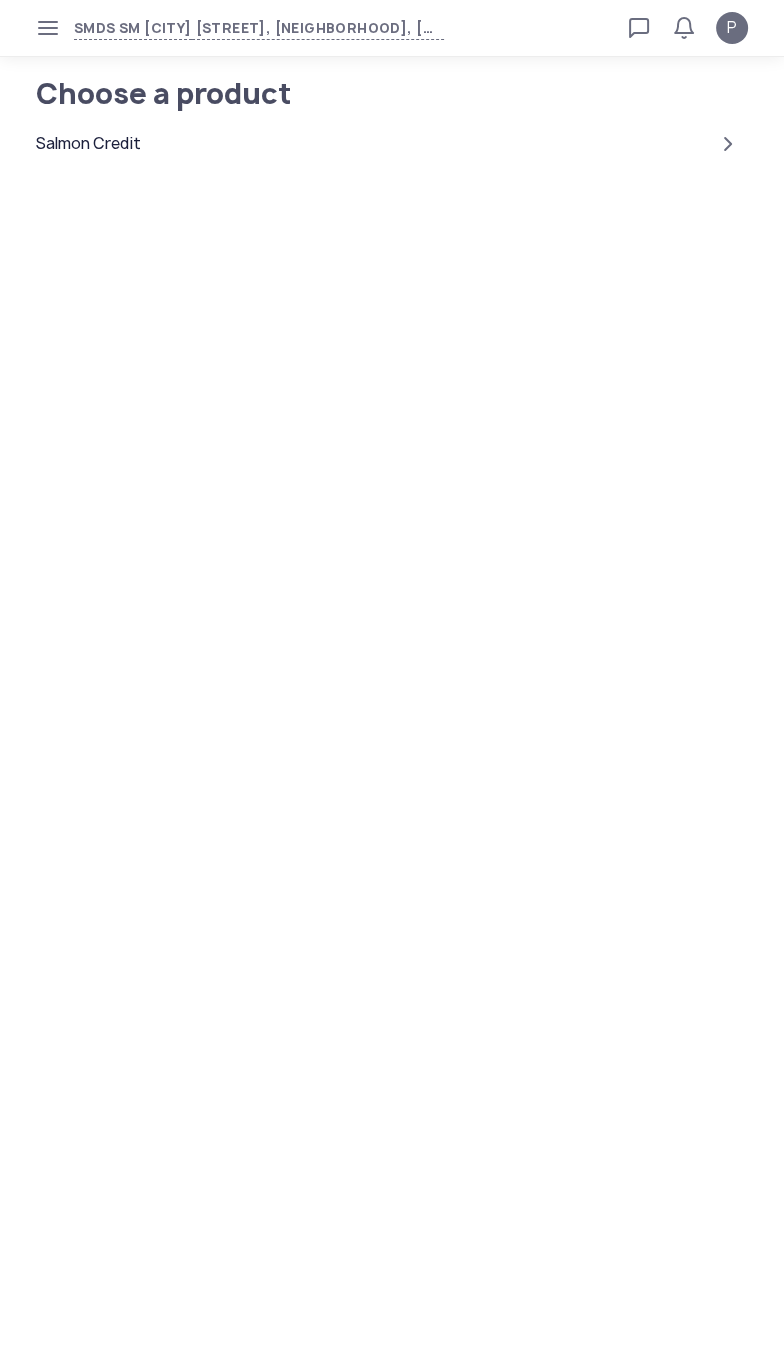 click 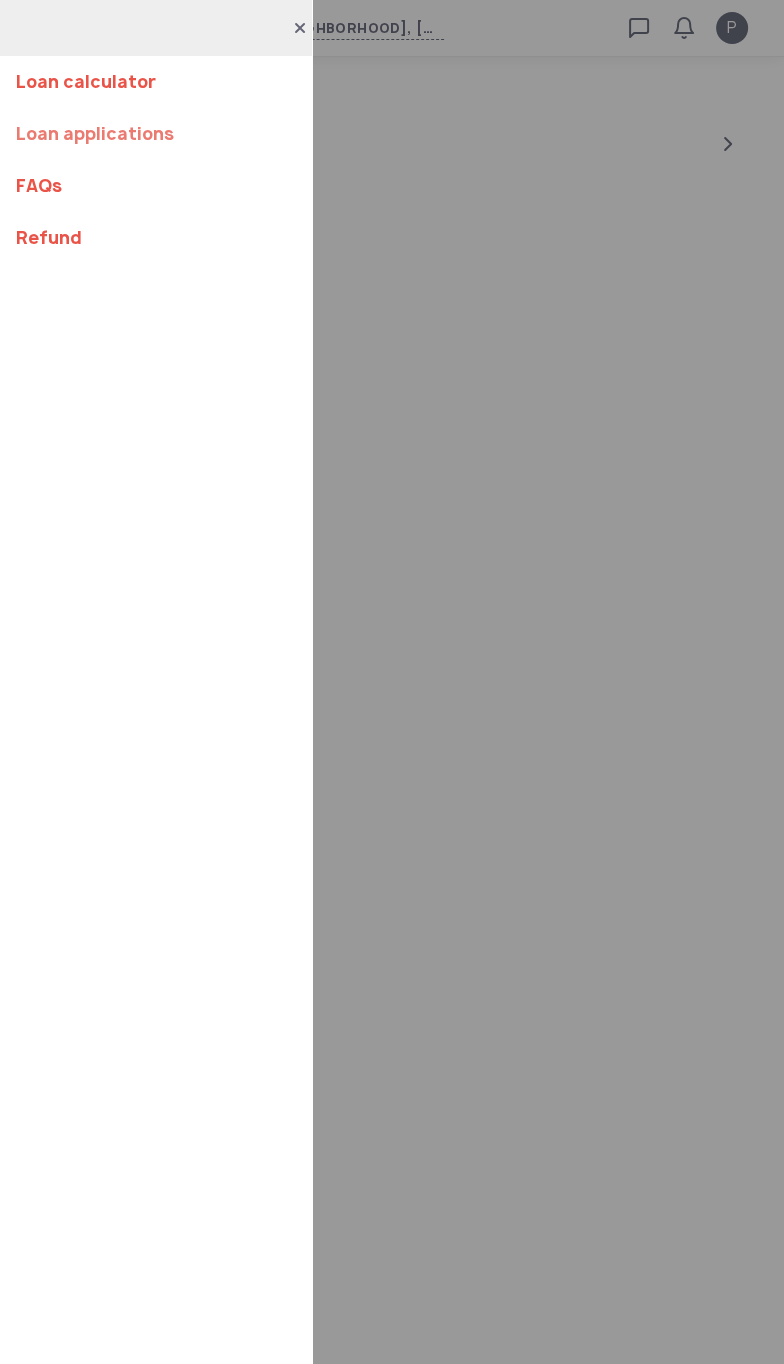 click on "Loan applications" 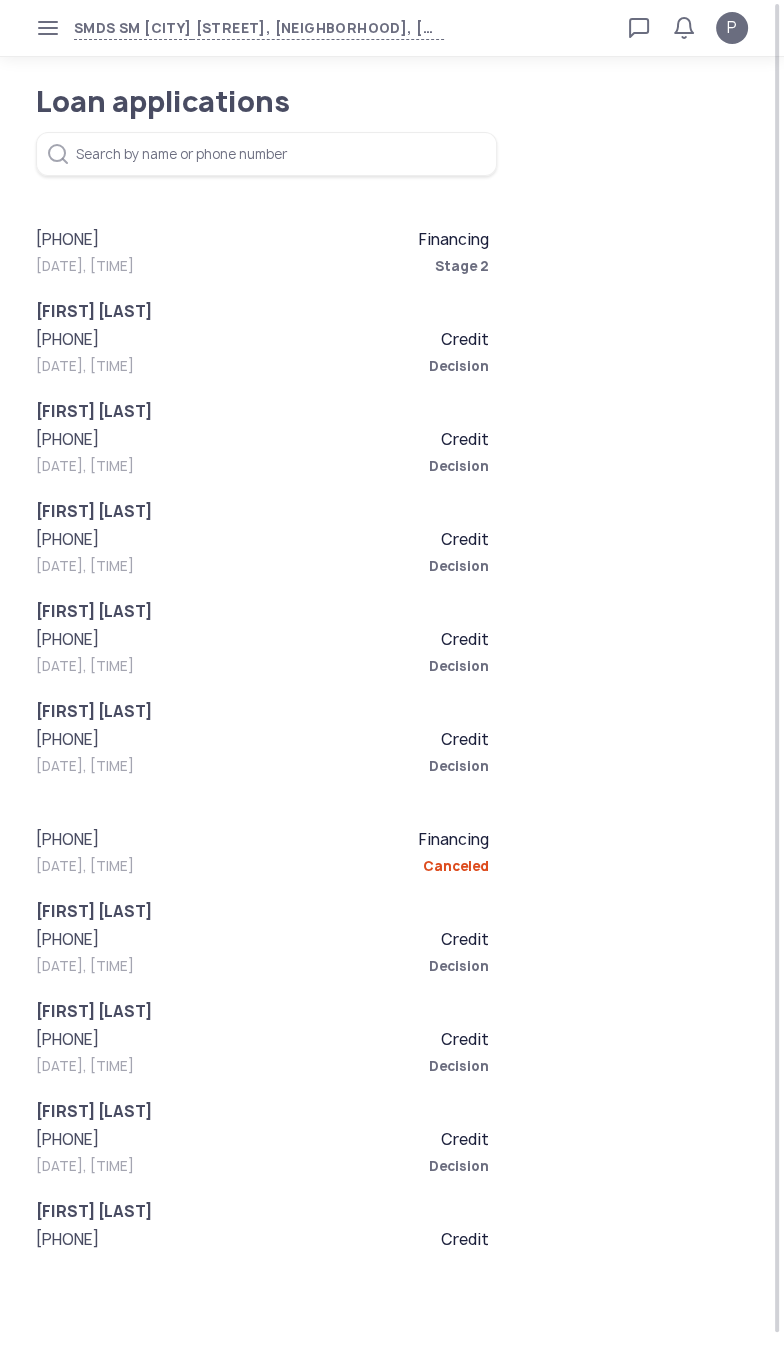 click on "[PHONE]" 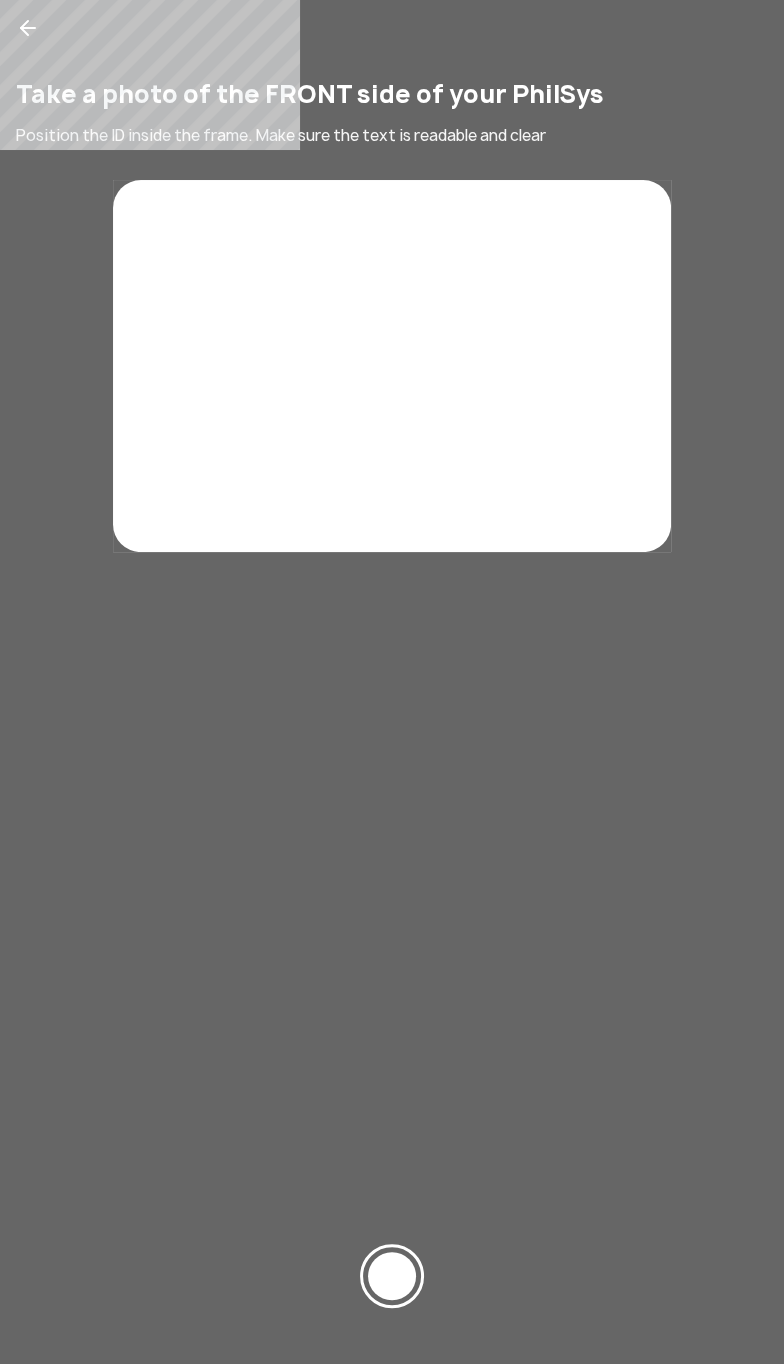 click 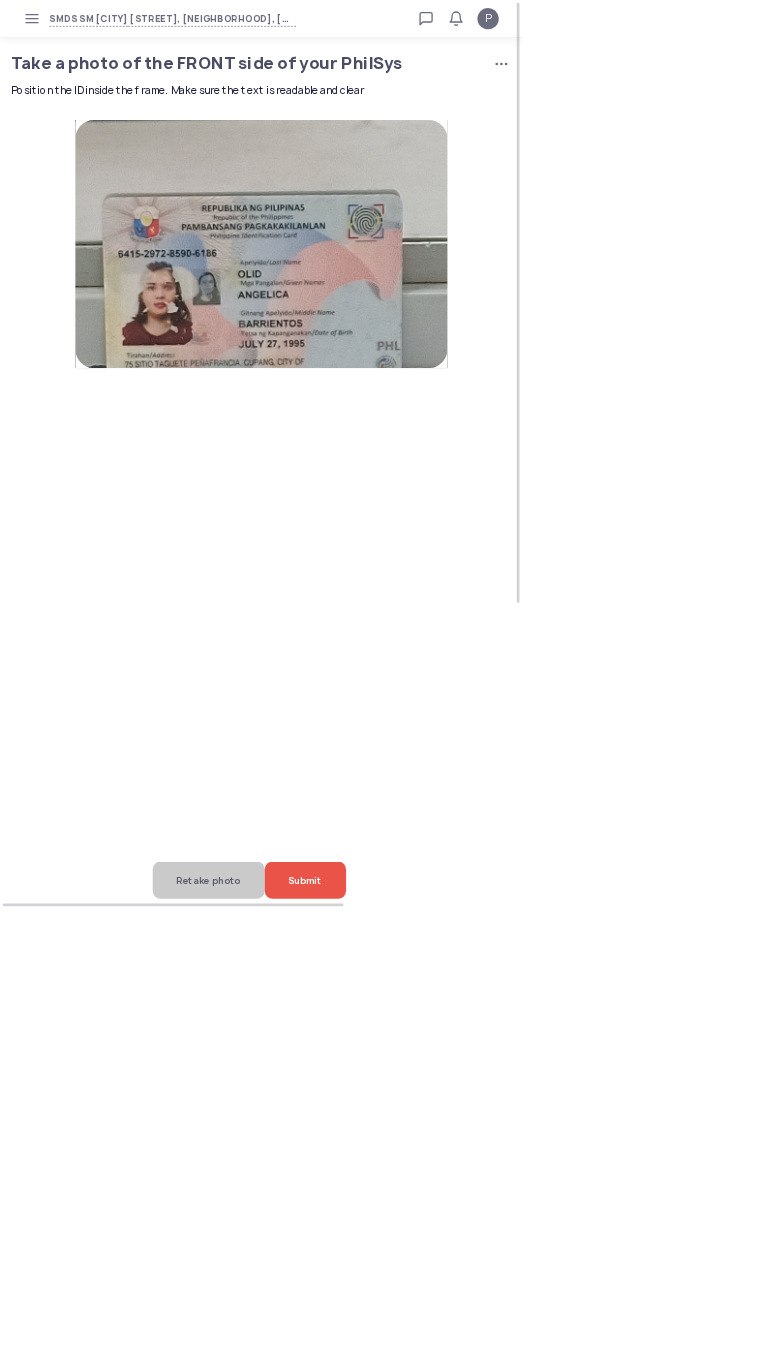 click on "Submit" 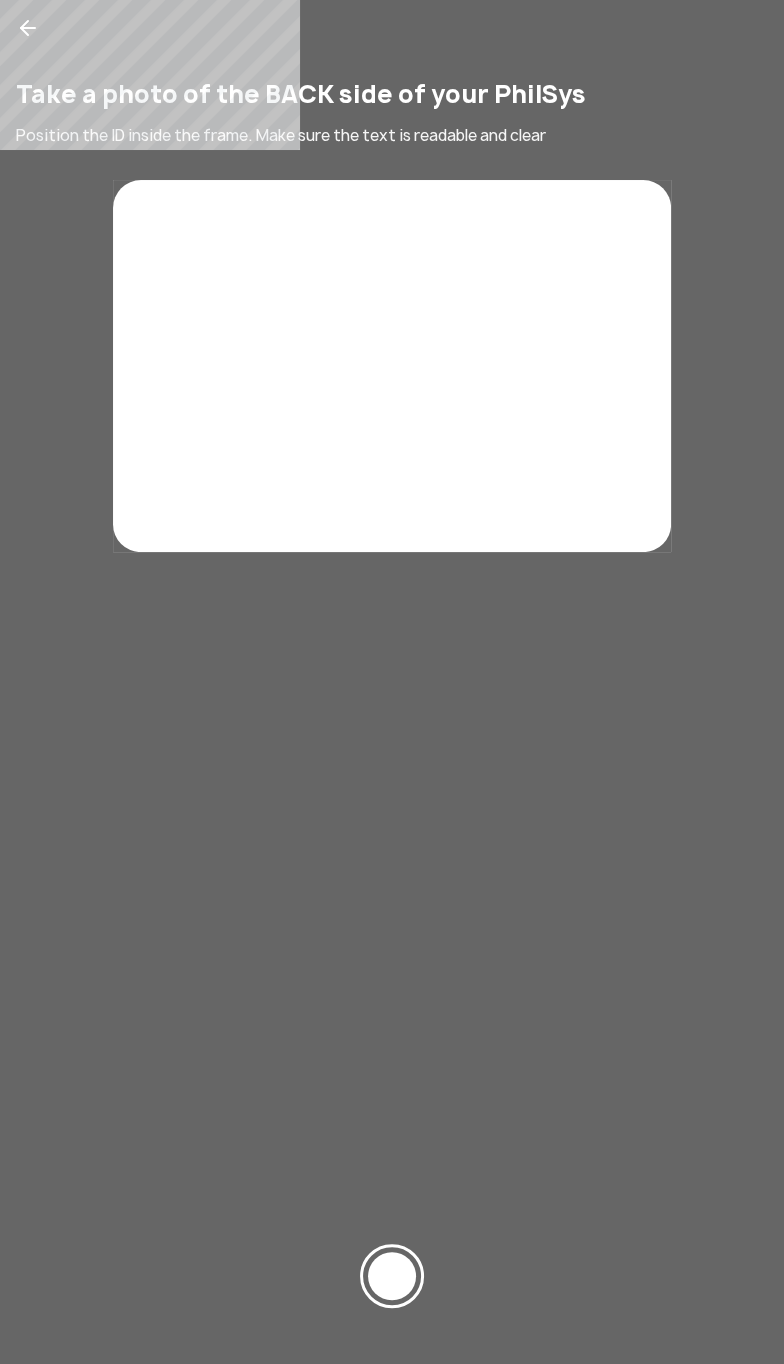click 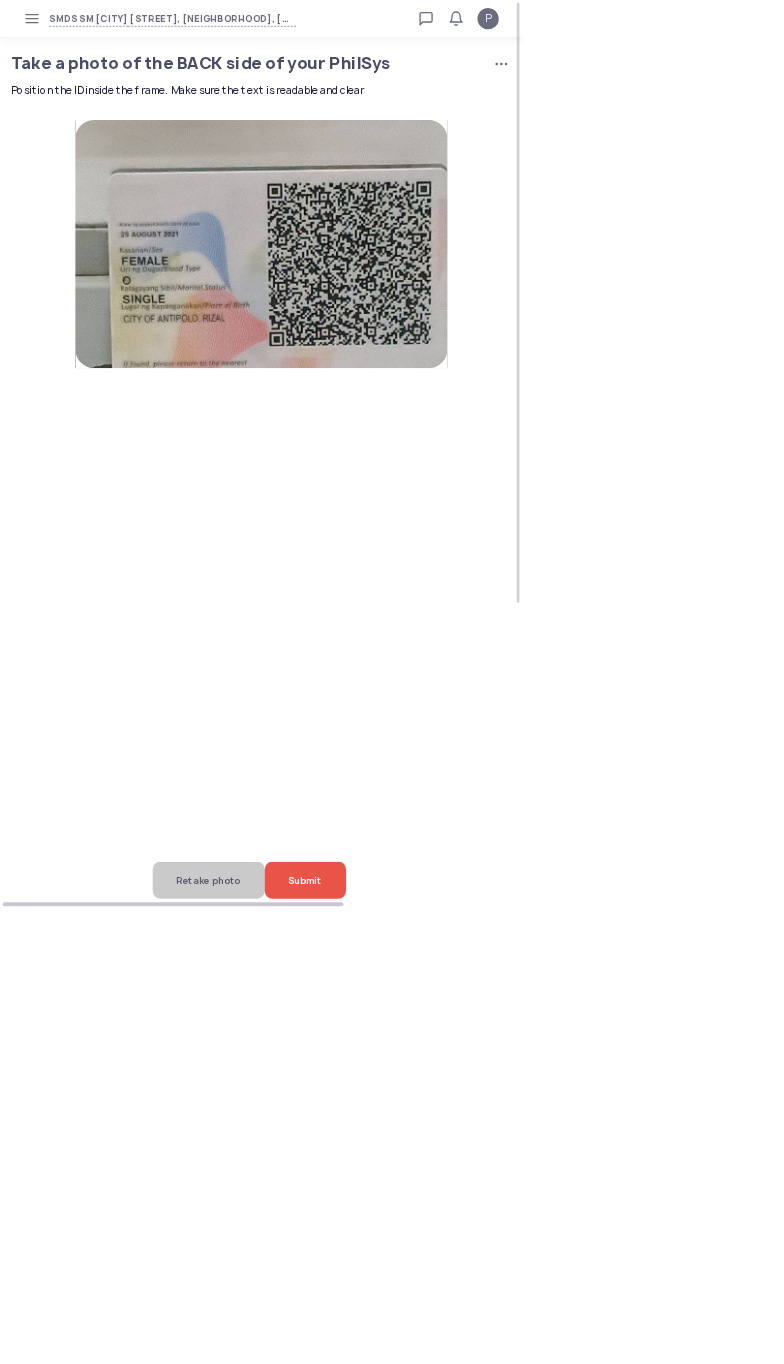 click at bounding box center [259, 1356] 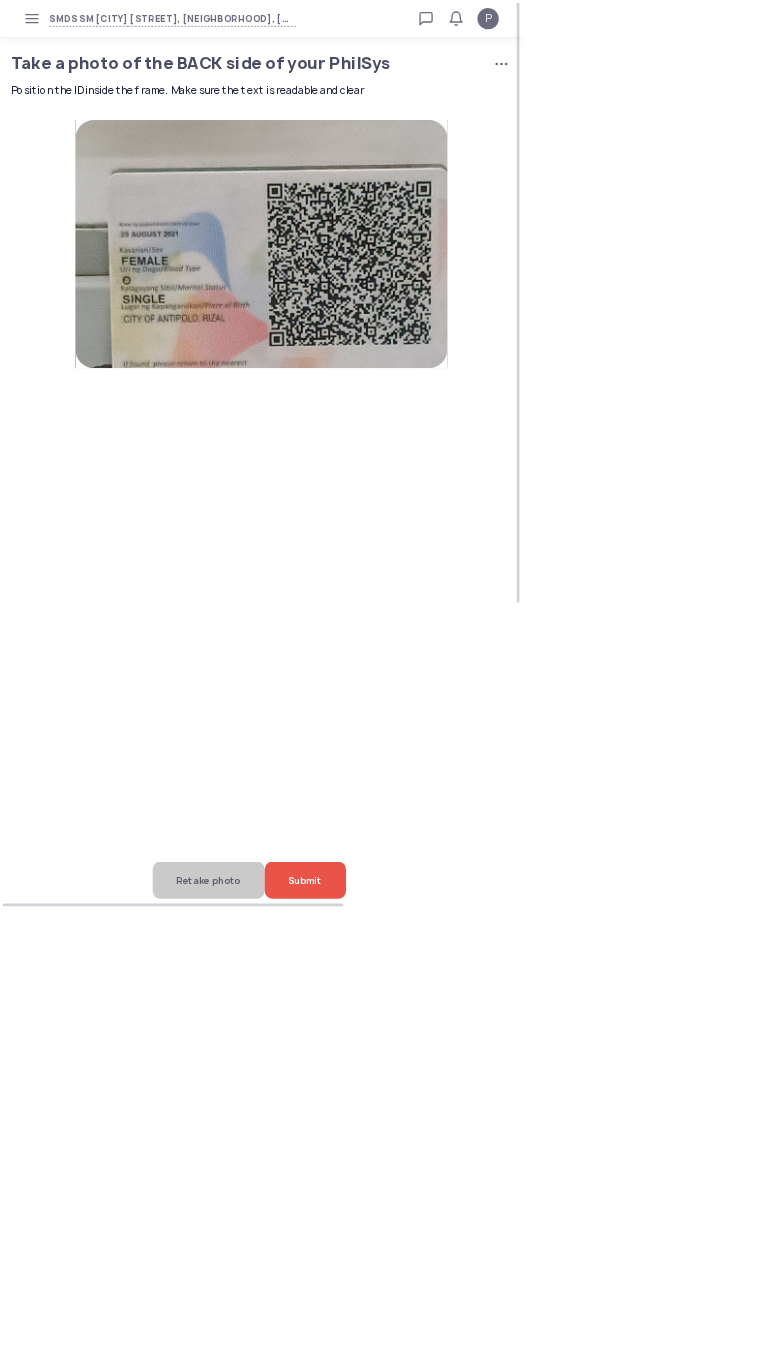 click on "Submit" 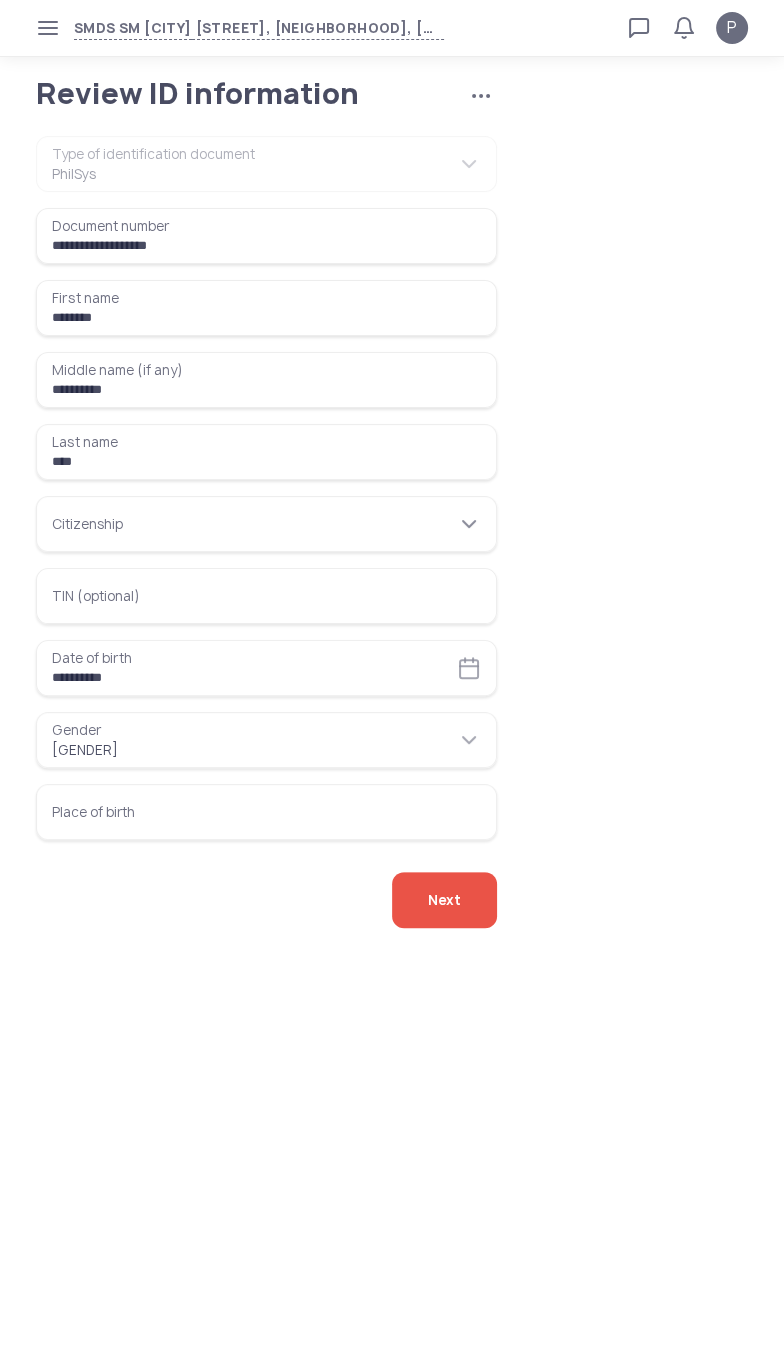 click on "Citizenship" at bounding box center (266, 524) 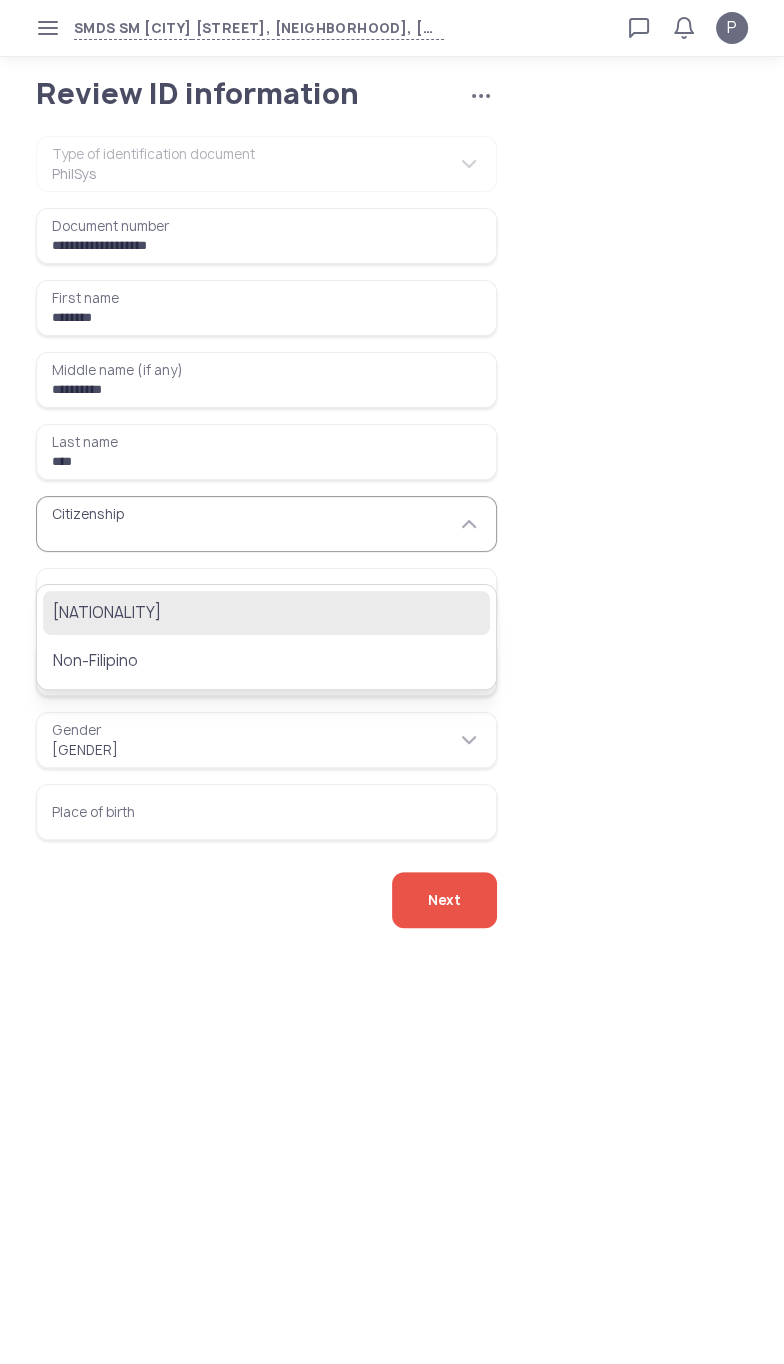 click on "Filipino" 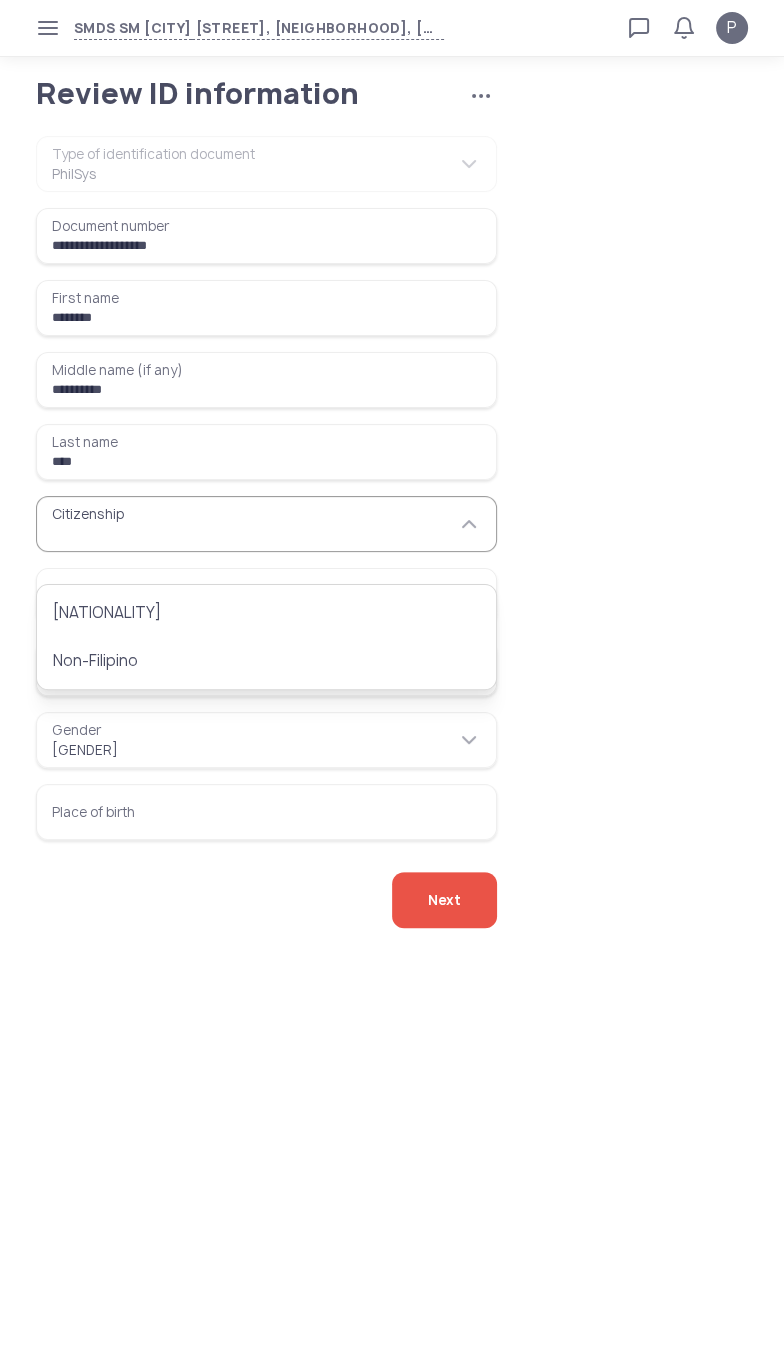 type on "********" 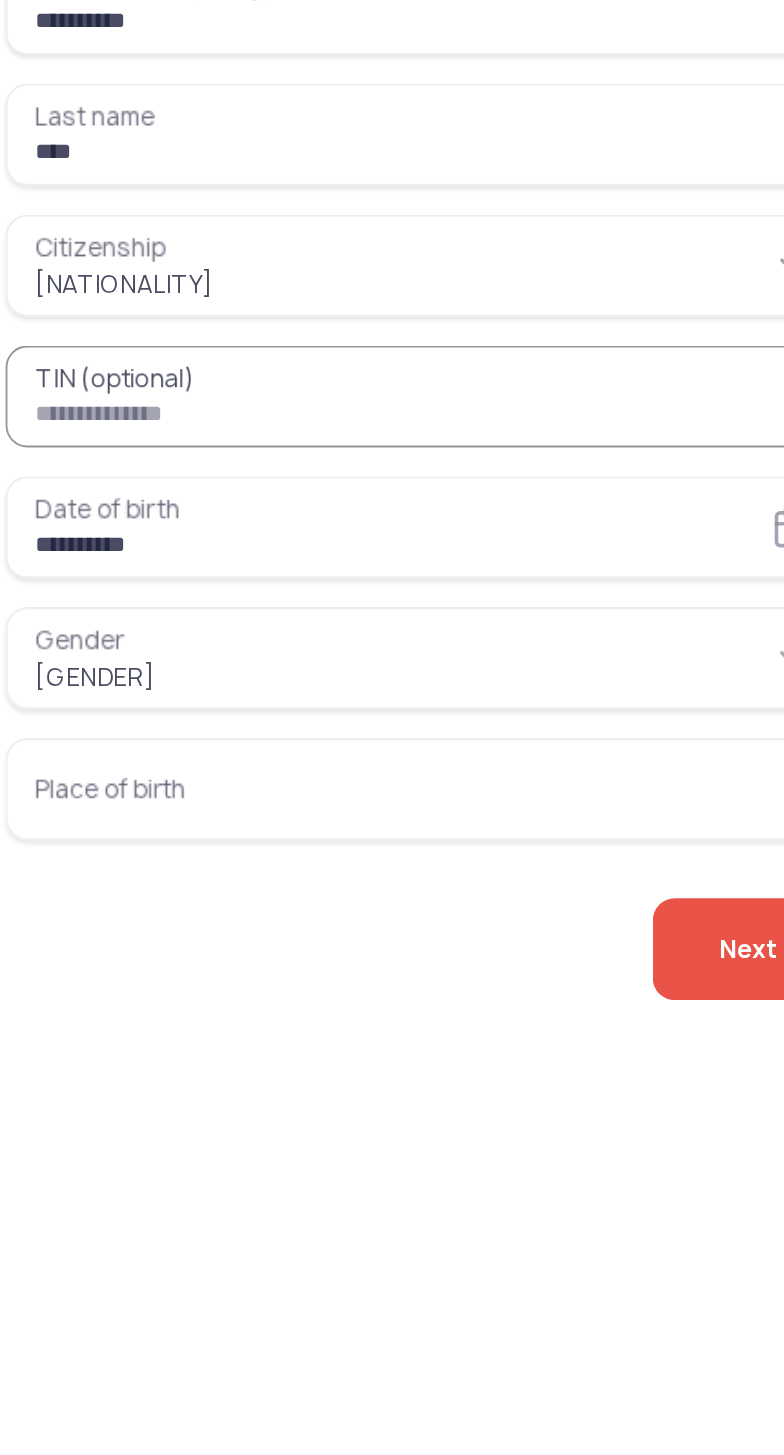 click on "Place of birth" at bounding box center [266, 812] 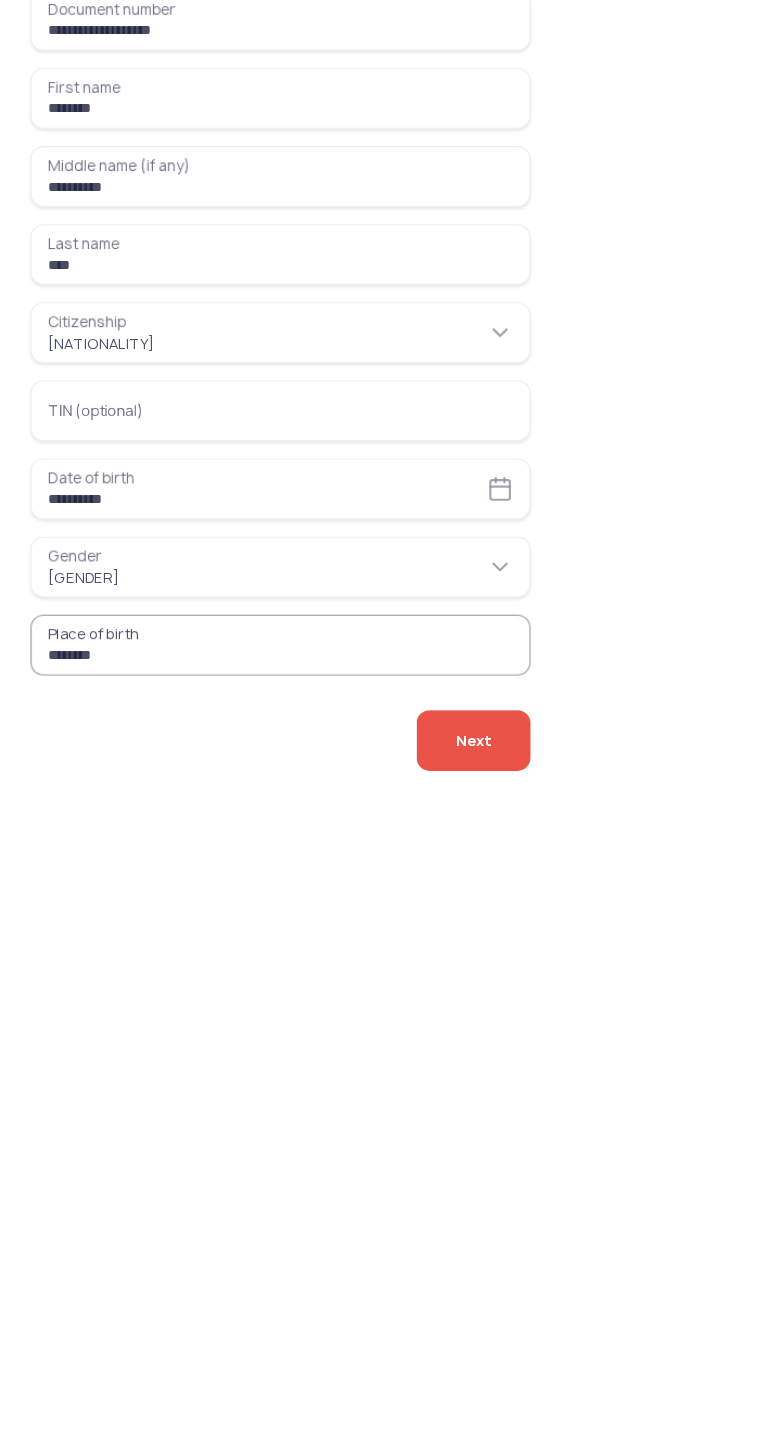 type on "********" 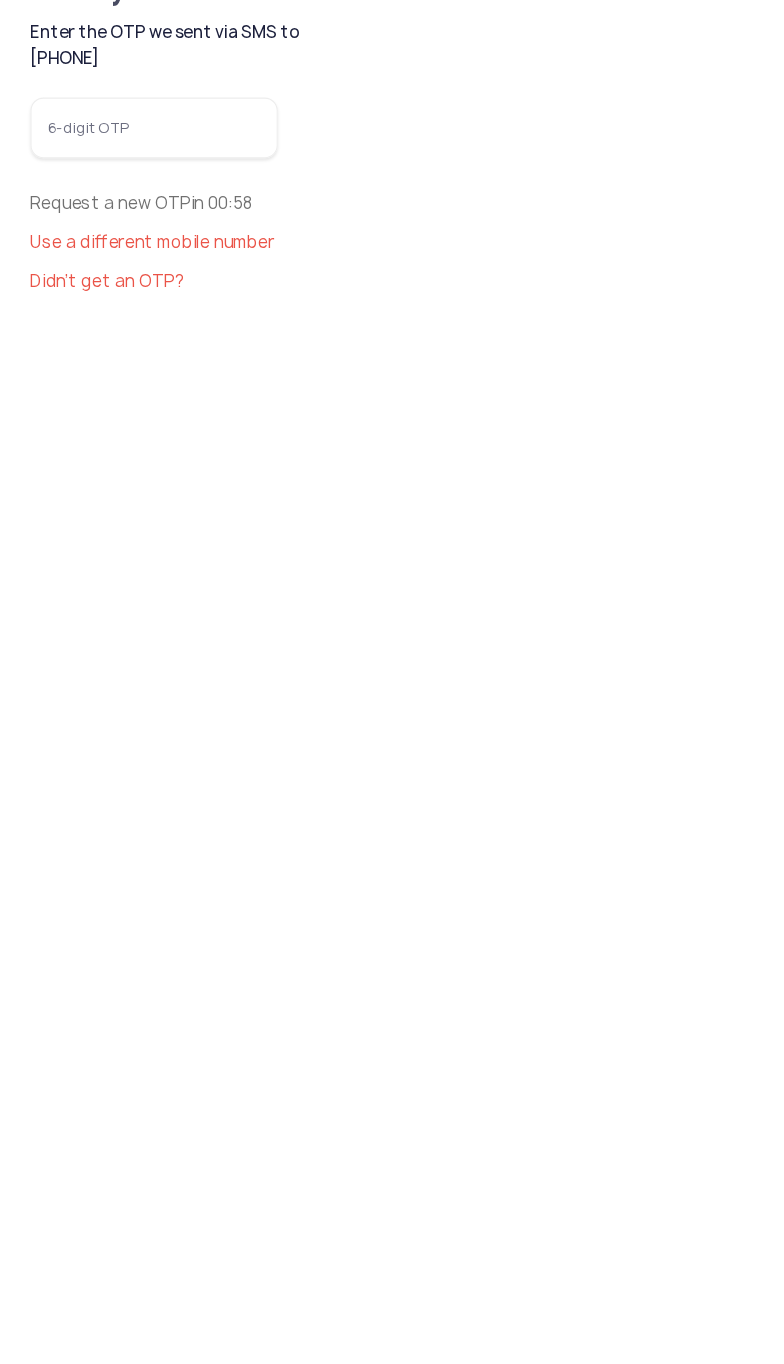 click on "6-digit OTP" at bounding box center (150, 224) 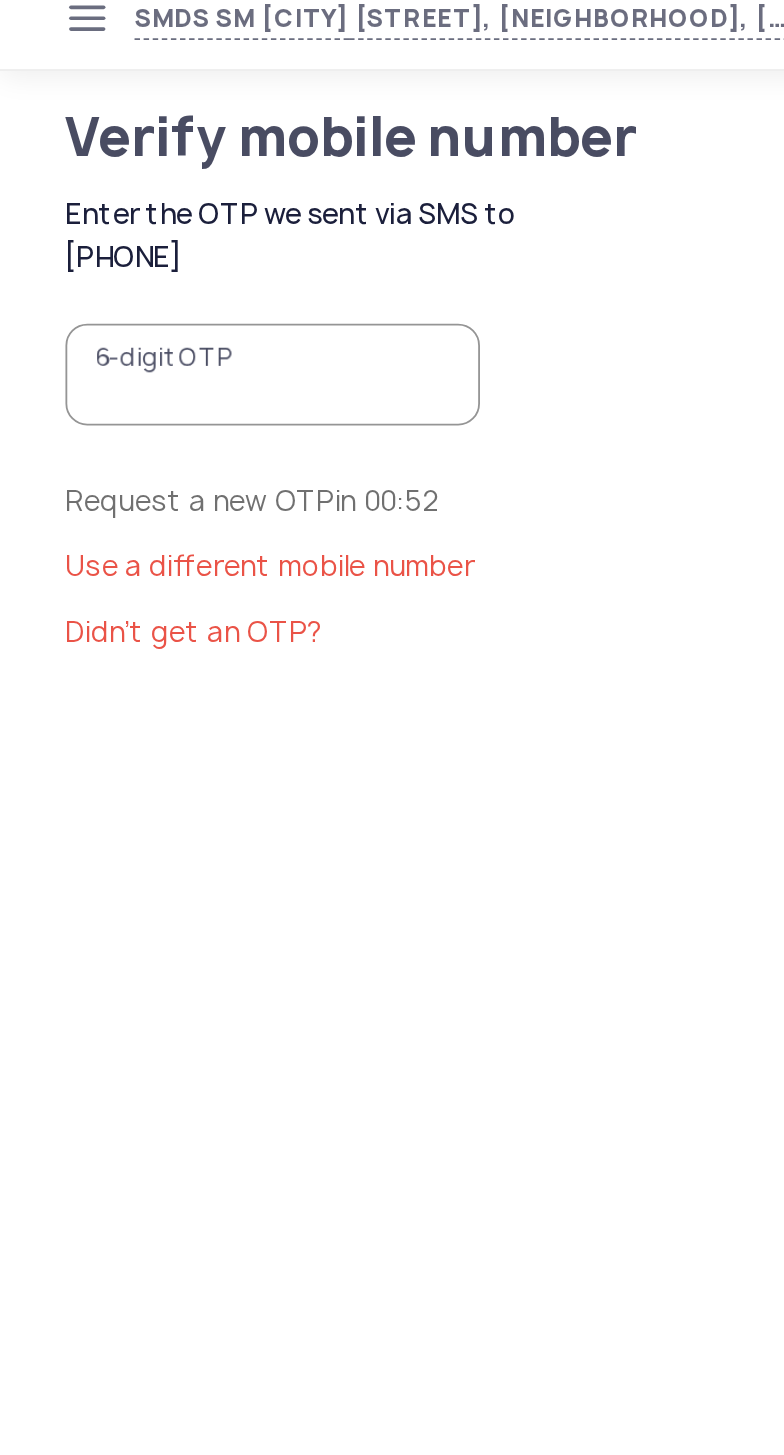 click on "6-digit OTP" at bounding box center [150, 224] 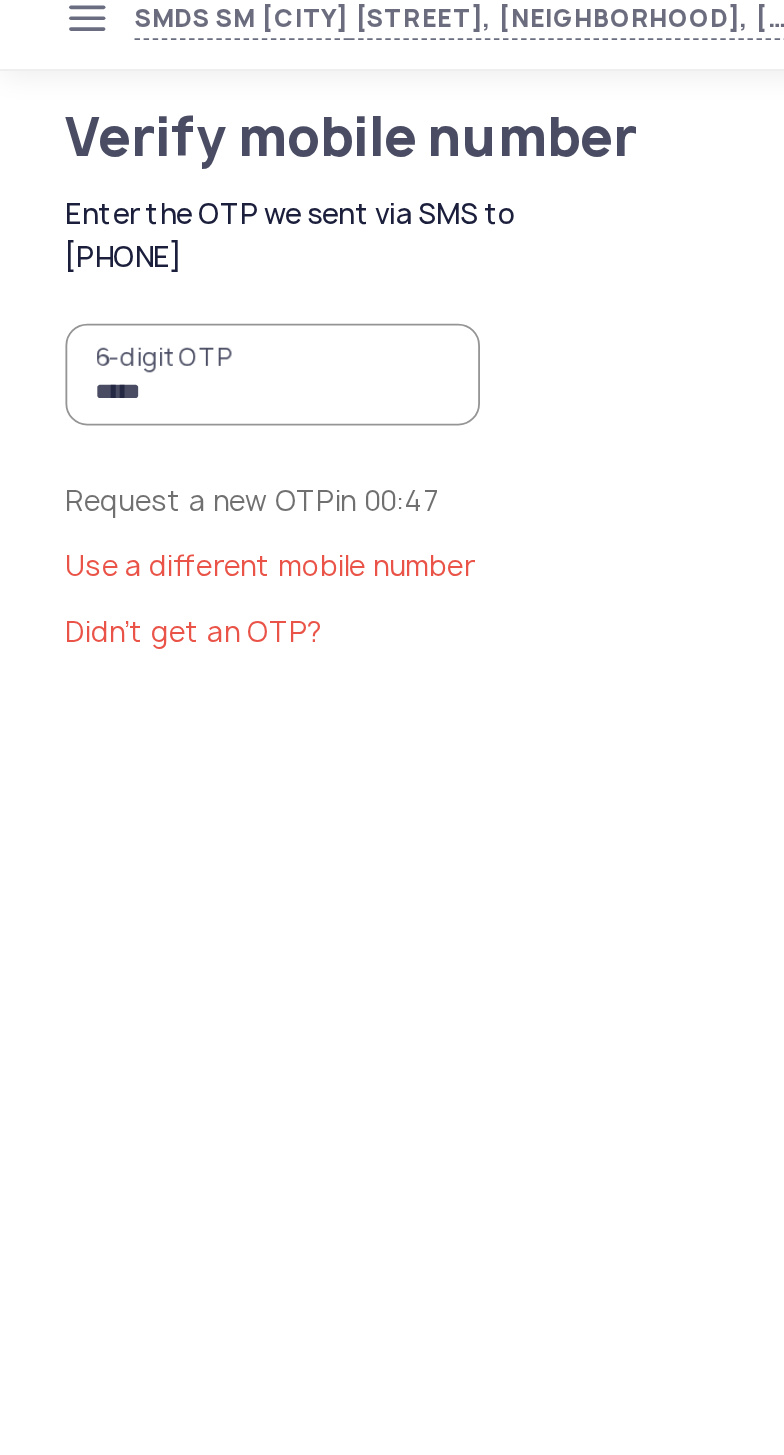 type on "******" 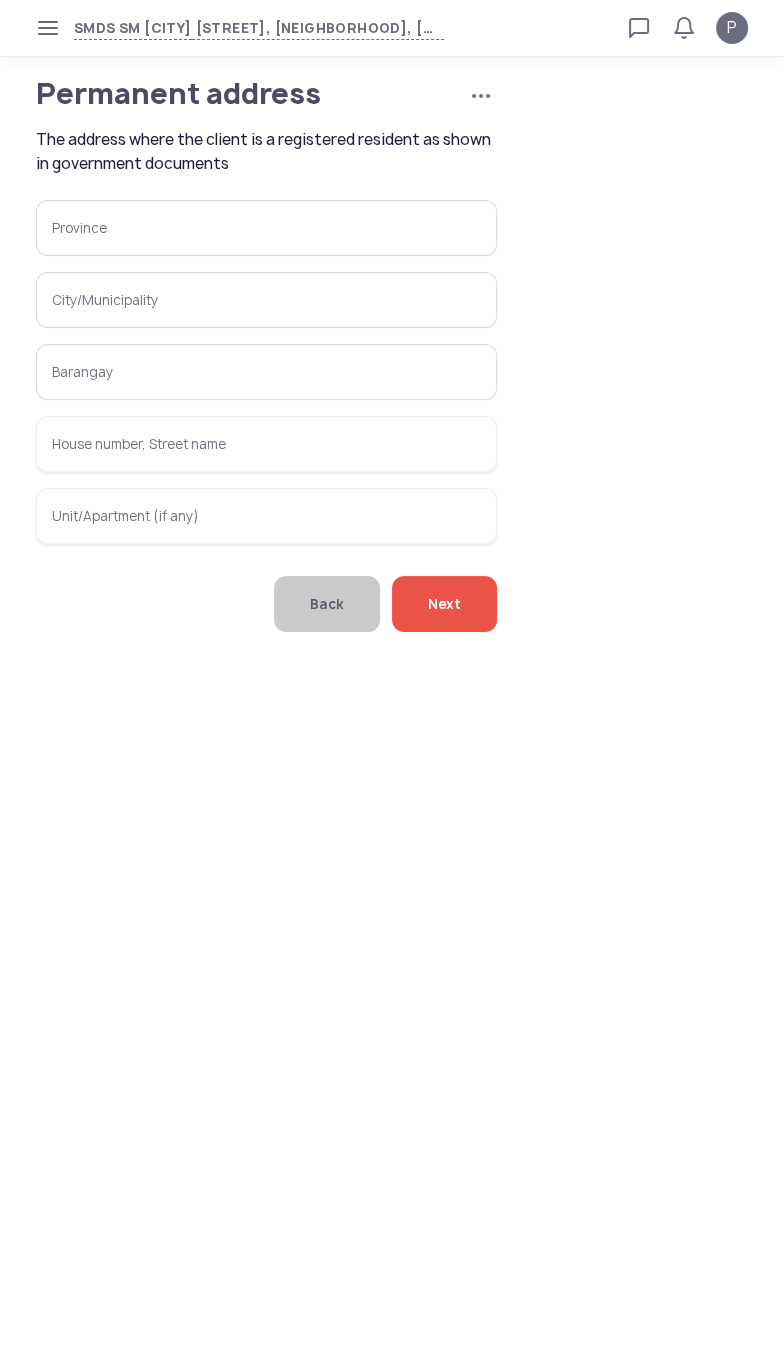 click on "Province" at bounding box center [266, 228] 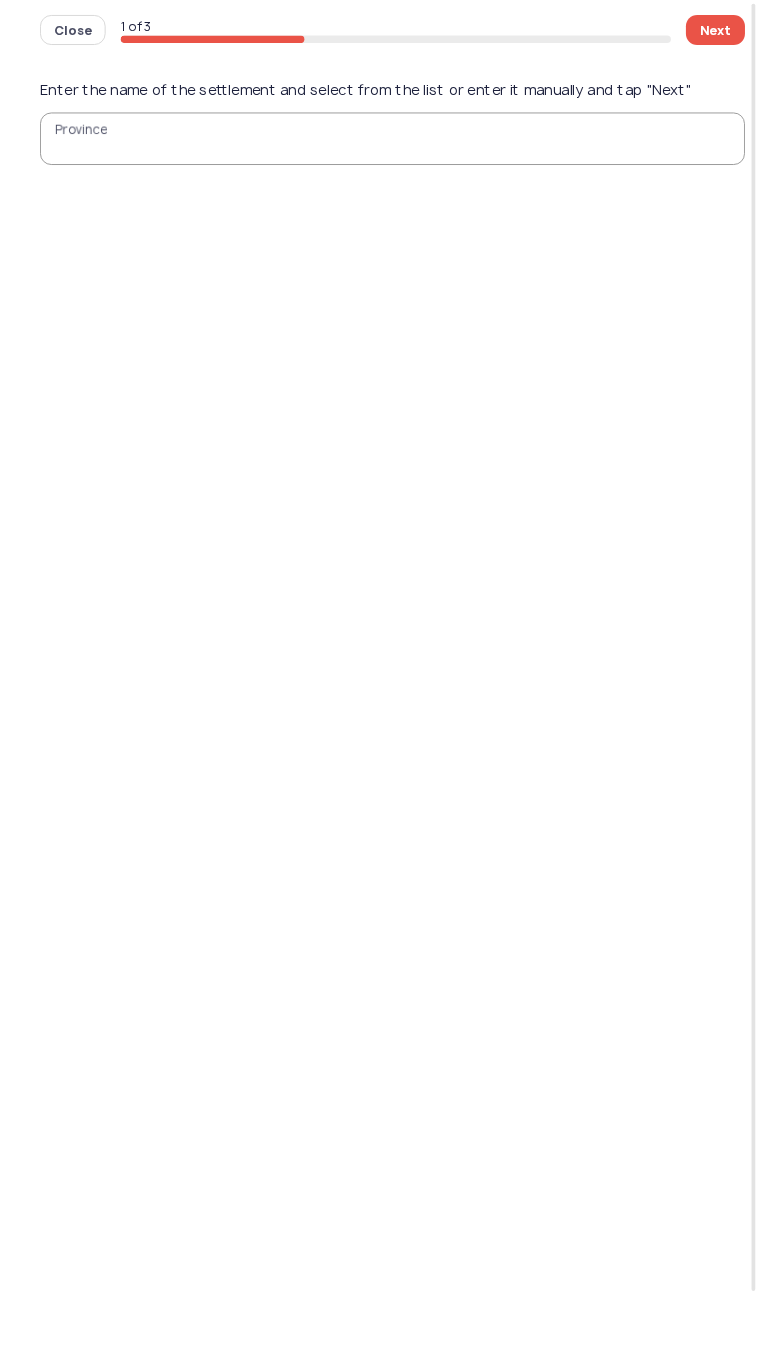 scroll, scrollTop: 0, scrollLeft: 0, axis: both 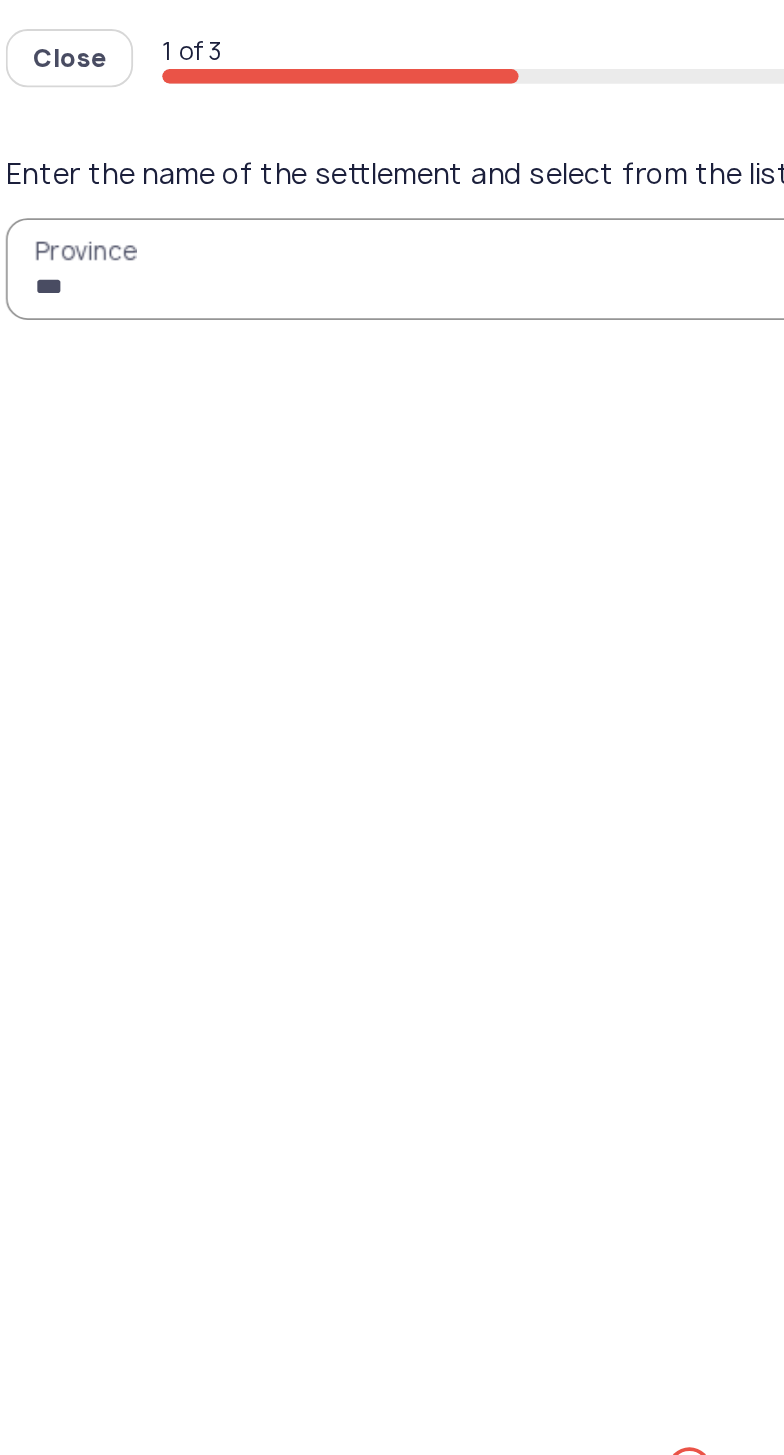 type on "****" 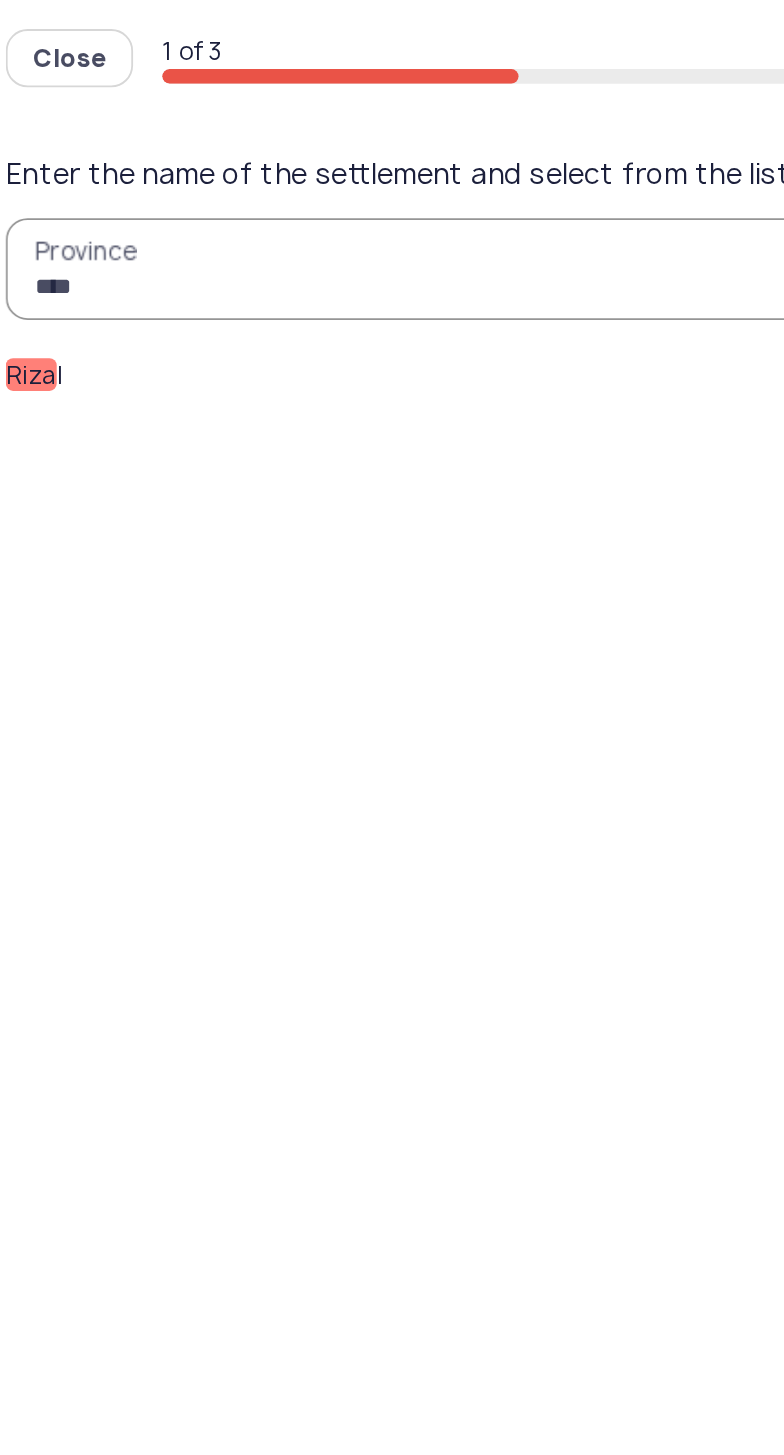 click on "Riza" 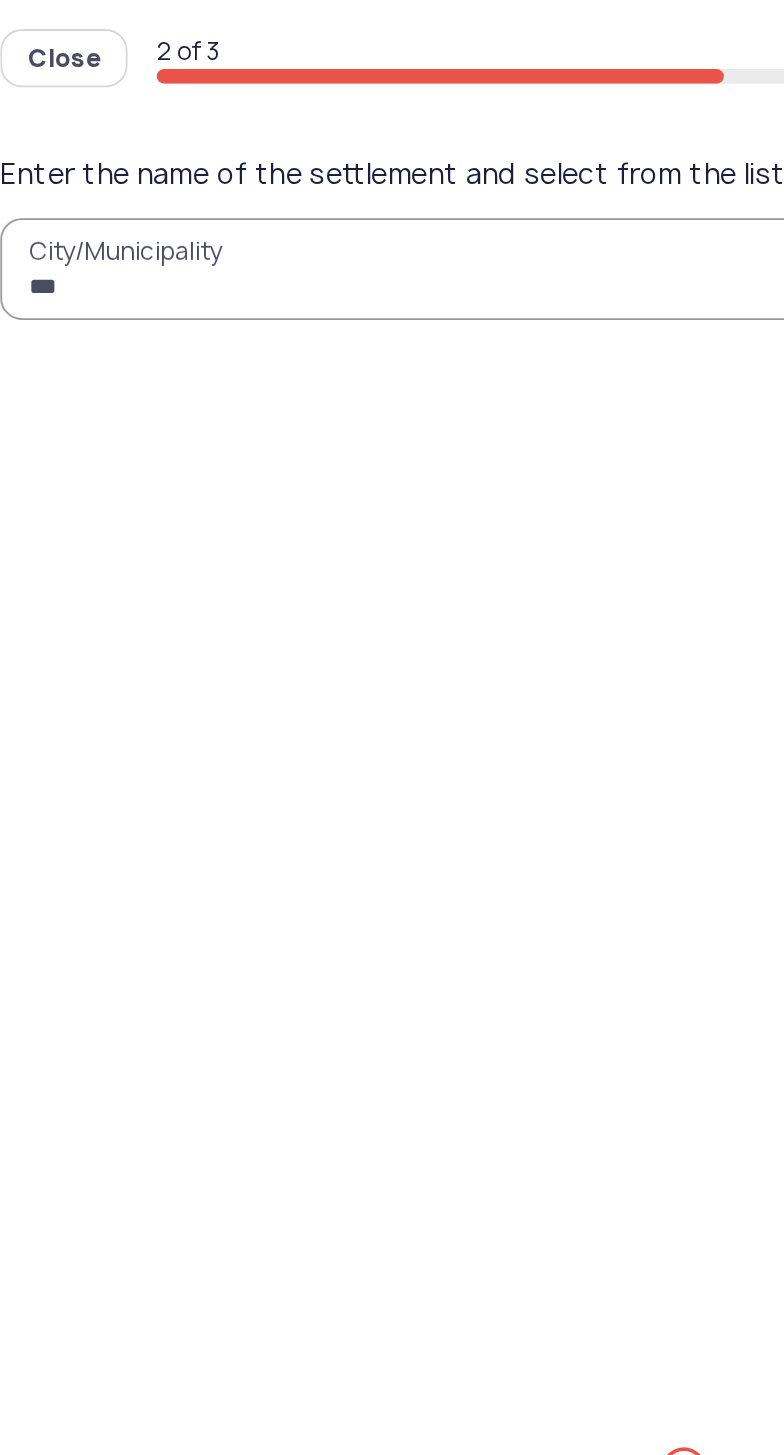 type on "****" 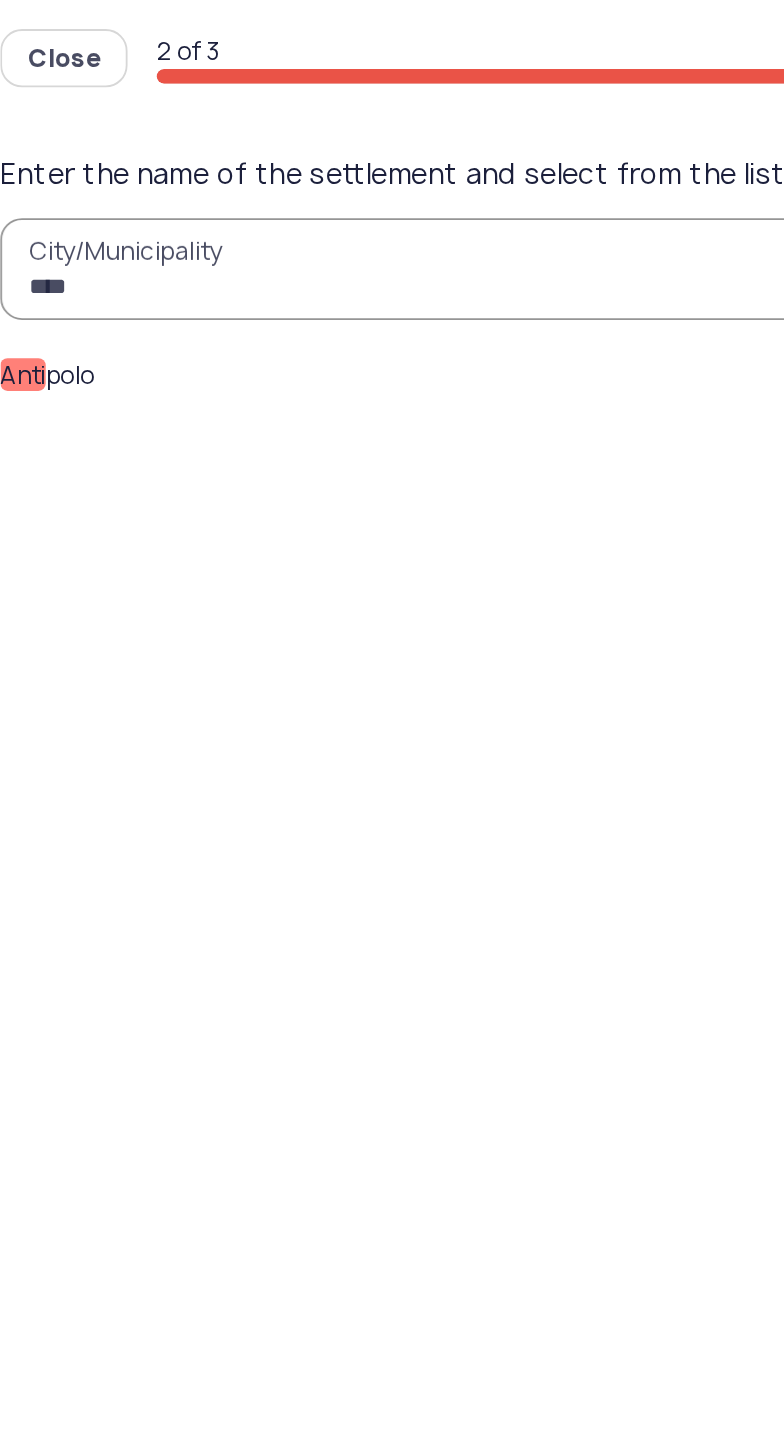 click on "Anti" 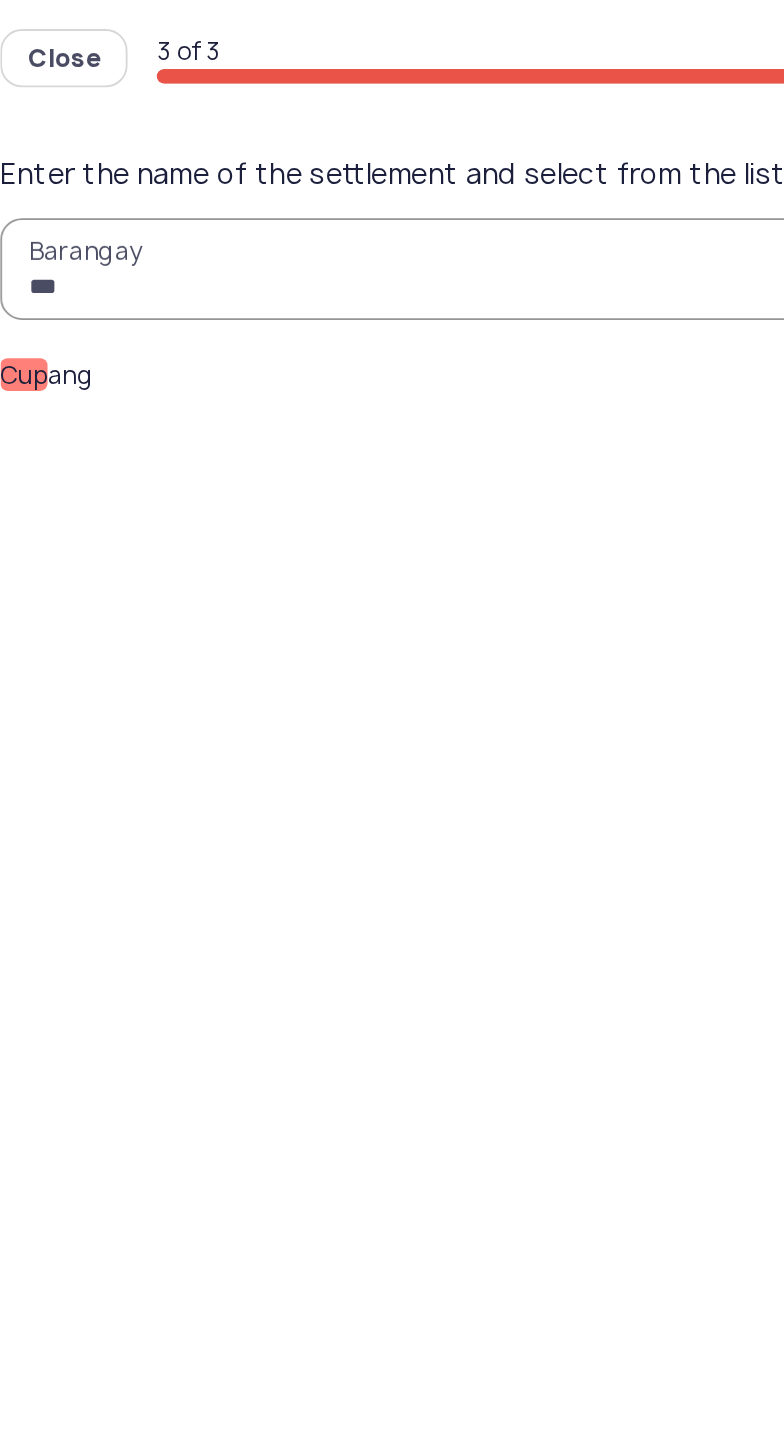 type on "***" 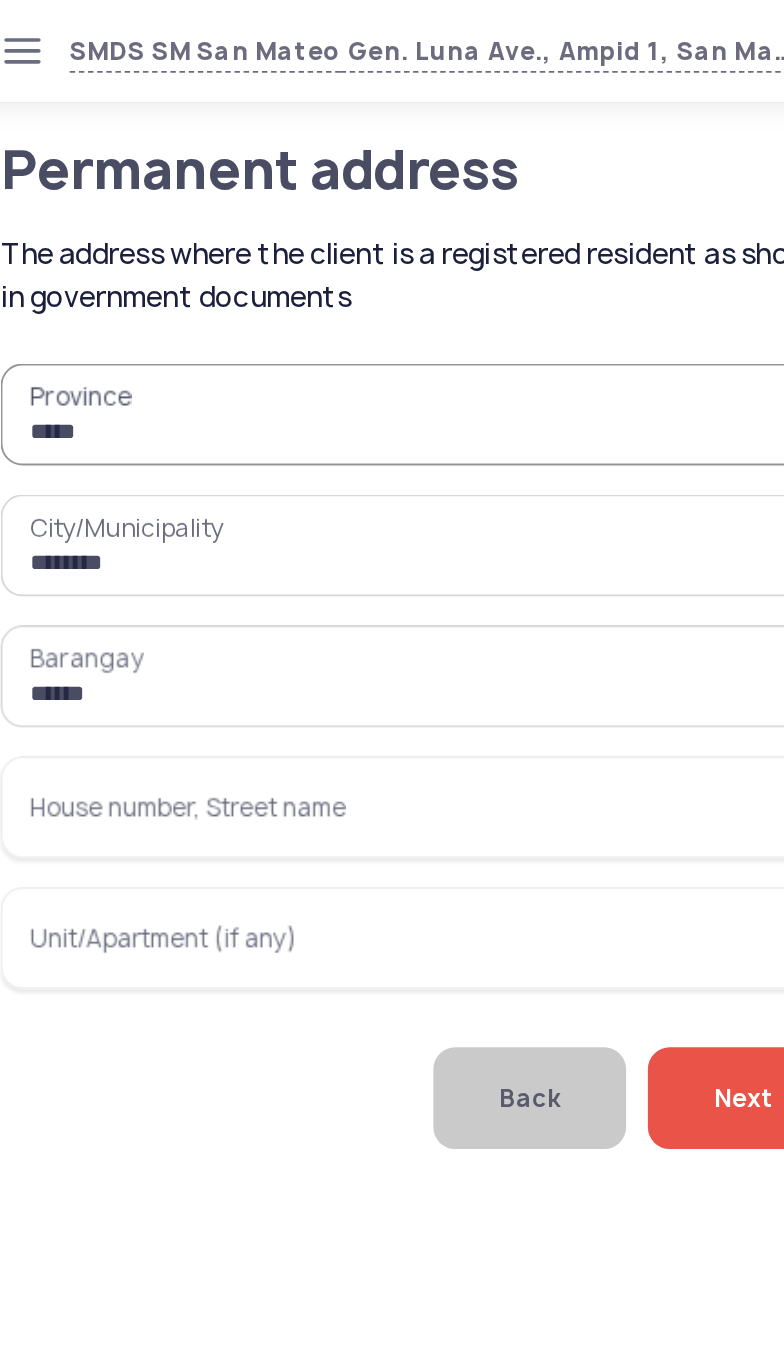 click on "House number, Street name" at bounding box center (266, 444) 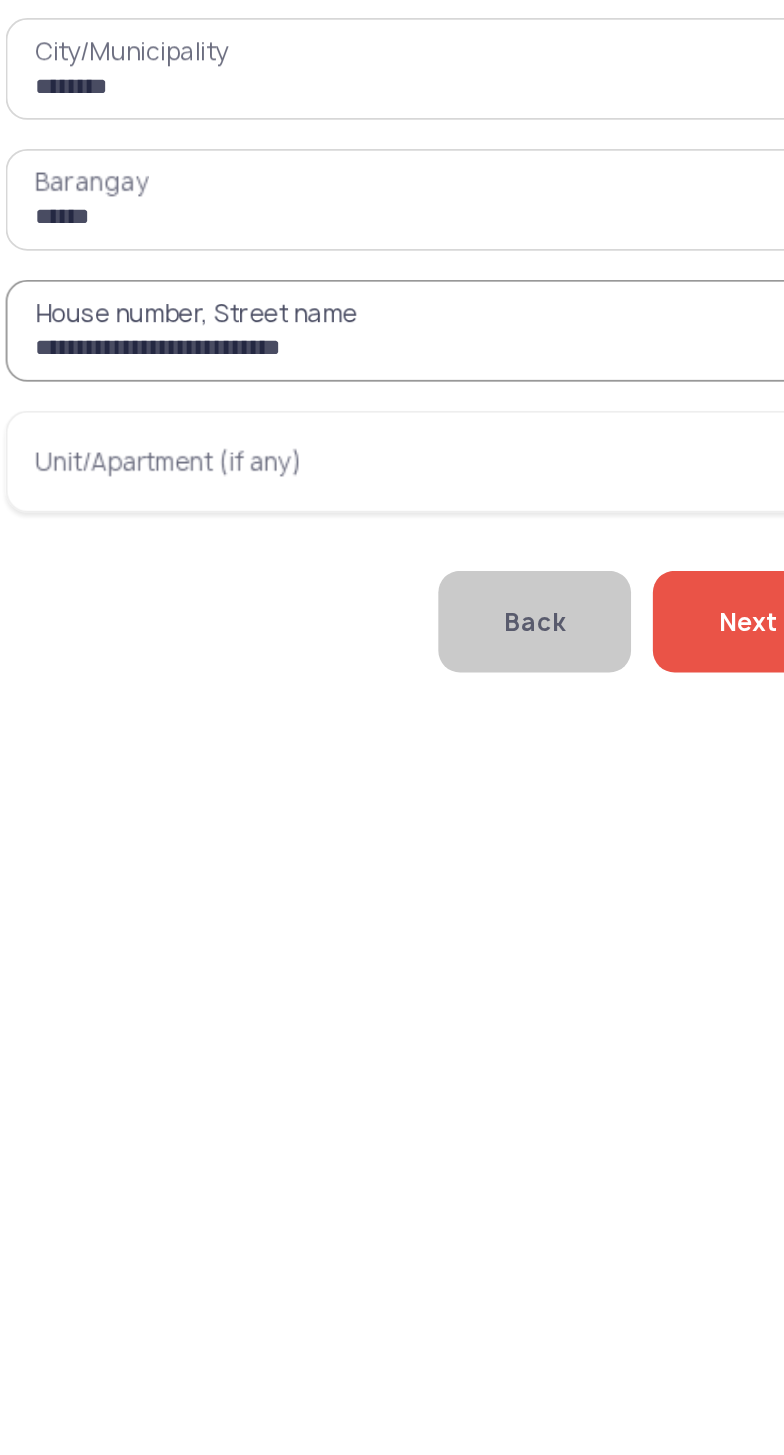 click on "**********" at bounding box center [266, 444] 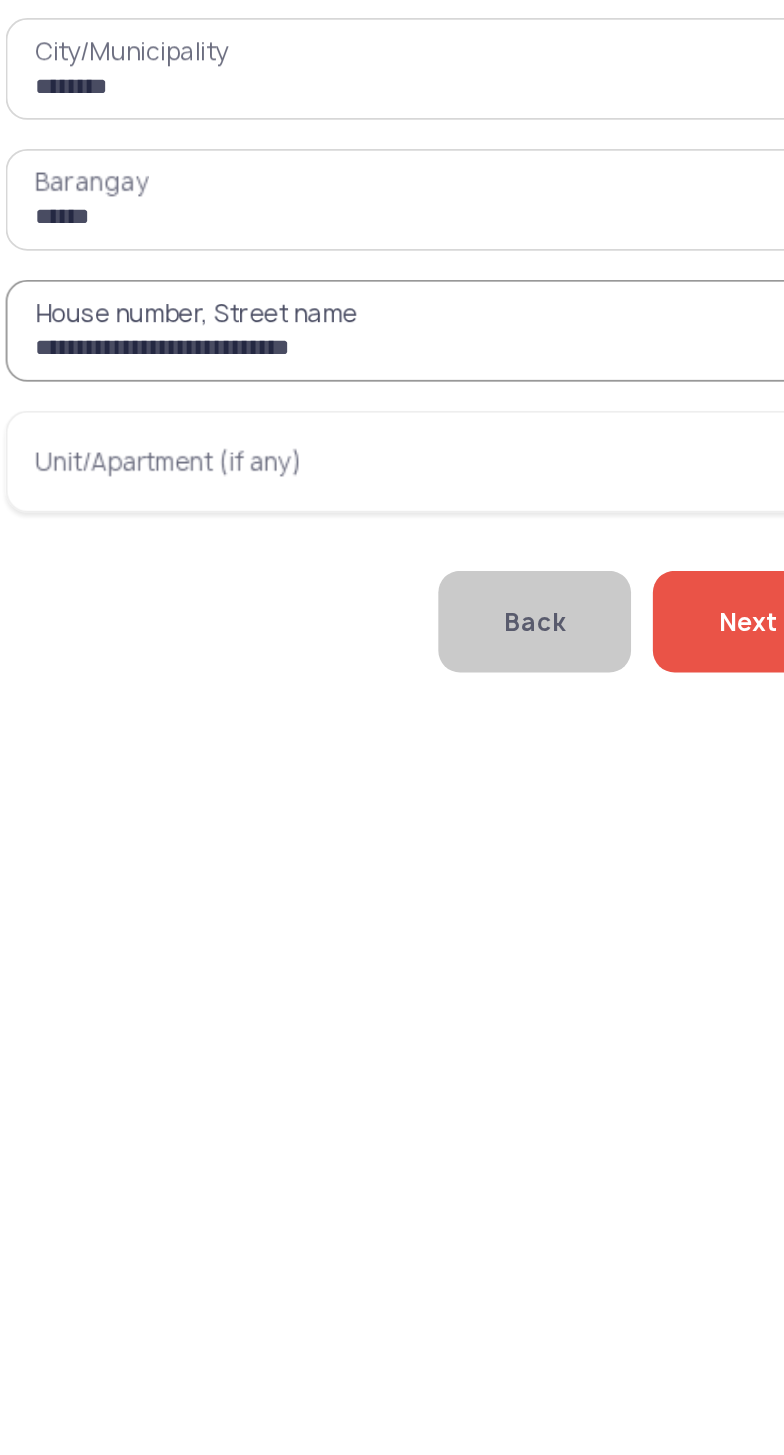 type on "**********" 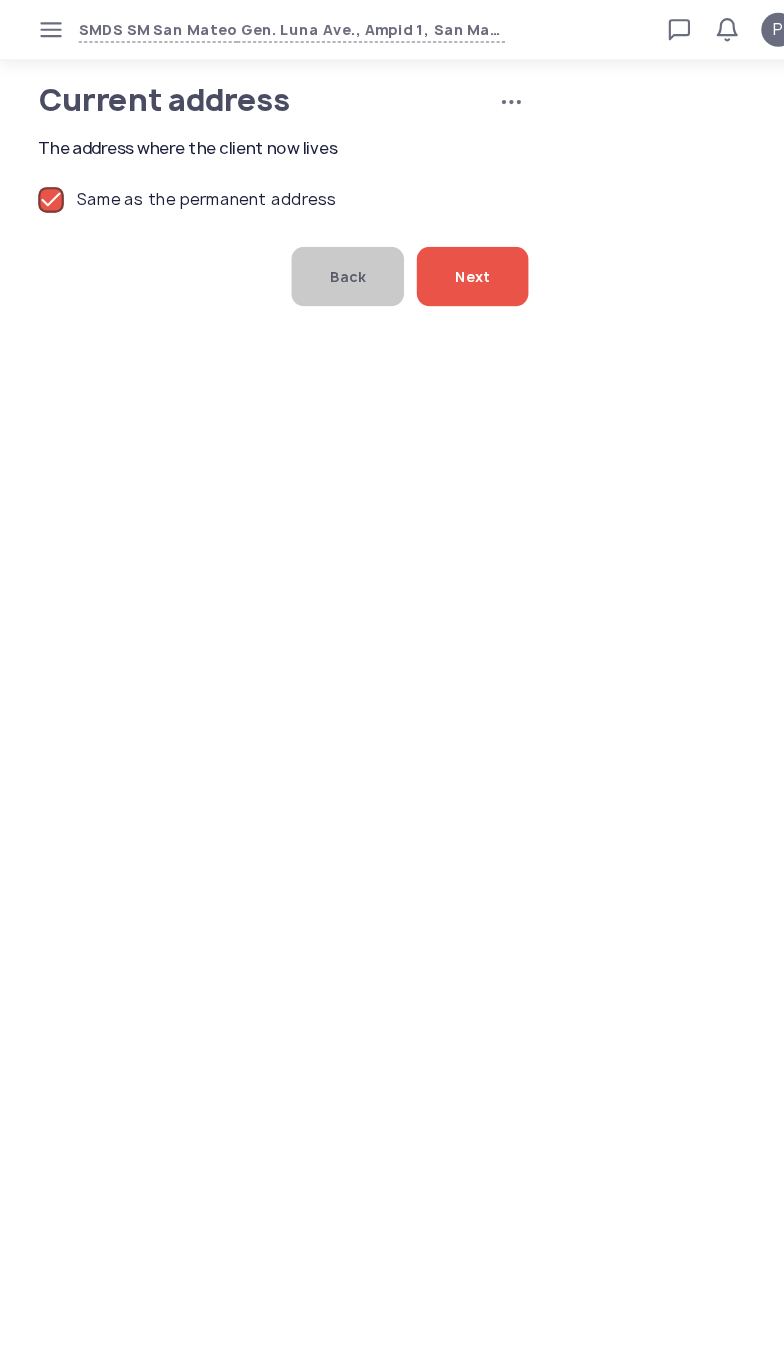 click on "Next" 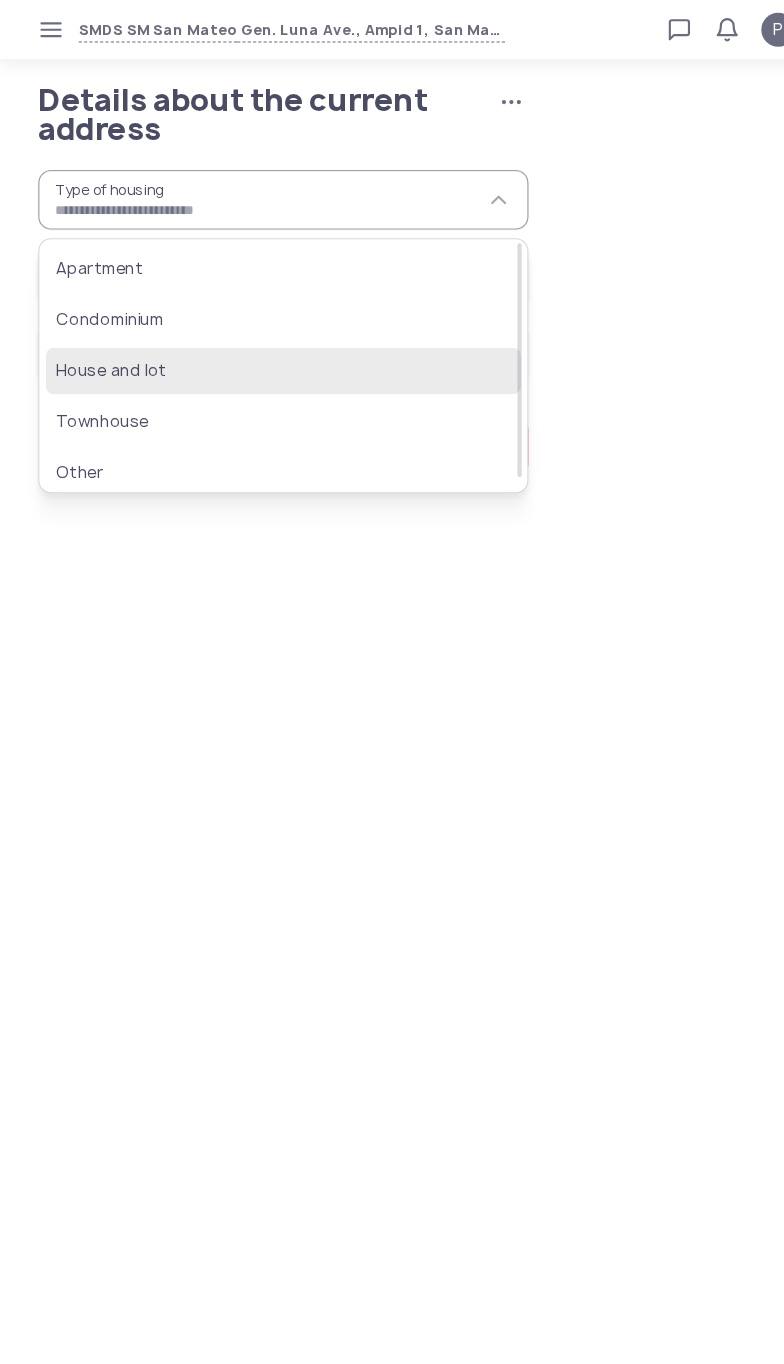 click on "House and lot" 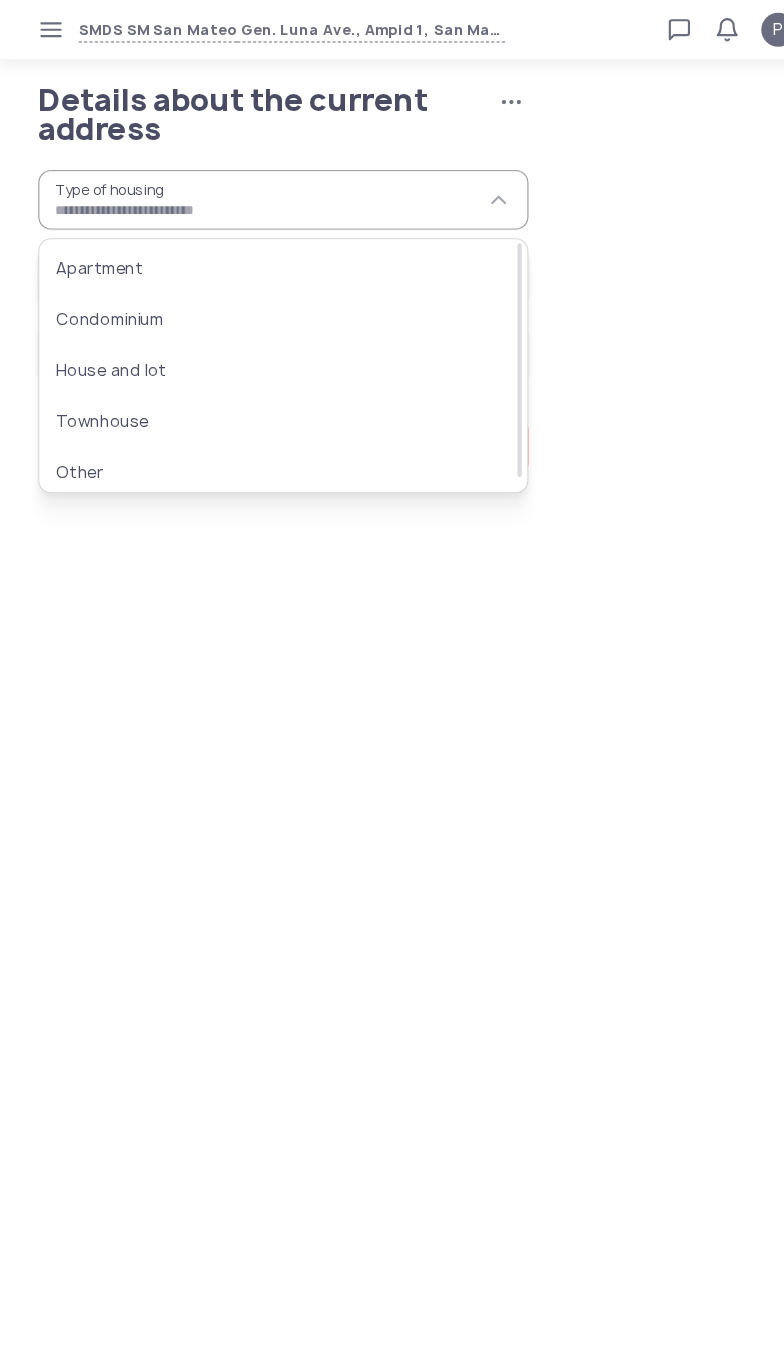 type on "**********" 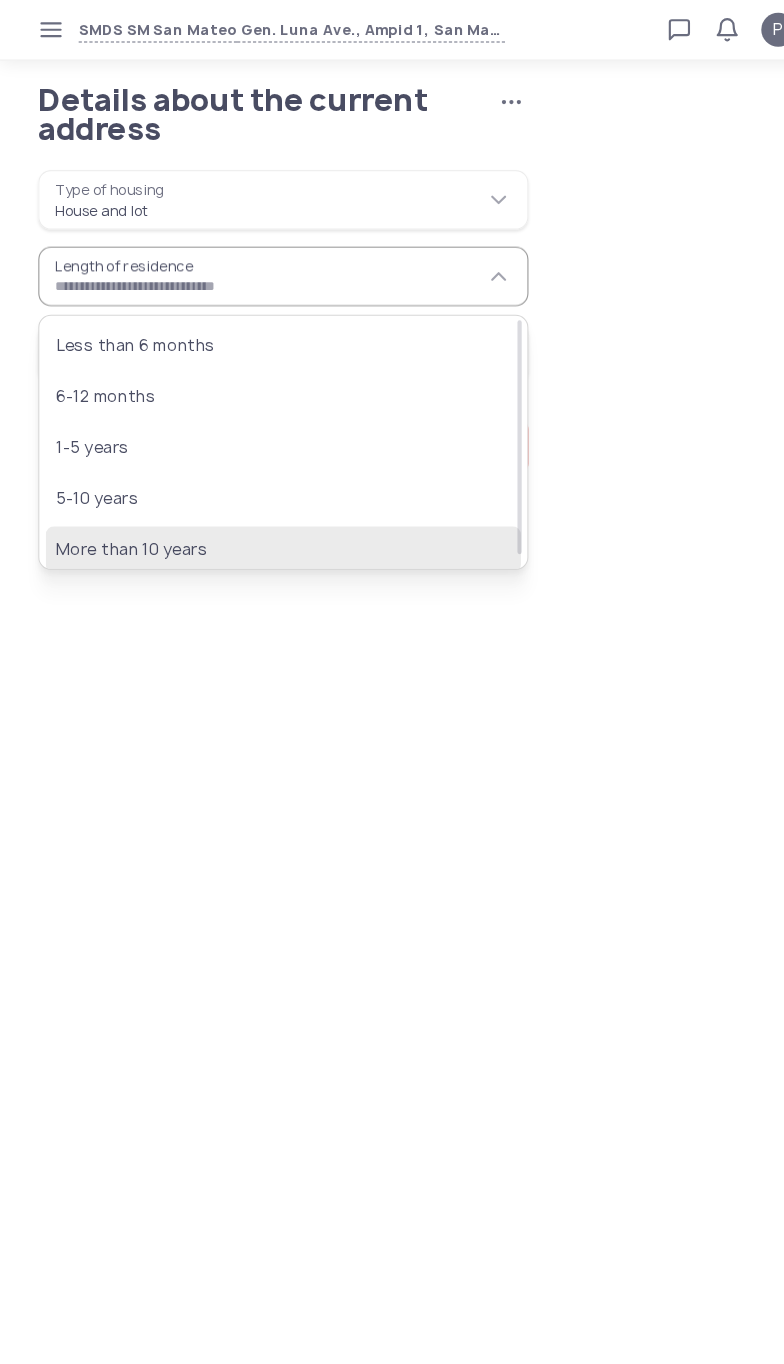 click on "More than 10 years" 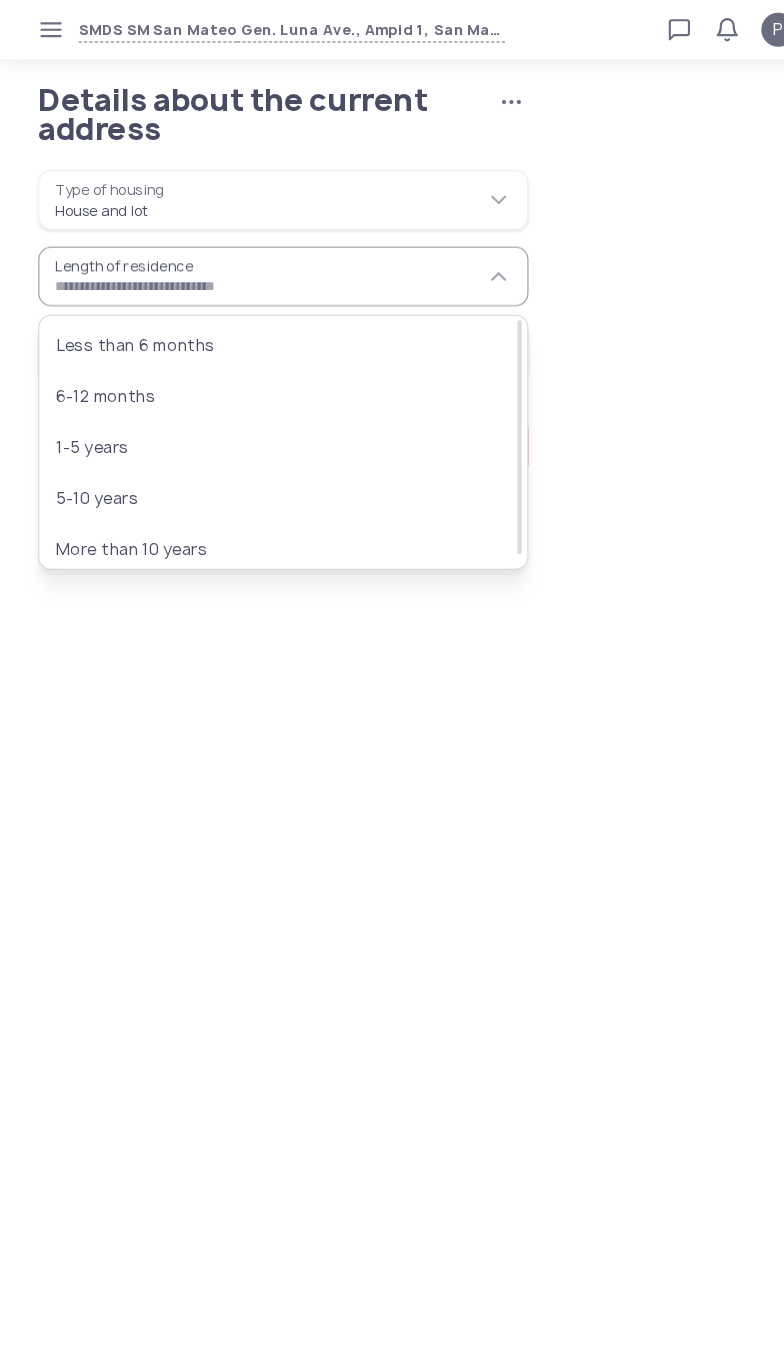 type on "**********" 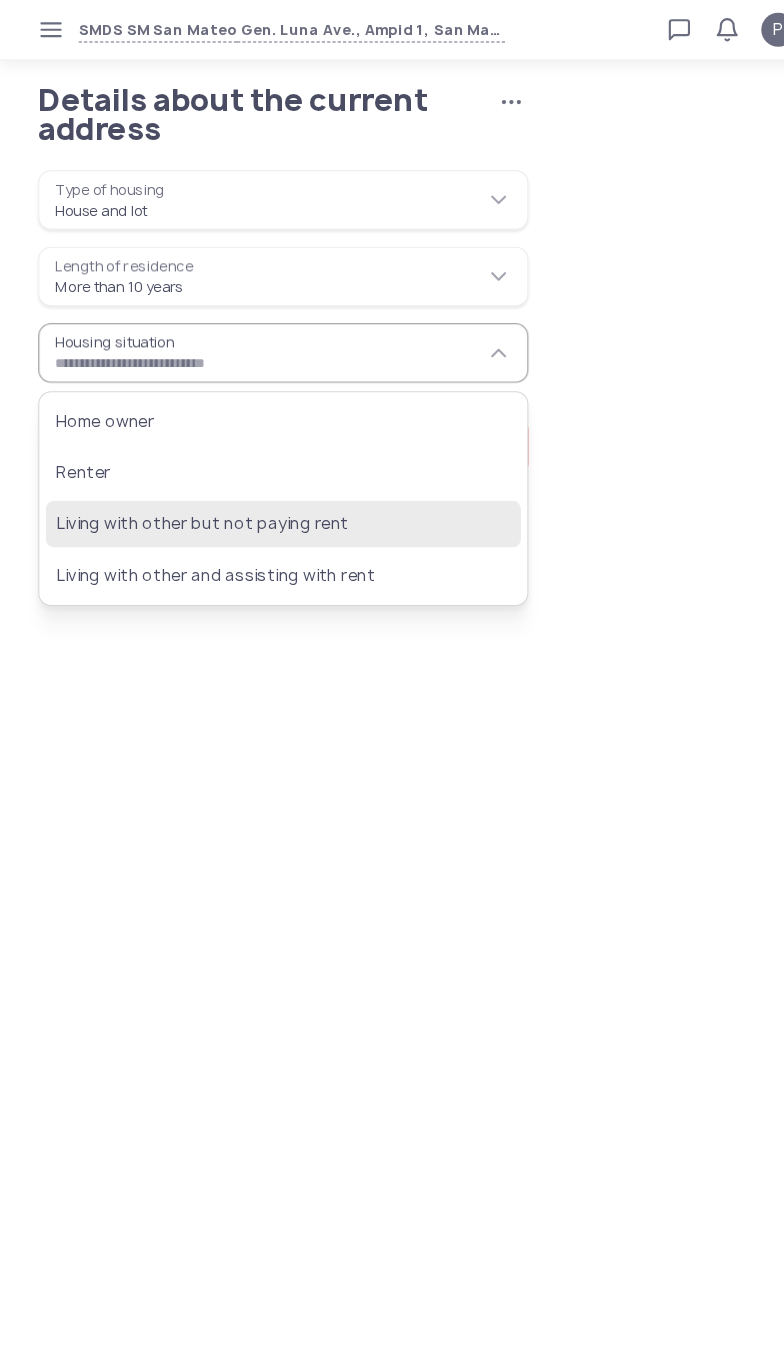click on "Living with other but not paying rent" 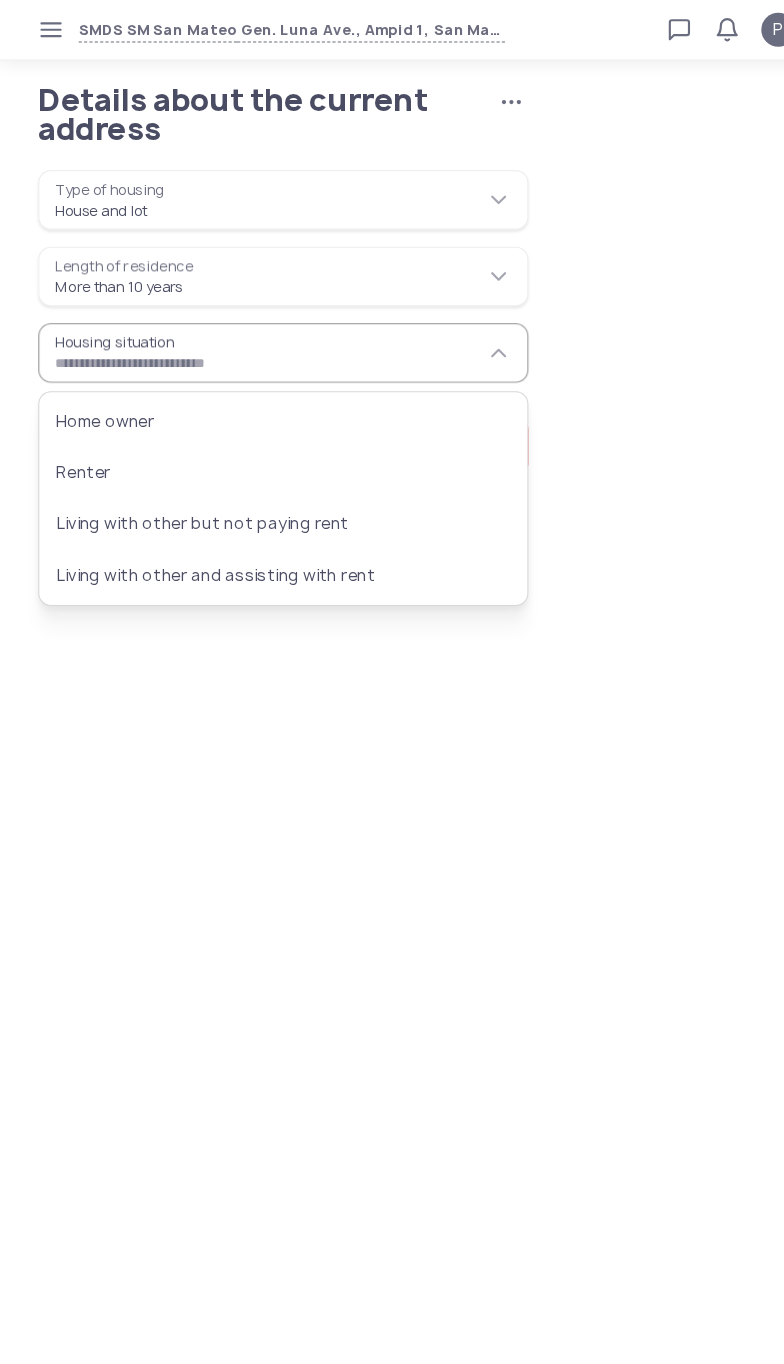 type on "**********" 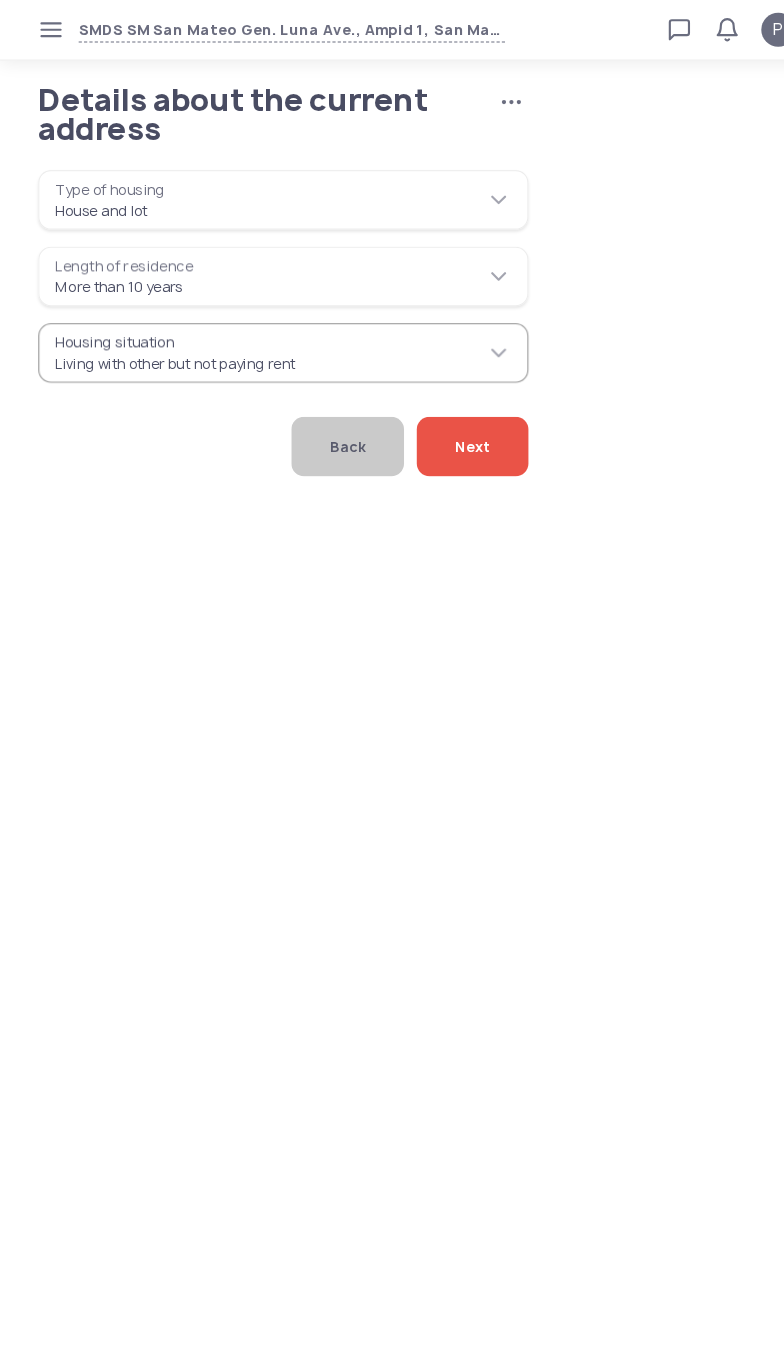 click on "Next" 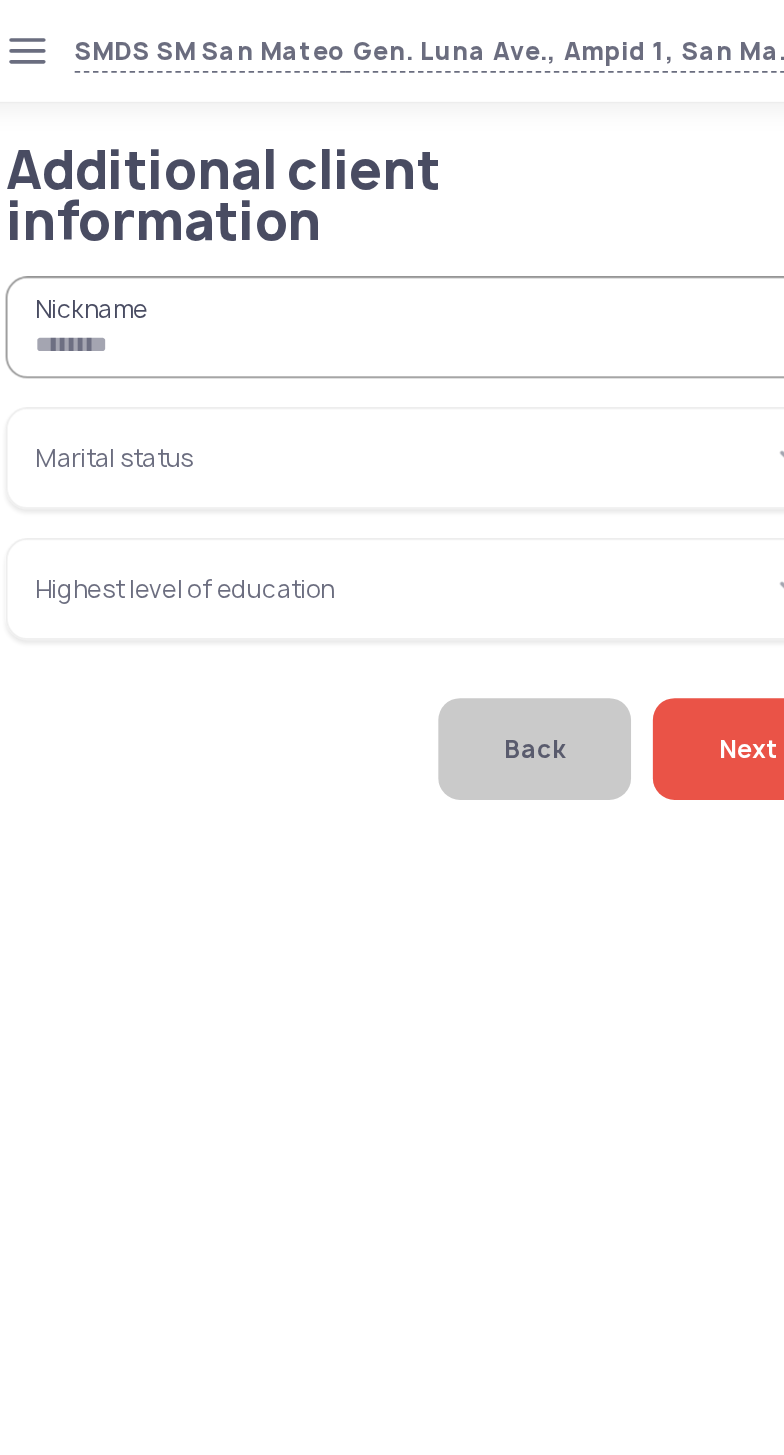 click on "Nickname" at bounding box center [266, 180] 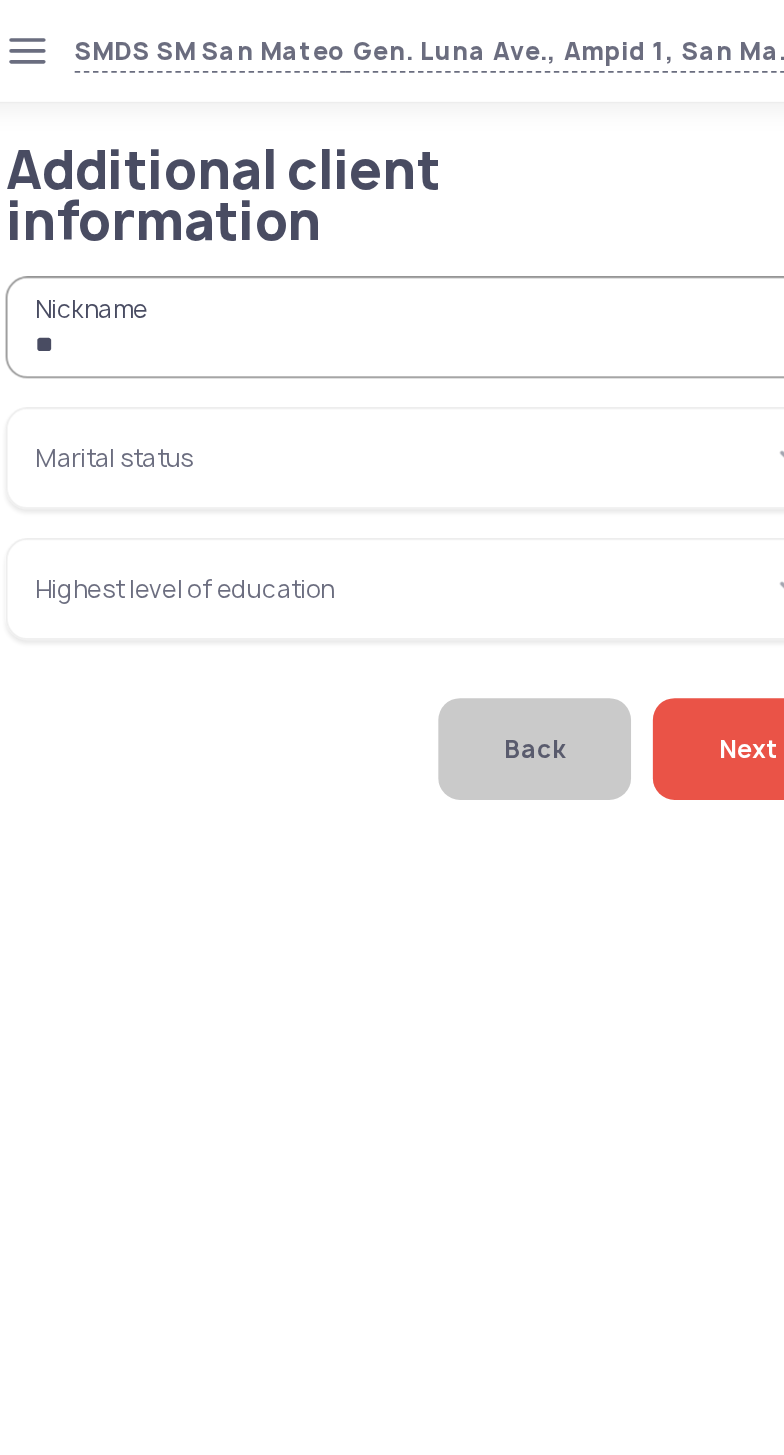 type on "*" 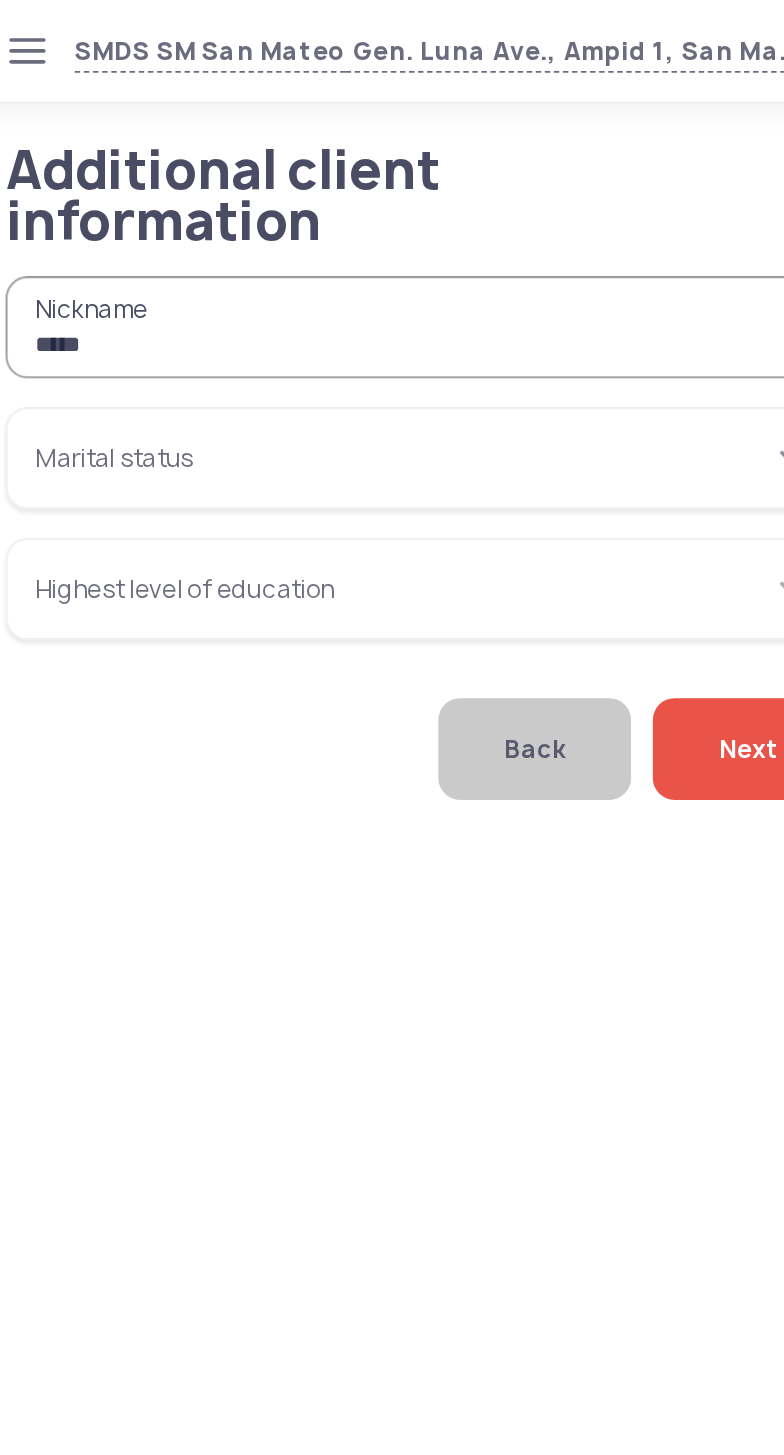 type on "*****" 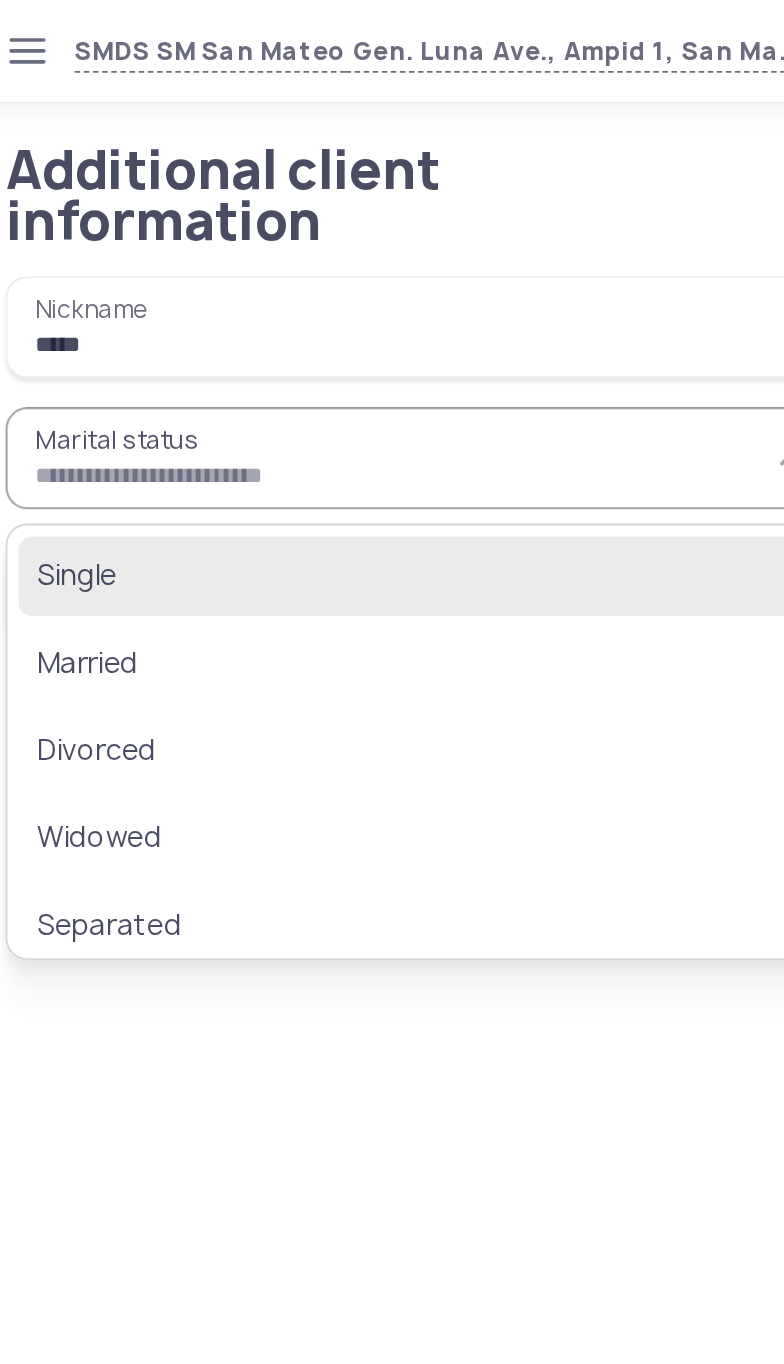 click on "Single" 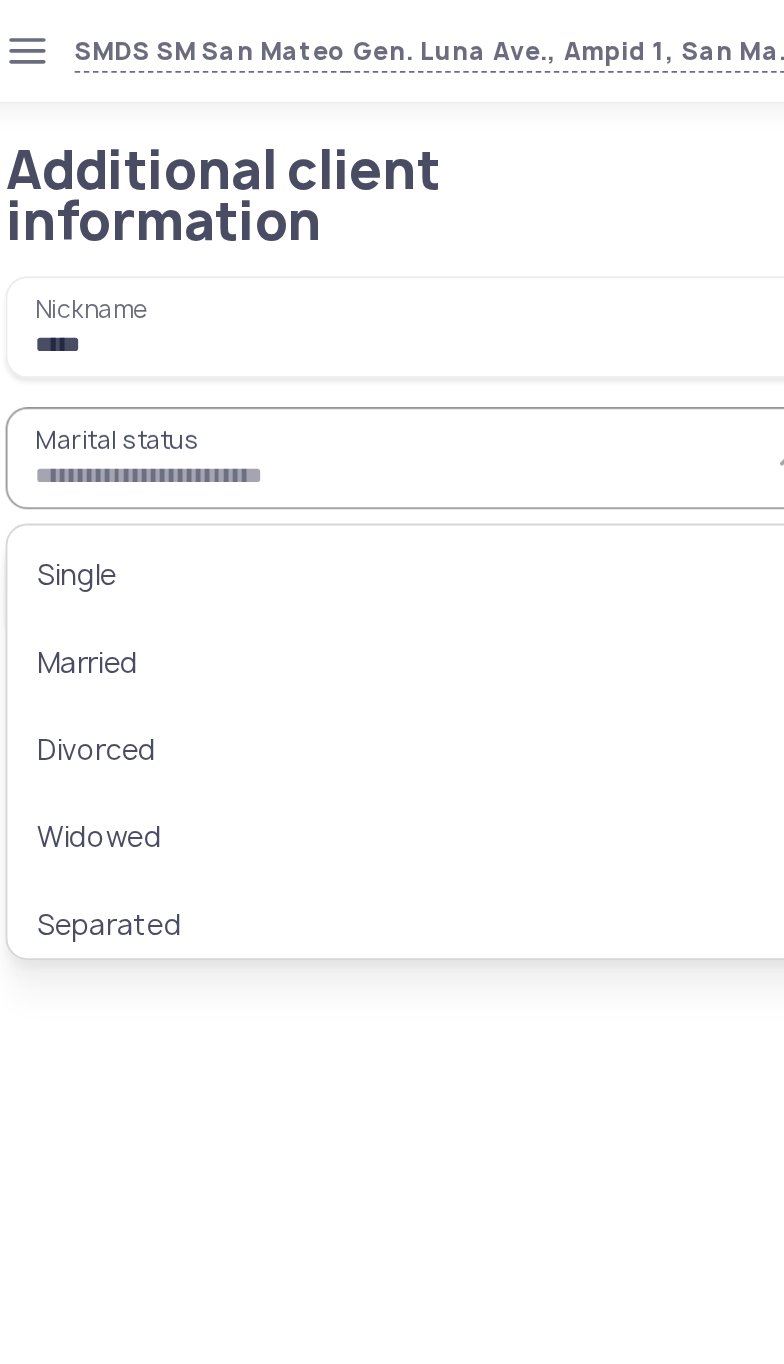 type on "******" 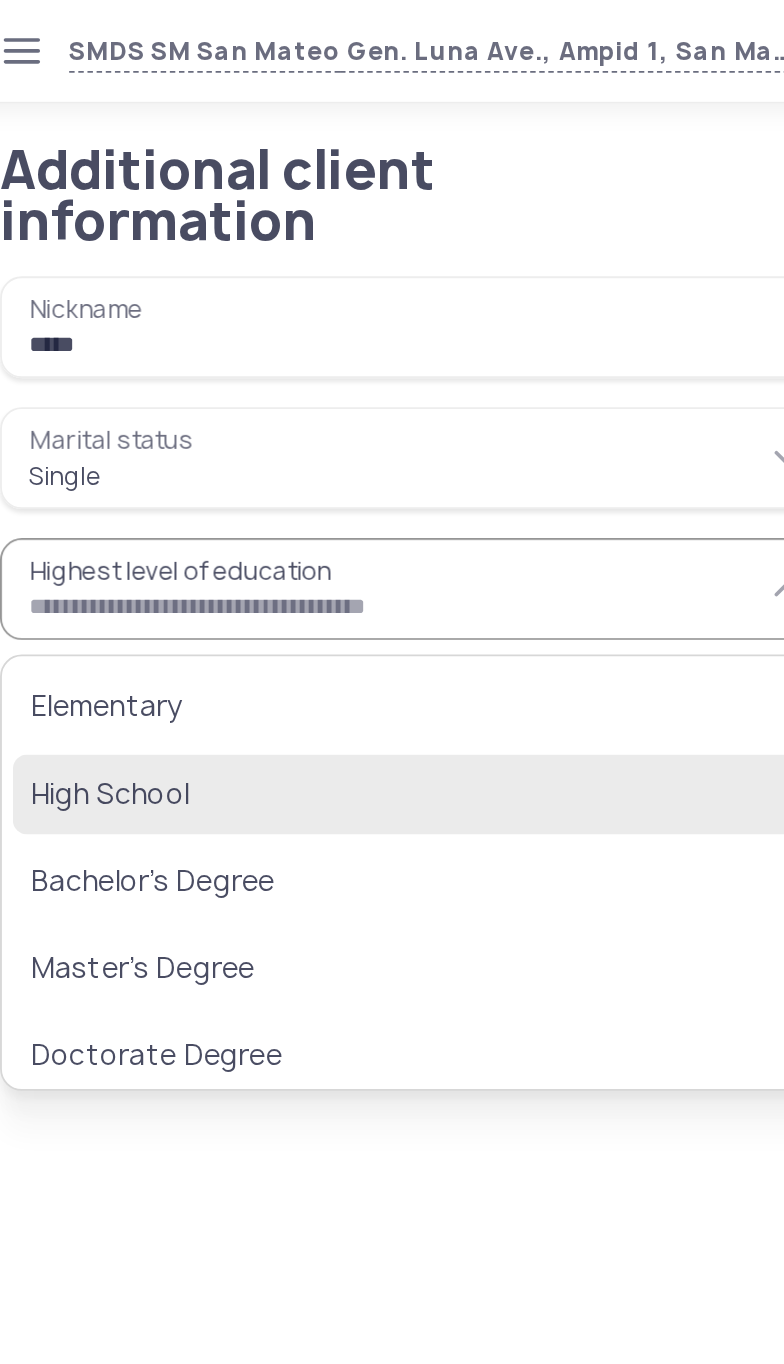 click on "High School" 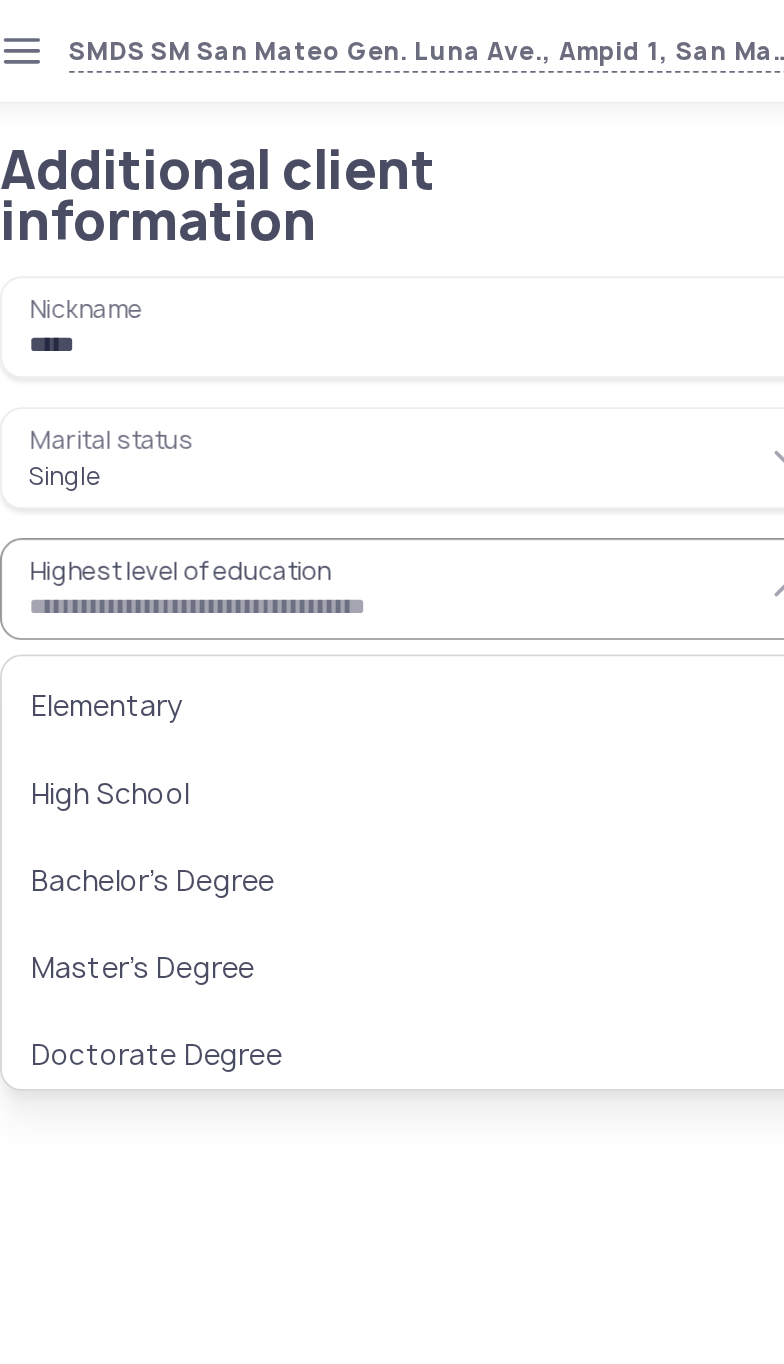 type on "**********" 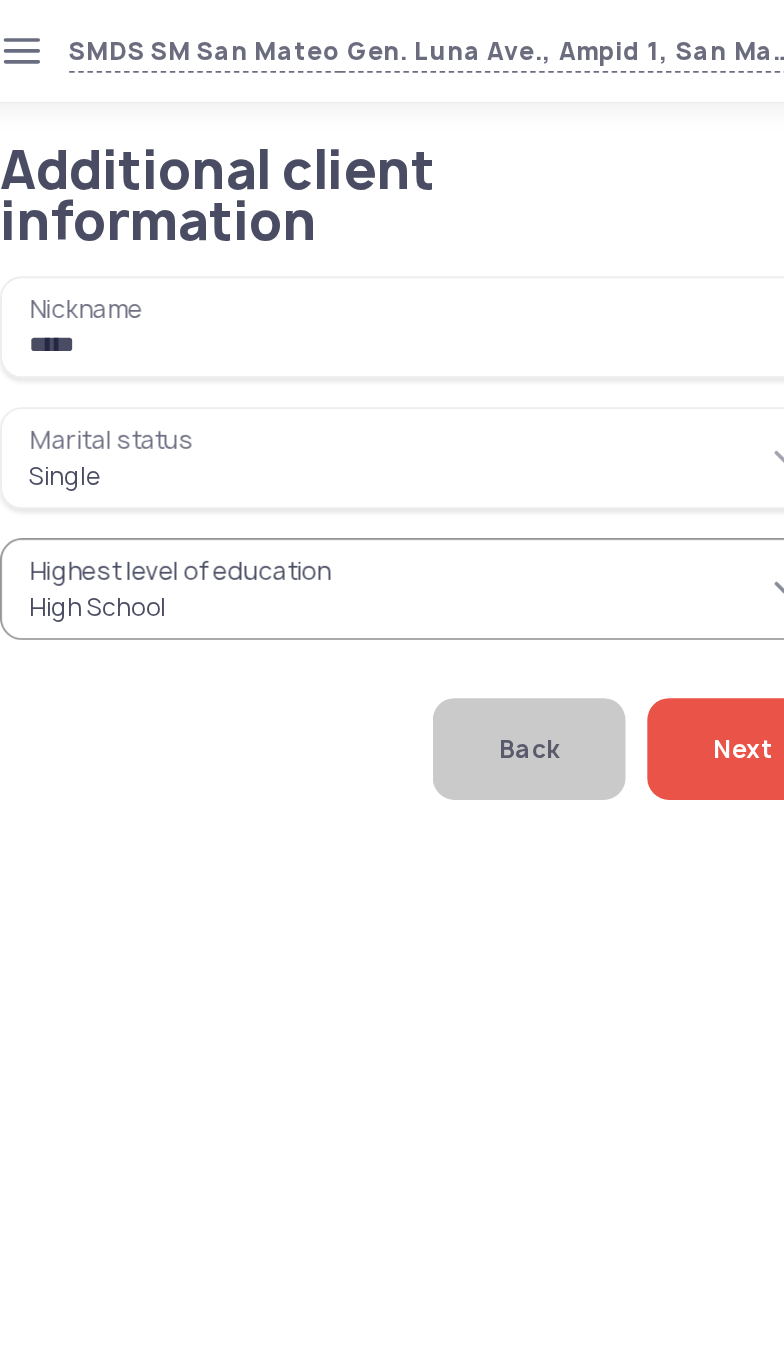 click on "**********" at bounding box center (266, 324) 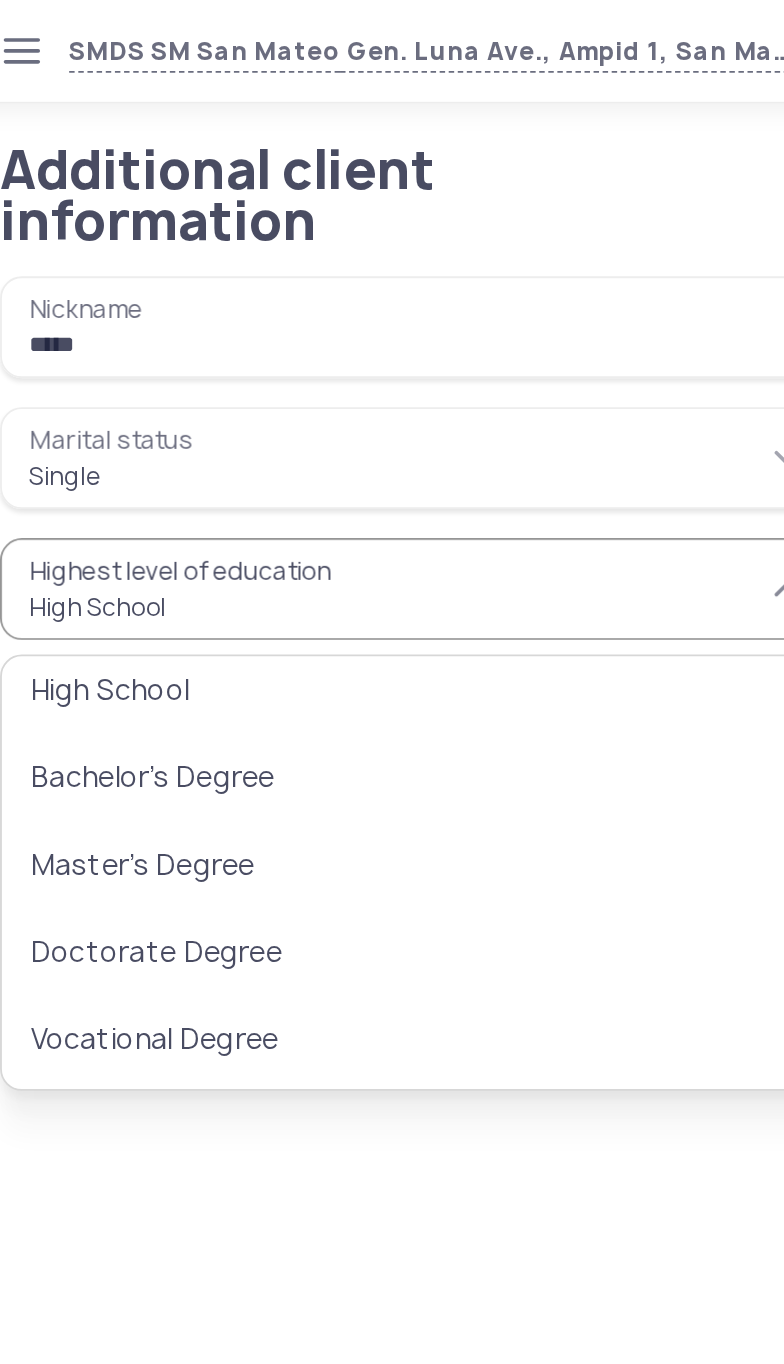 scroll, scrollTop: 28, scrollLeft: 0, axis: vertical 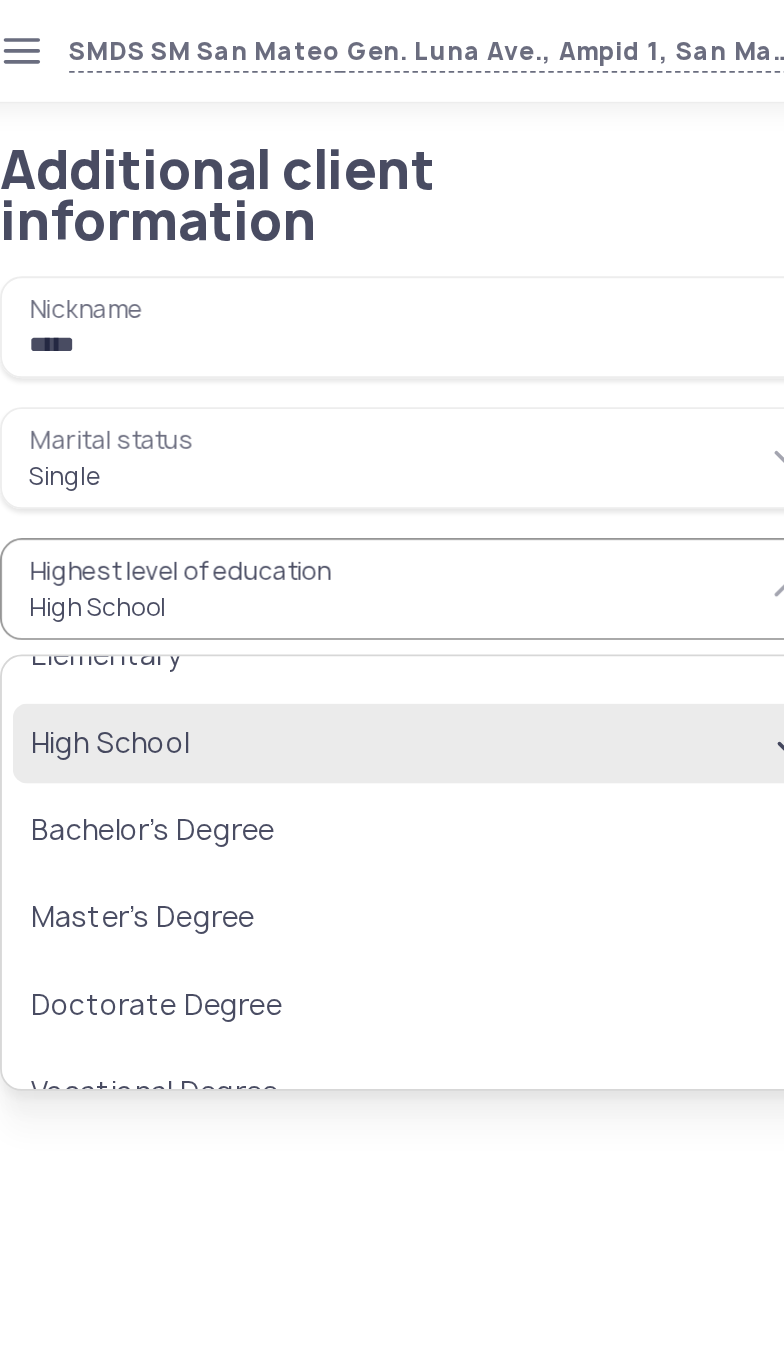 click on "High School" 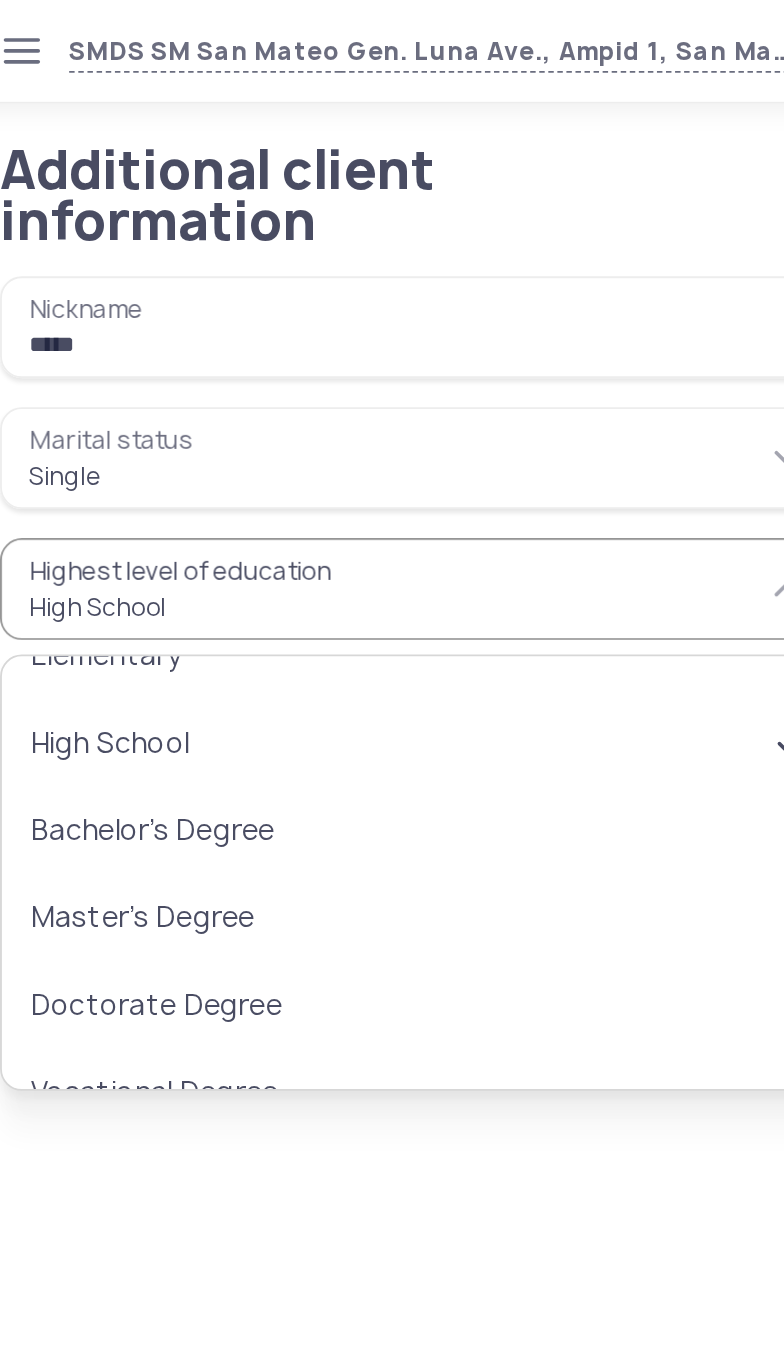 scroll, scrollTop: 0, scrollLeft: -149, axis: horizontal 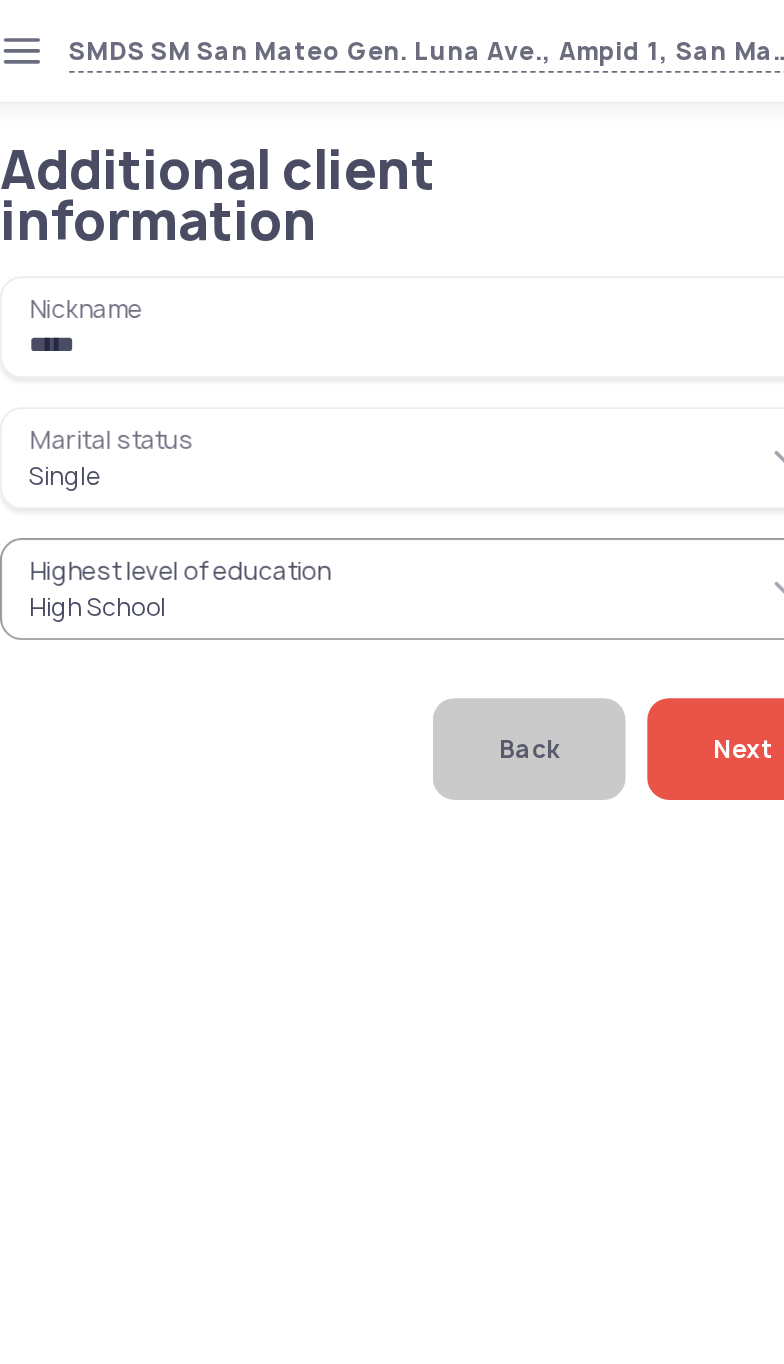 click on "Next" 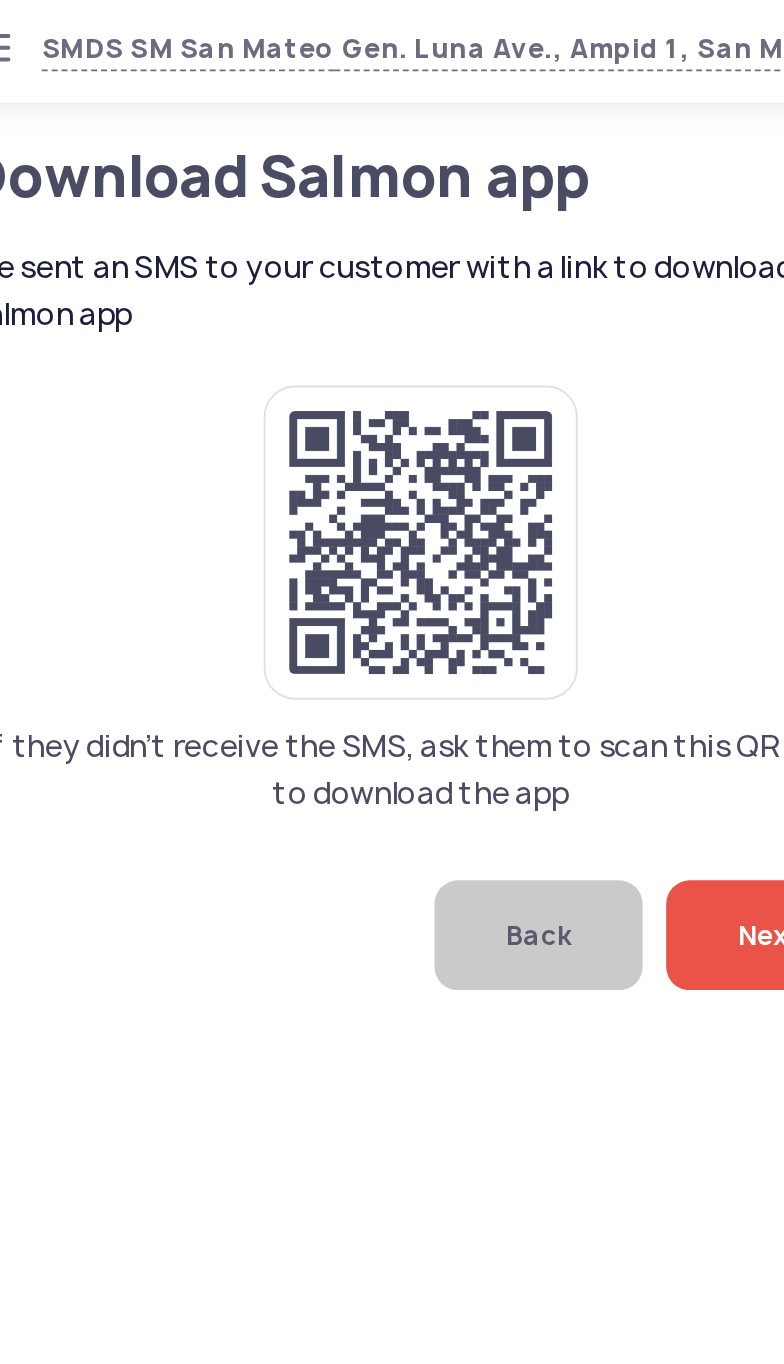click on "If they didn’t receive the SMS, ask them to scan this QR code to download the app" 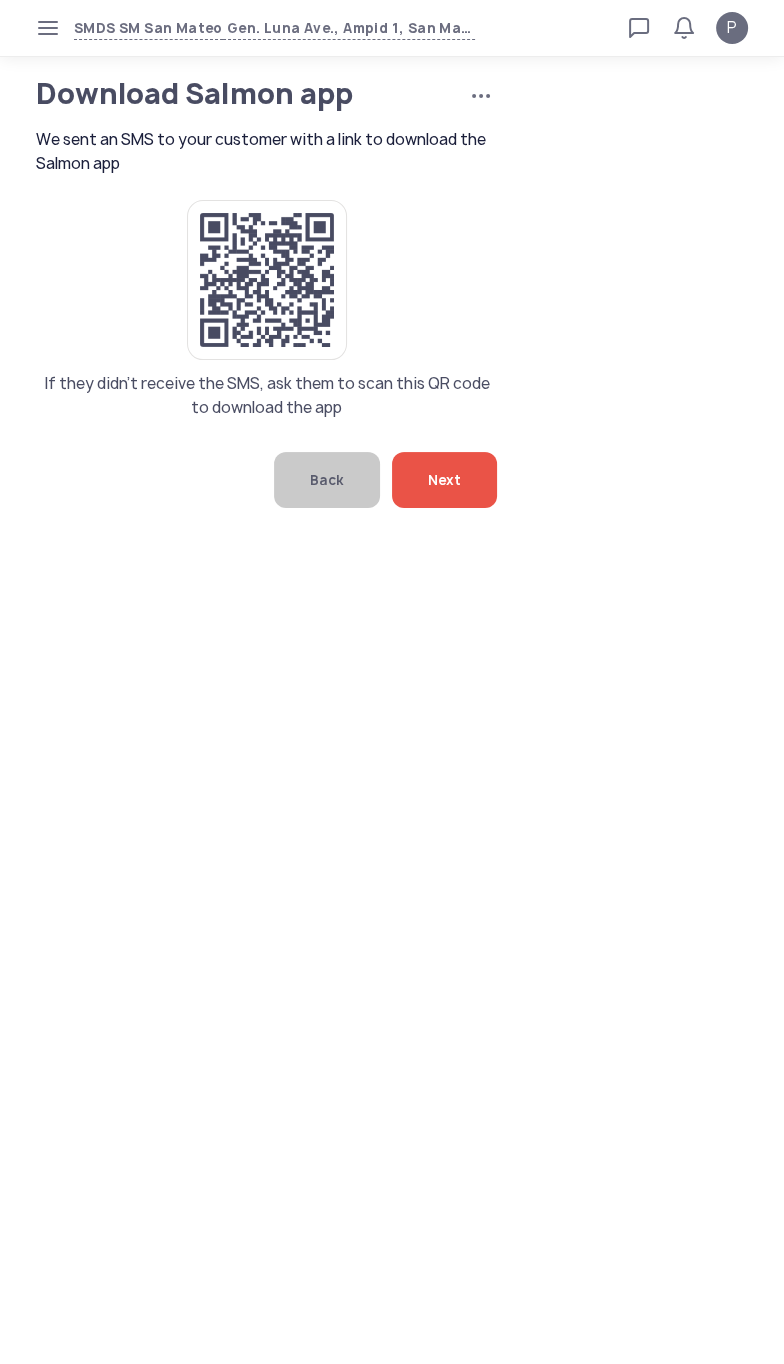 click on "Next" 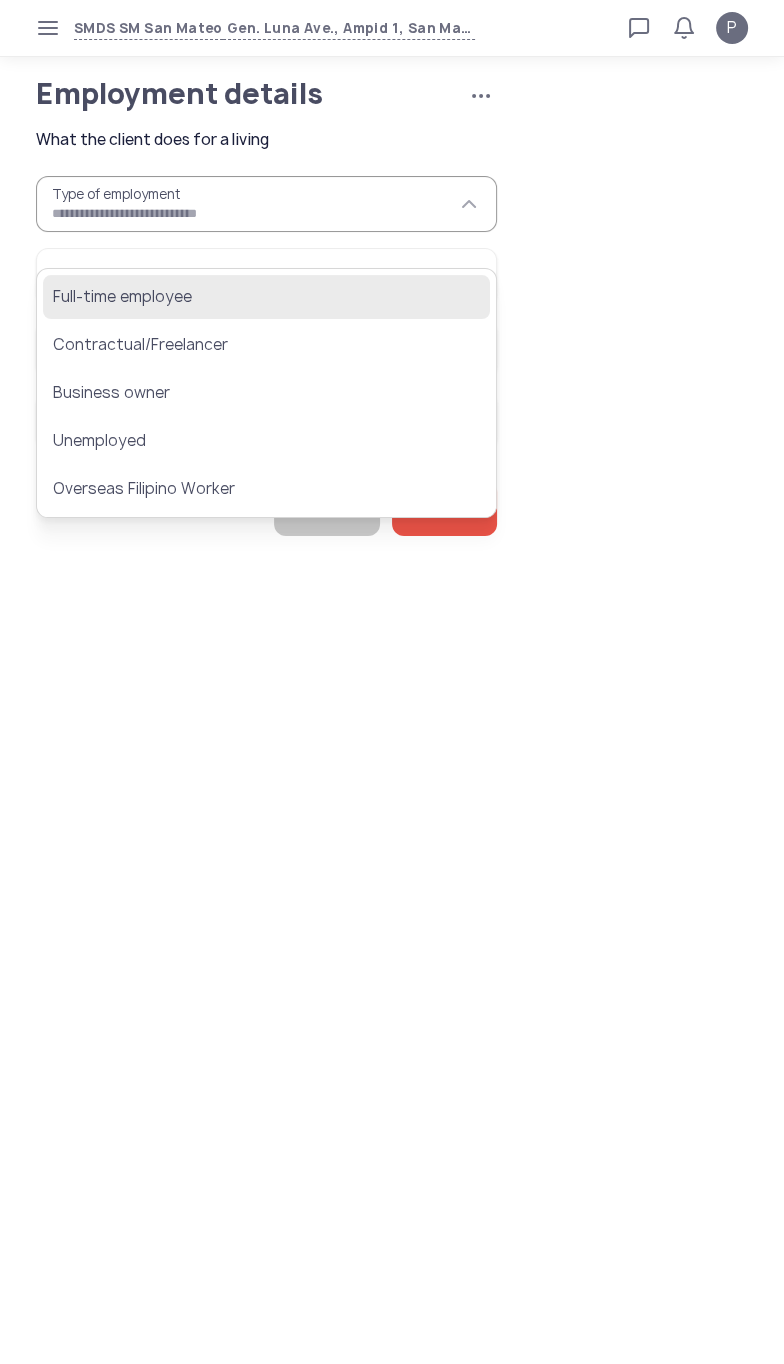 click on "Full-time employee" 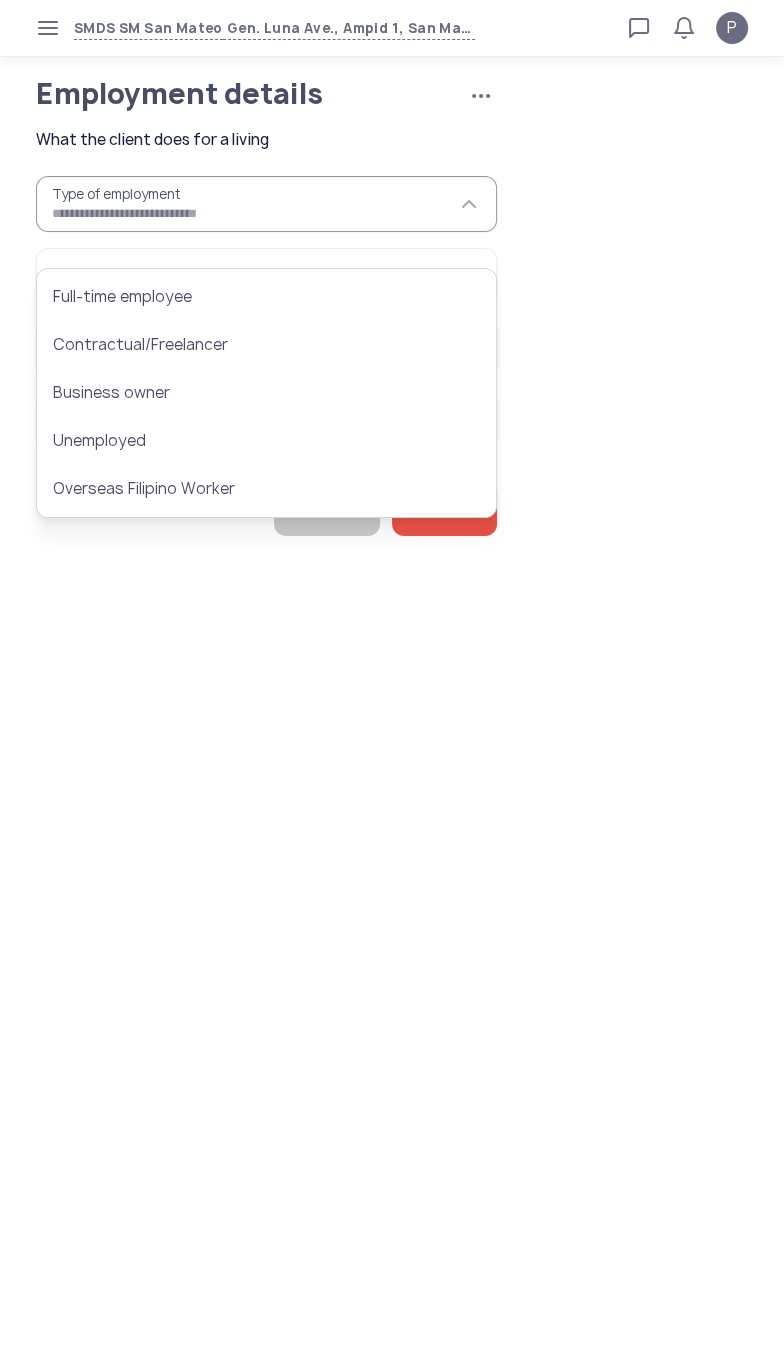 type on "**********" 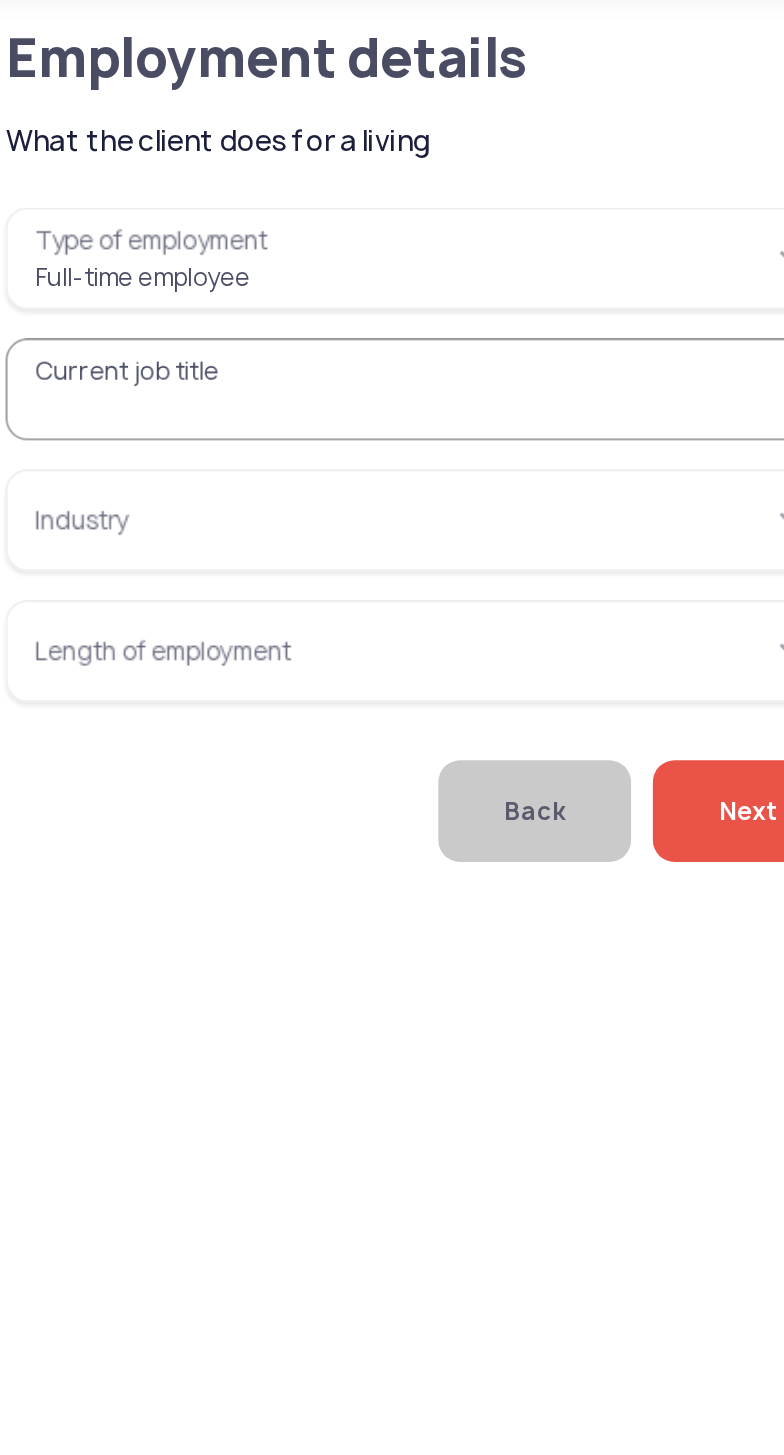 click on "Current job title" at bounding box center (266, 276) 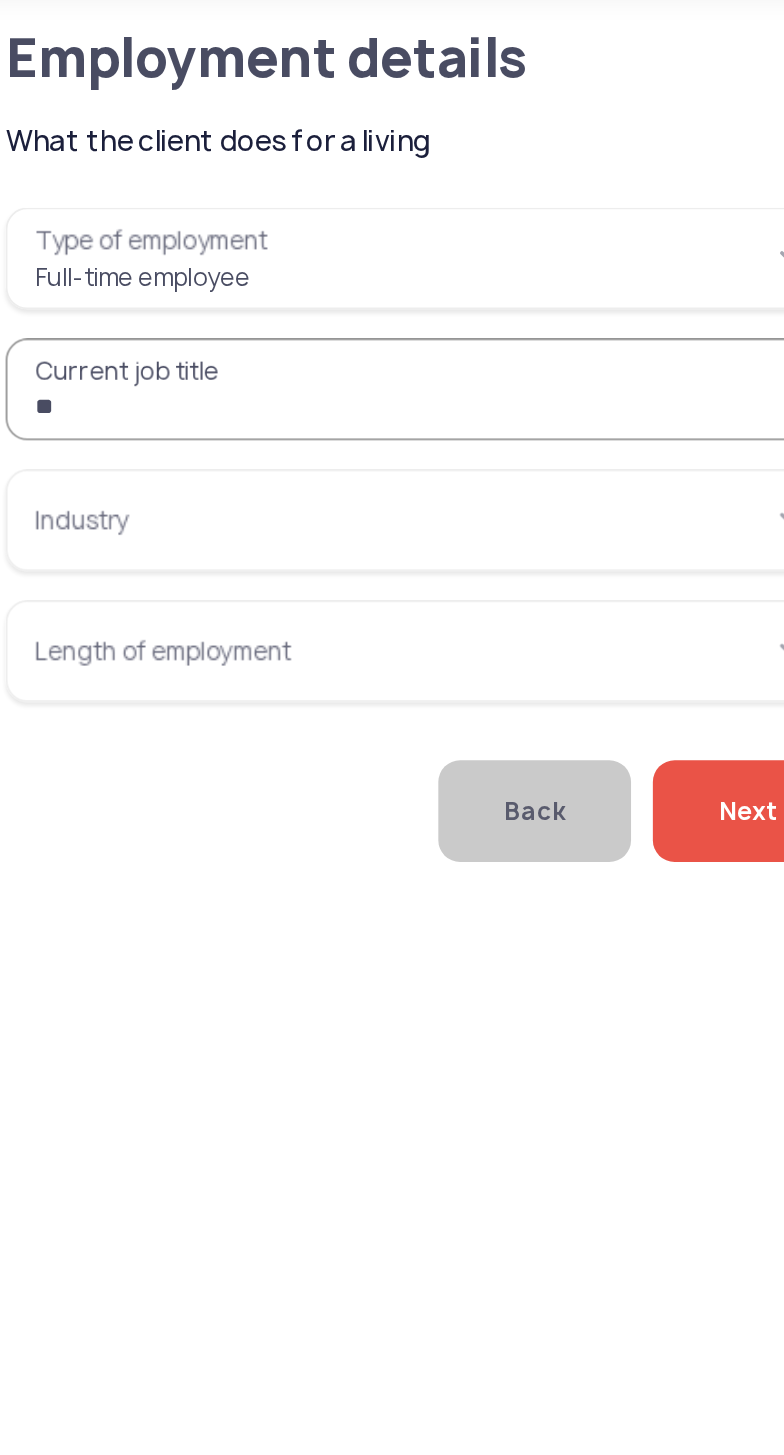 type on "*" 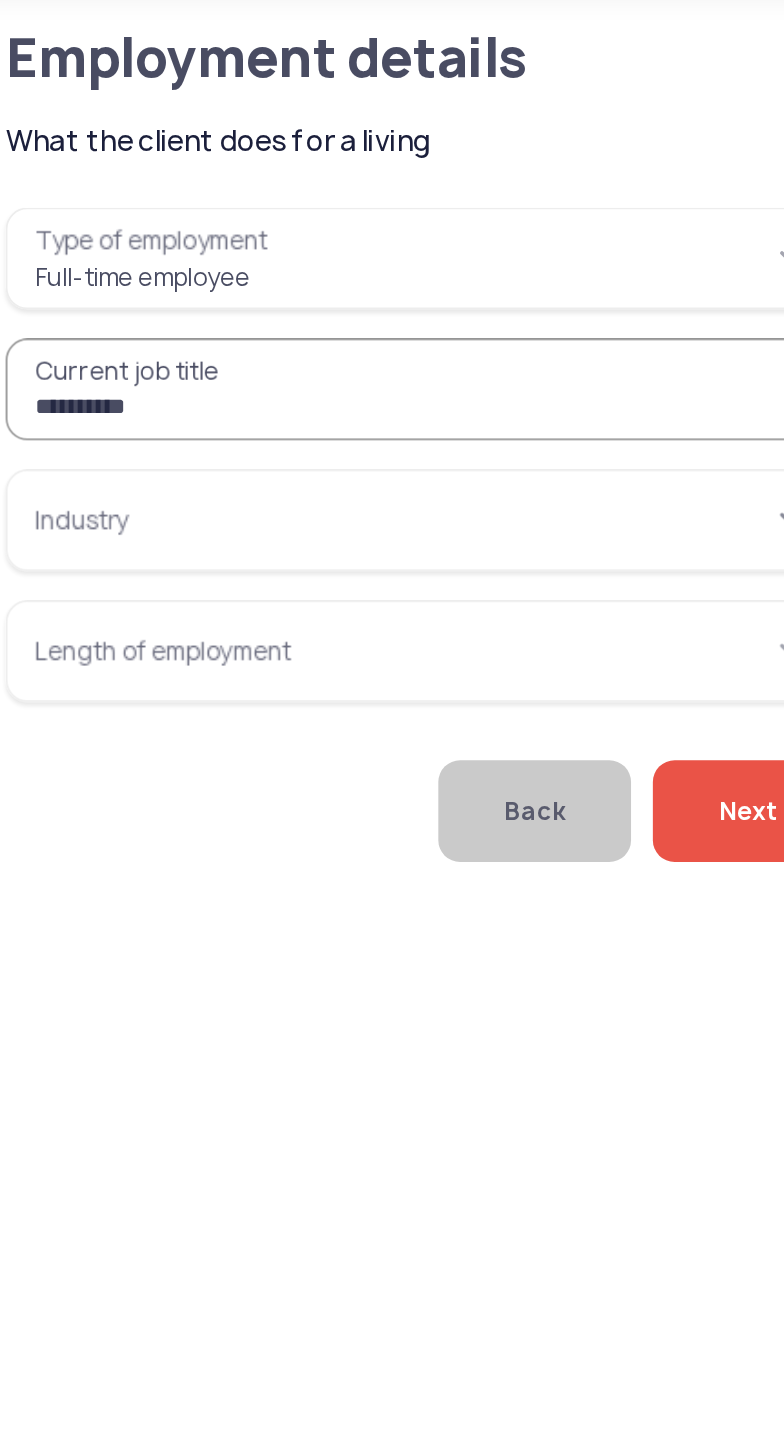 type on "**********" 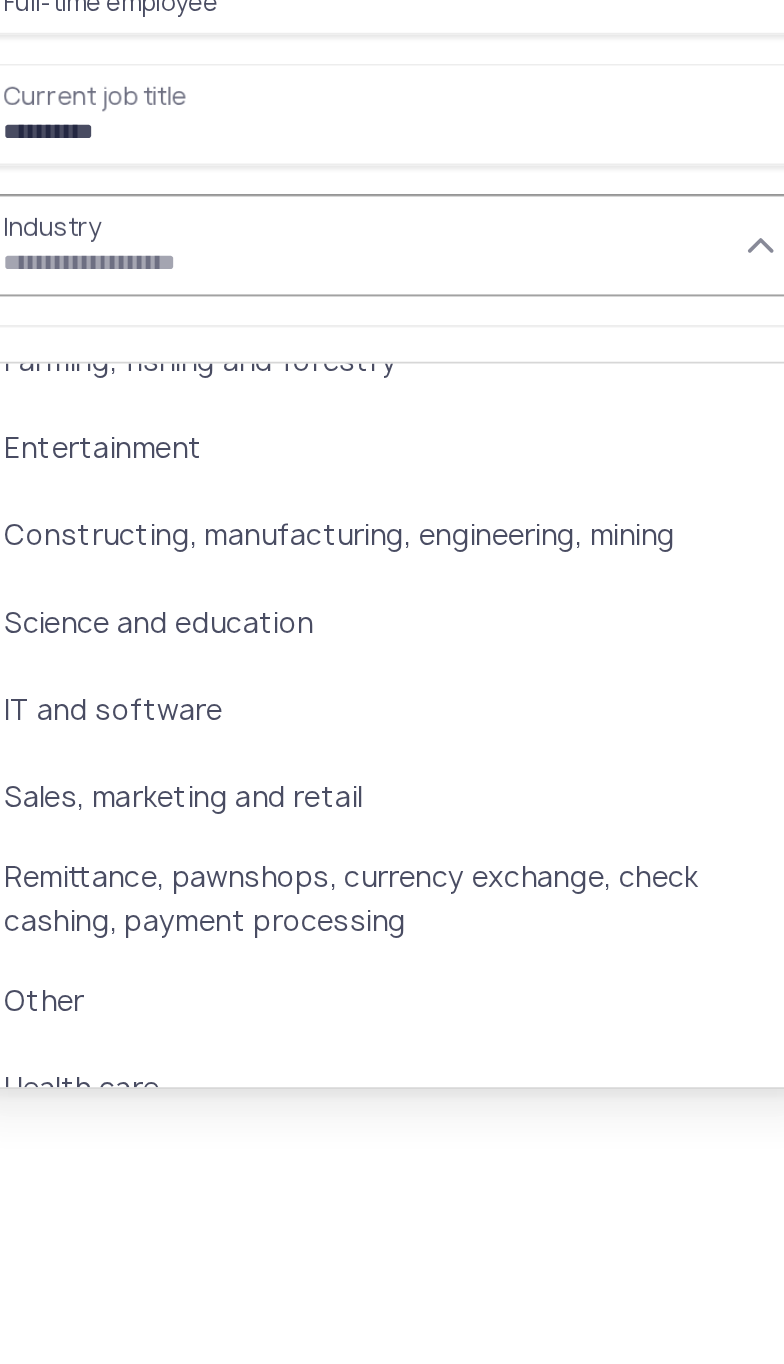 scroll, scrollTop: 226, scrollLeft: 0, axis: vertical 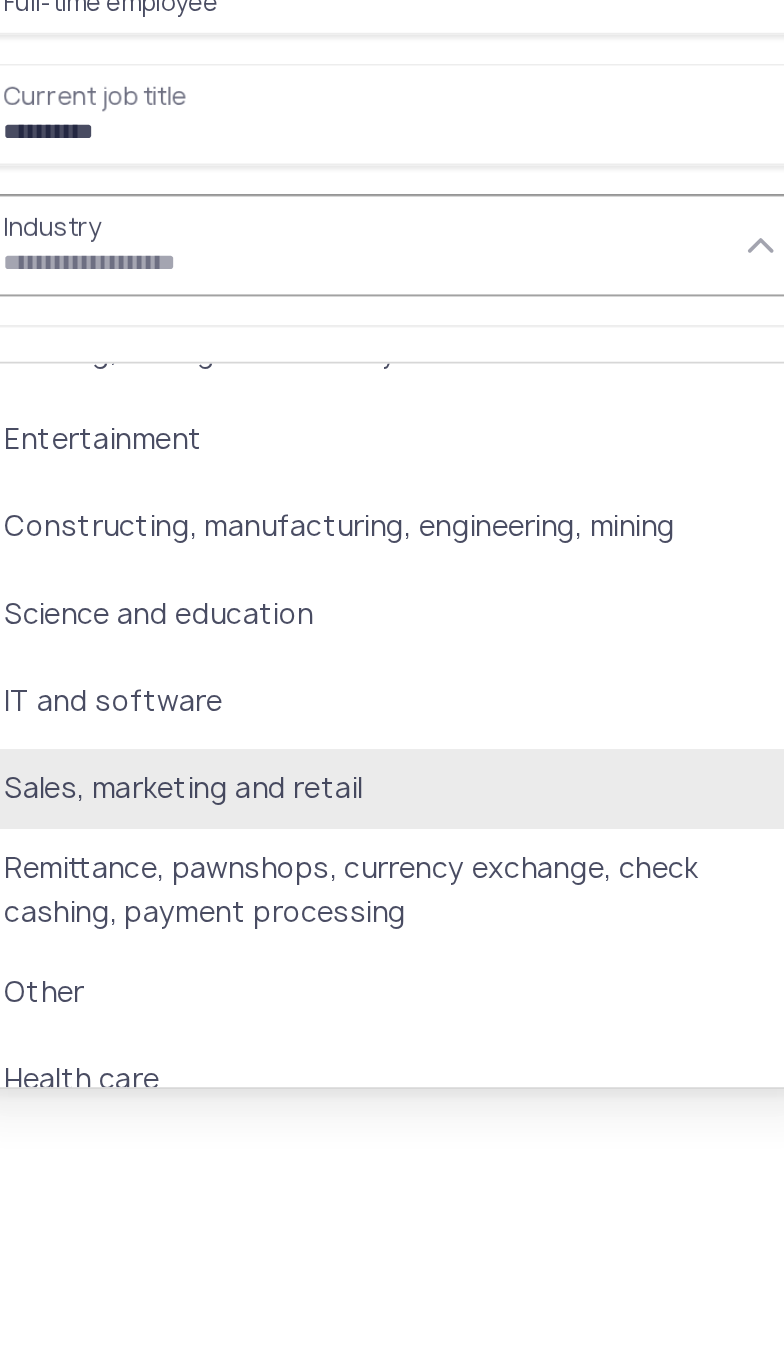 click on "Sales, marketing and retail" 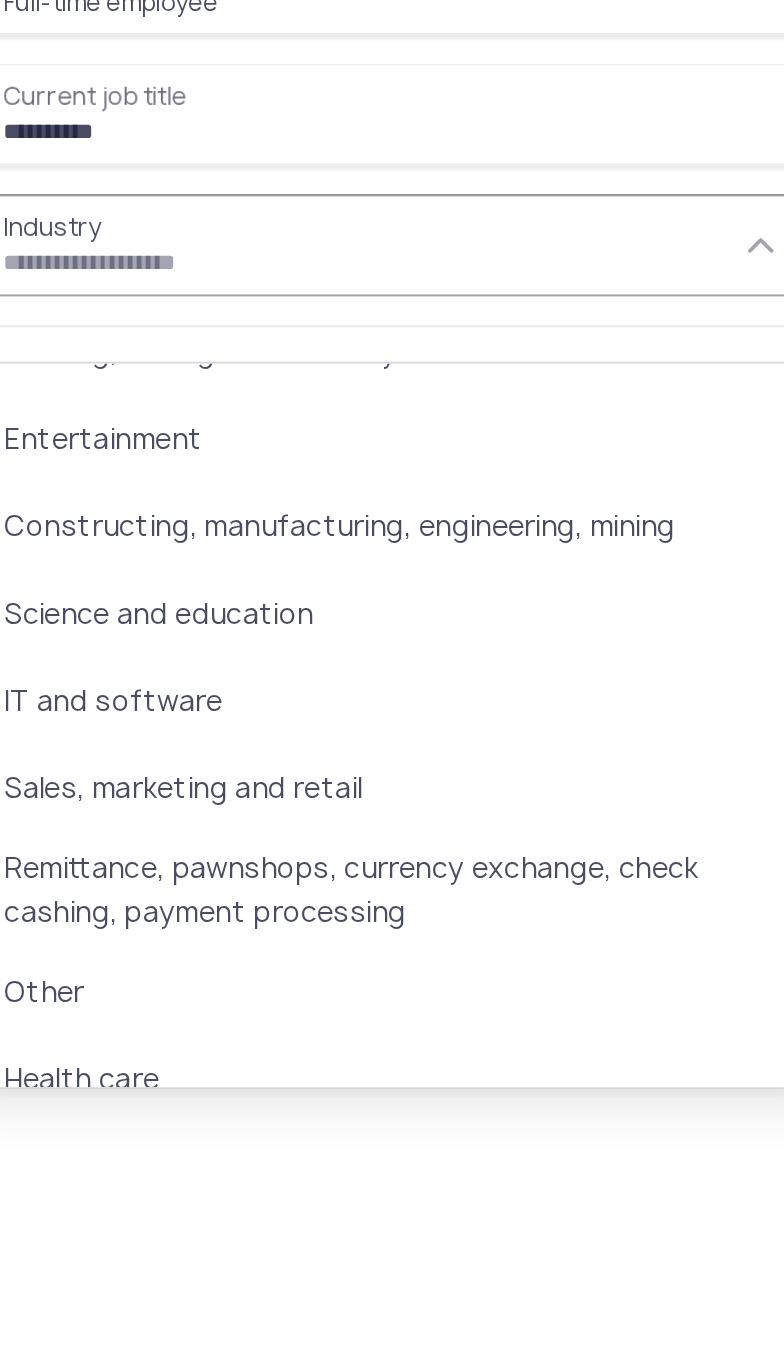 type on "**********" 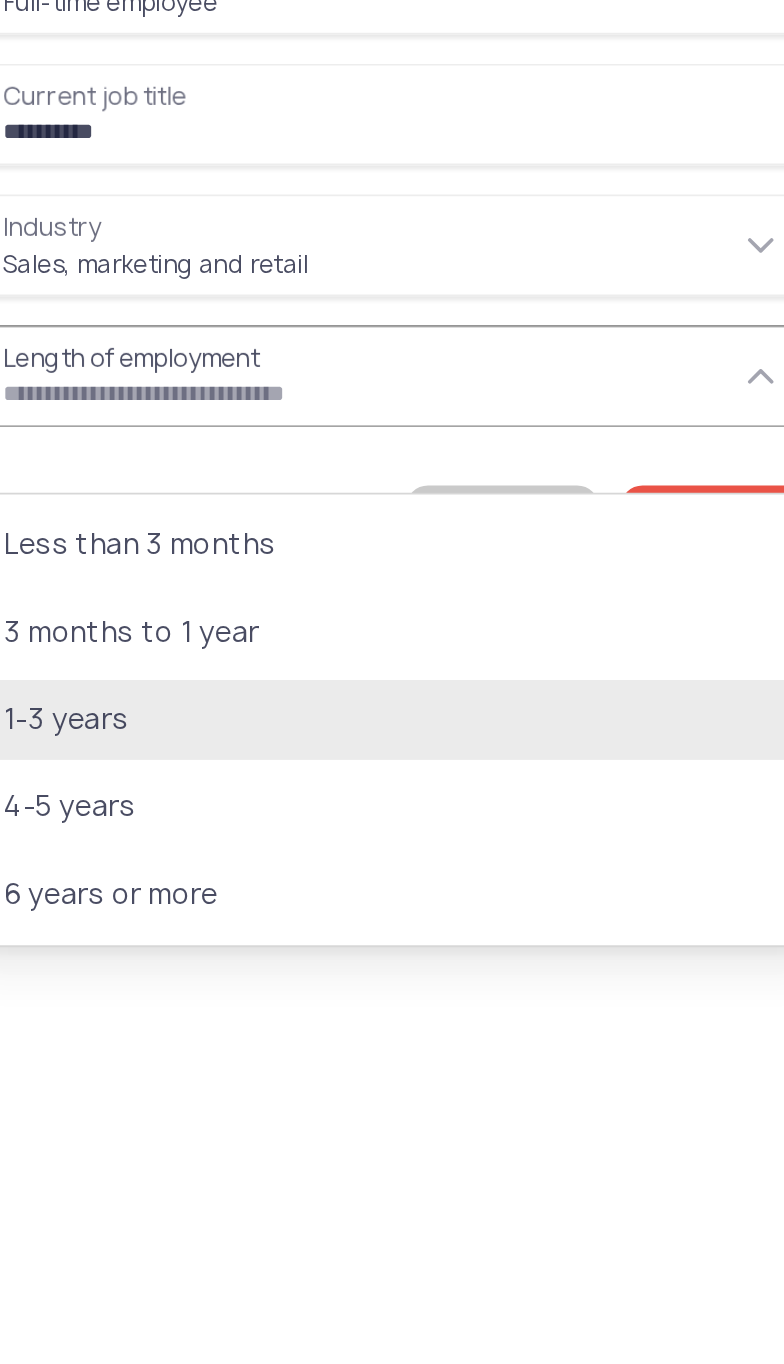 click on "1-3 years" 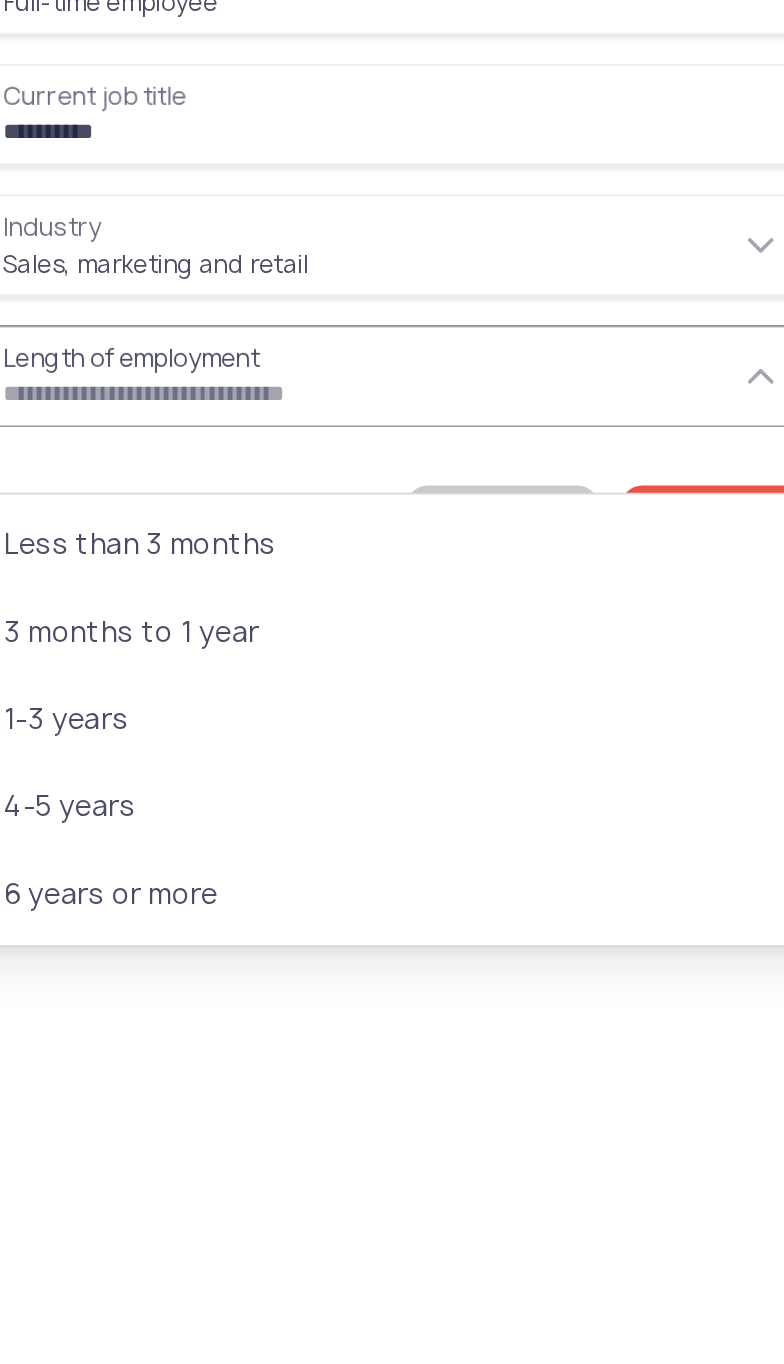 type on "*********" 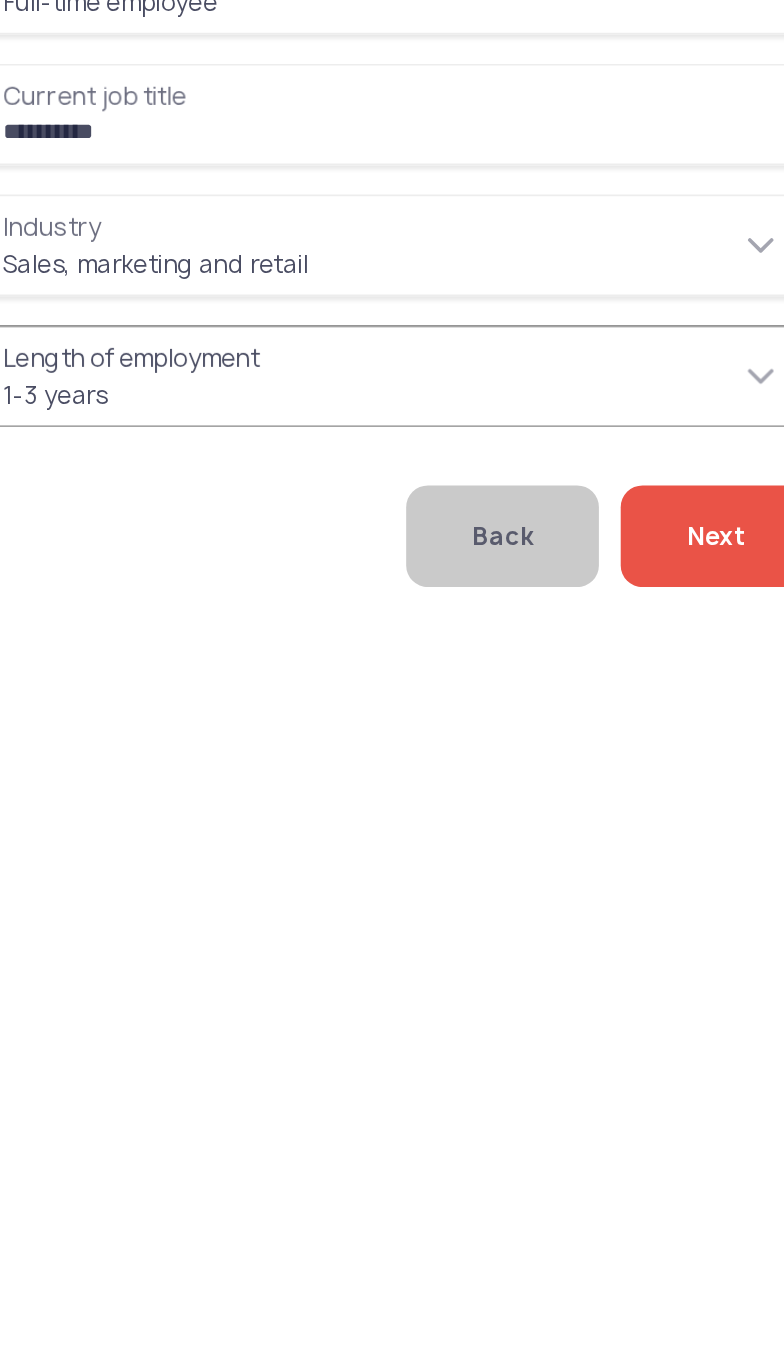 click on "Next" 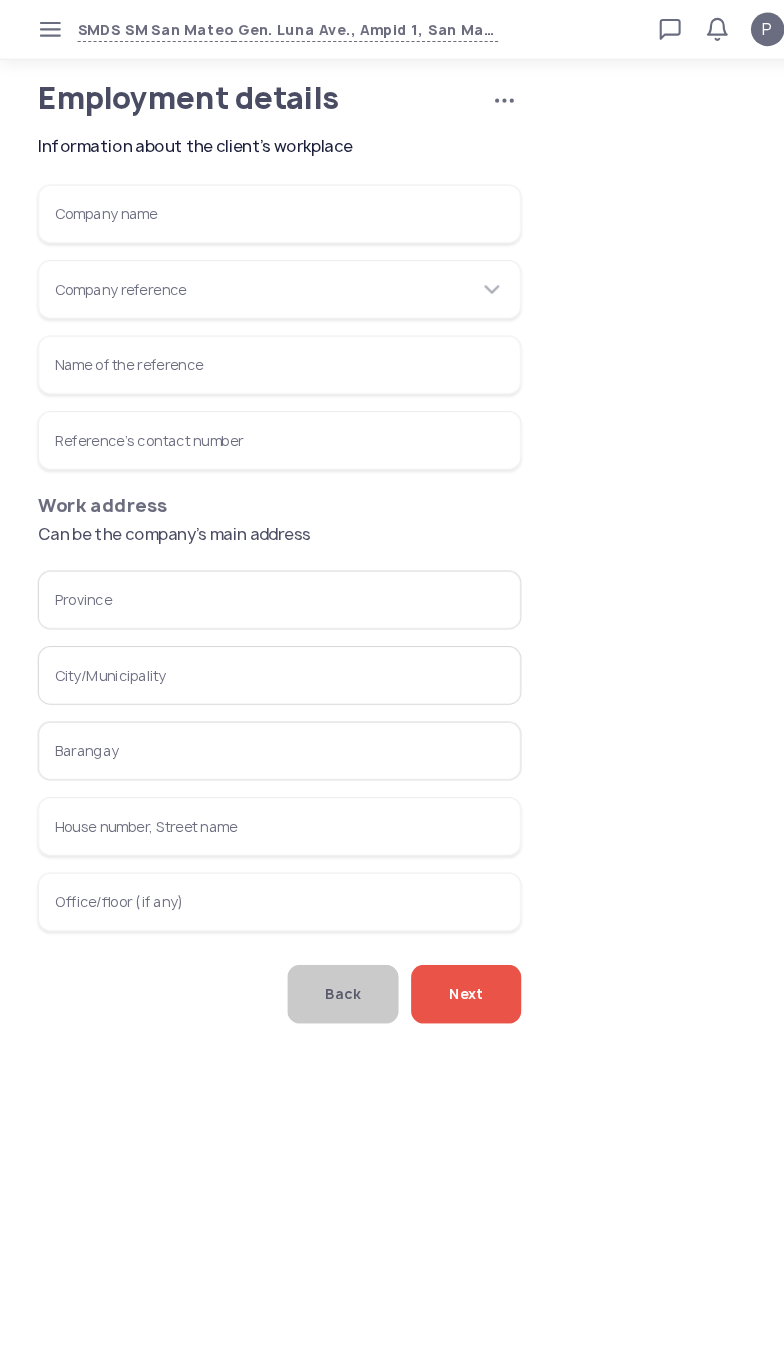 click on "Company name" at bounding box center [266, 204] 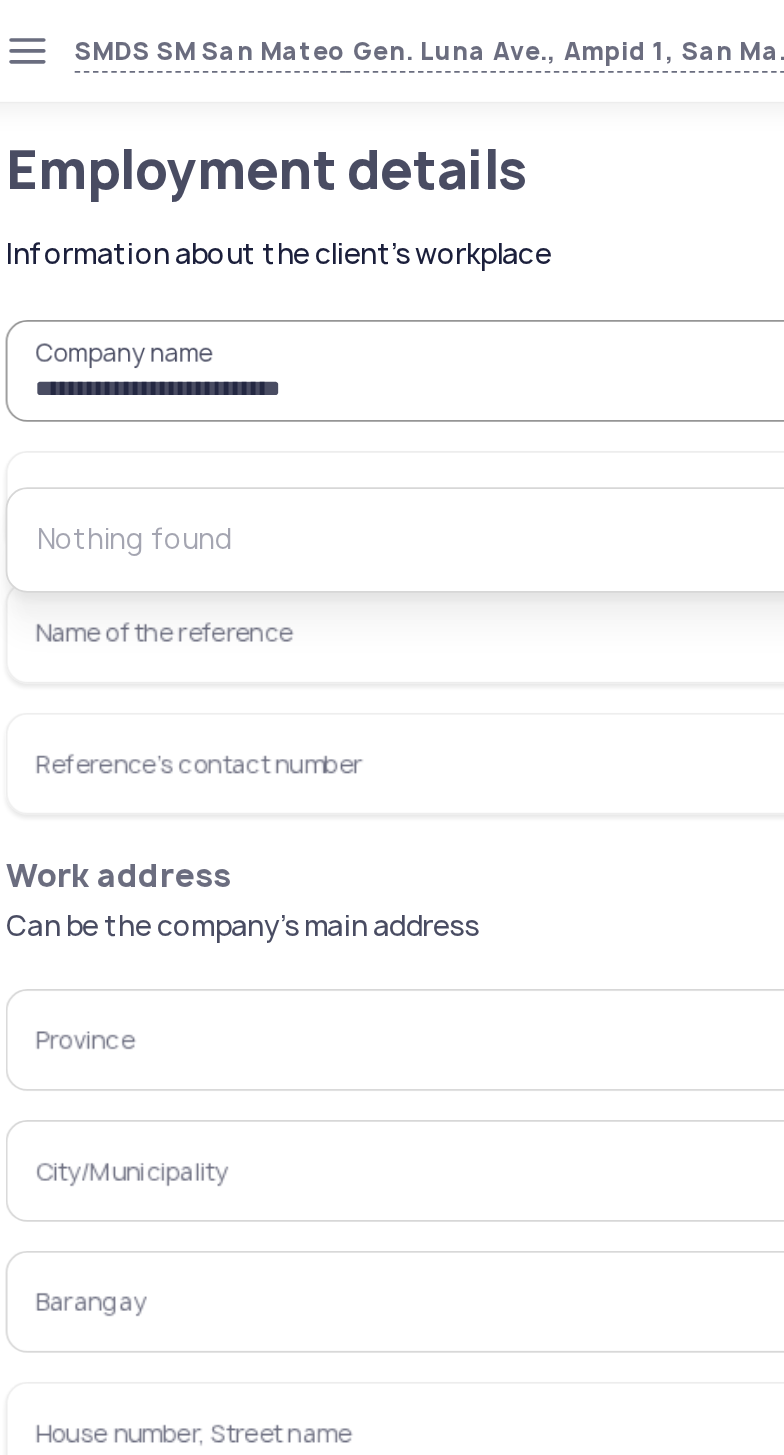 click on "**********" at bounding box center [266, 204] 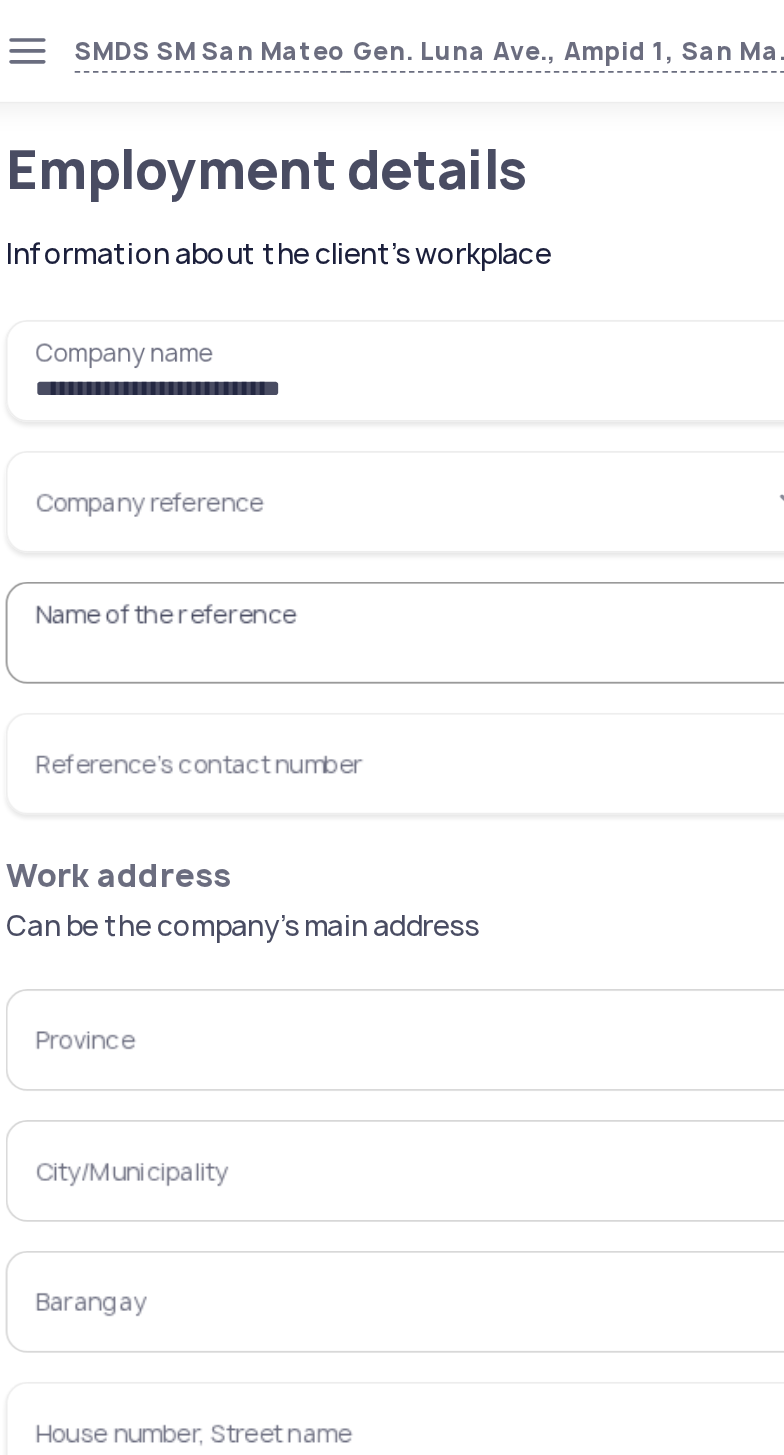 click on "Company reference" at bounding box center (266, 276) 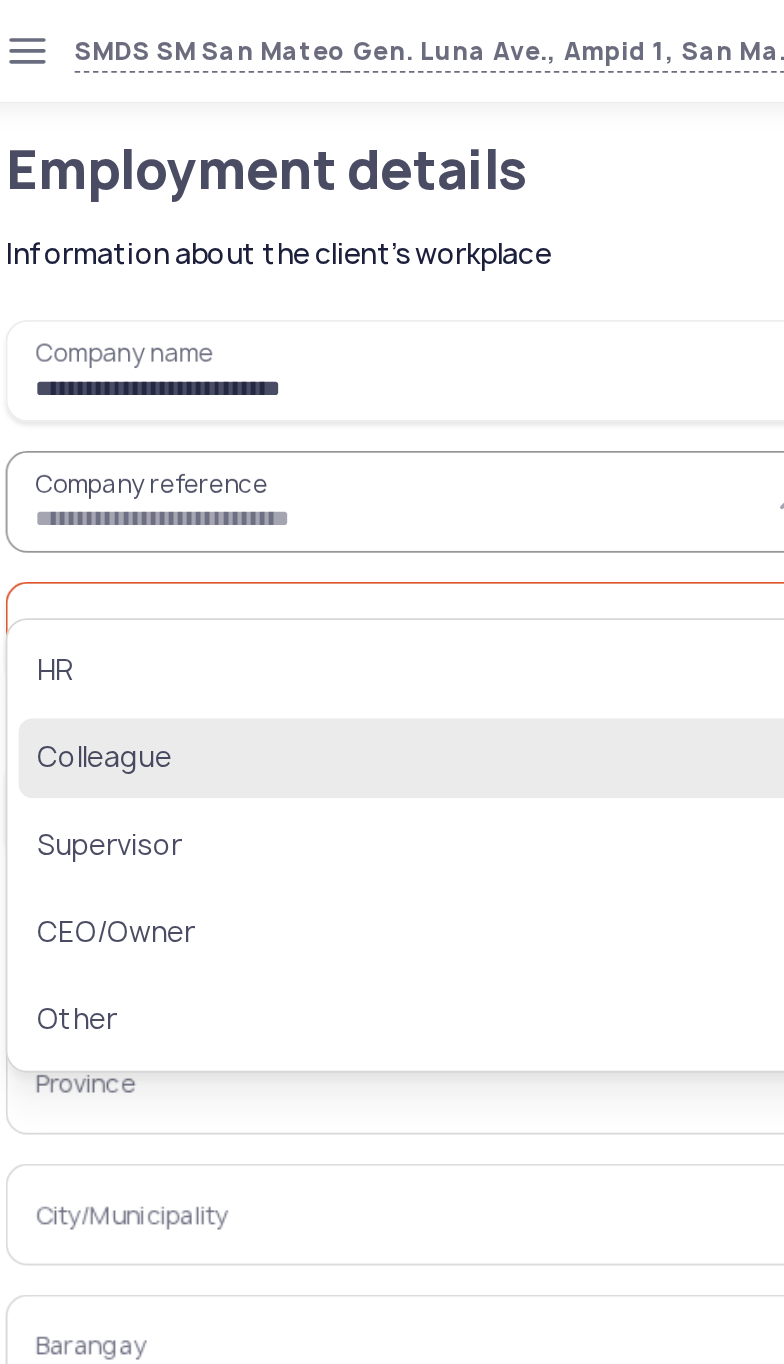 click on "Colleague" 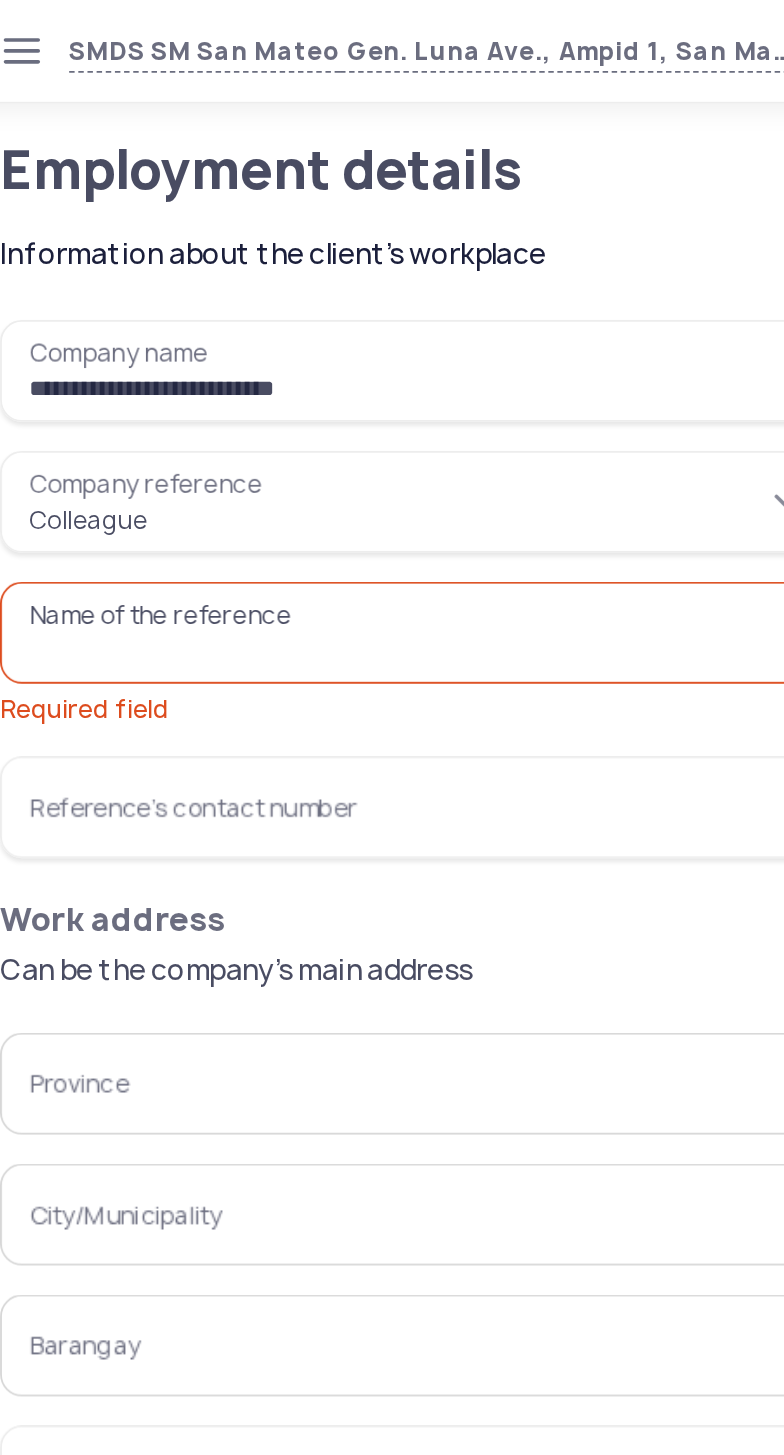 click on "*********" at bounding box center (266, 276) 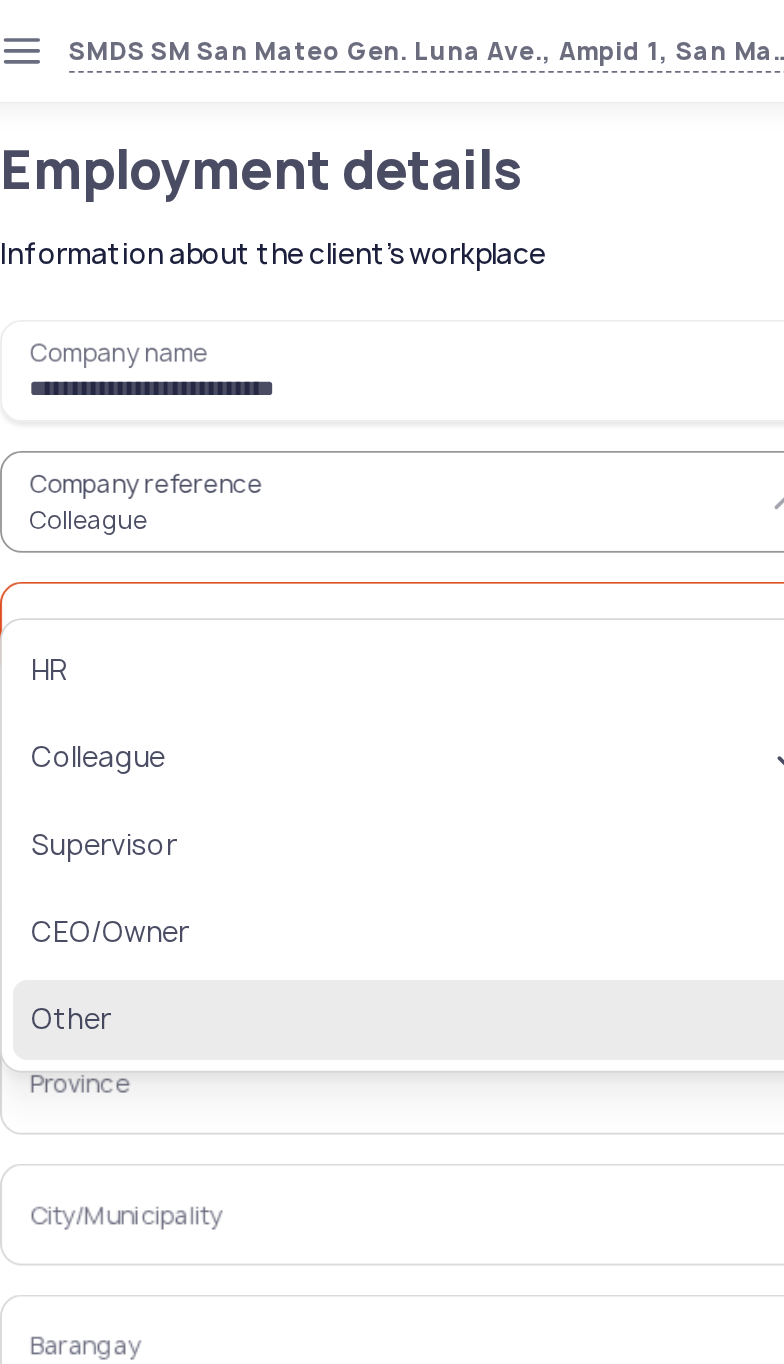 click on "Other" 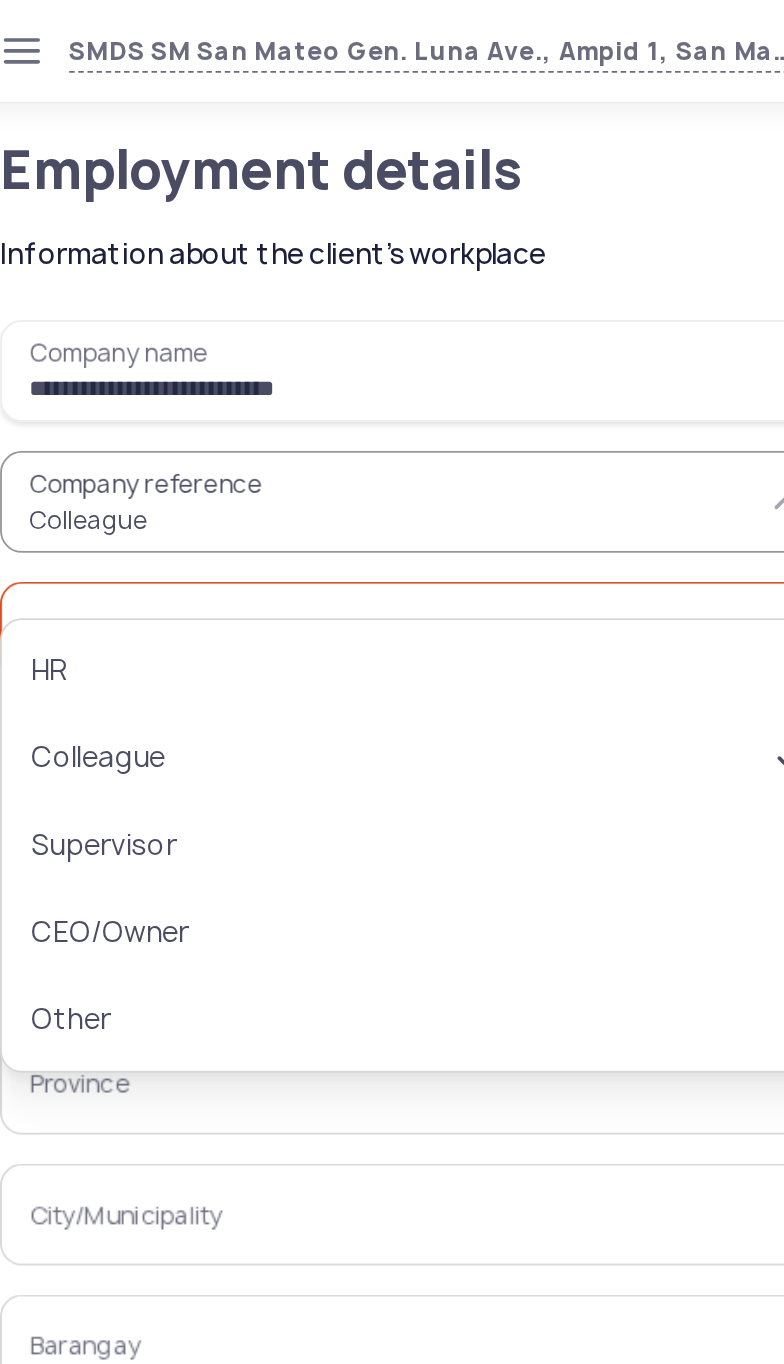 type on "*****" 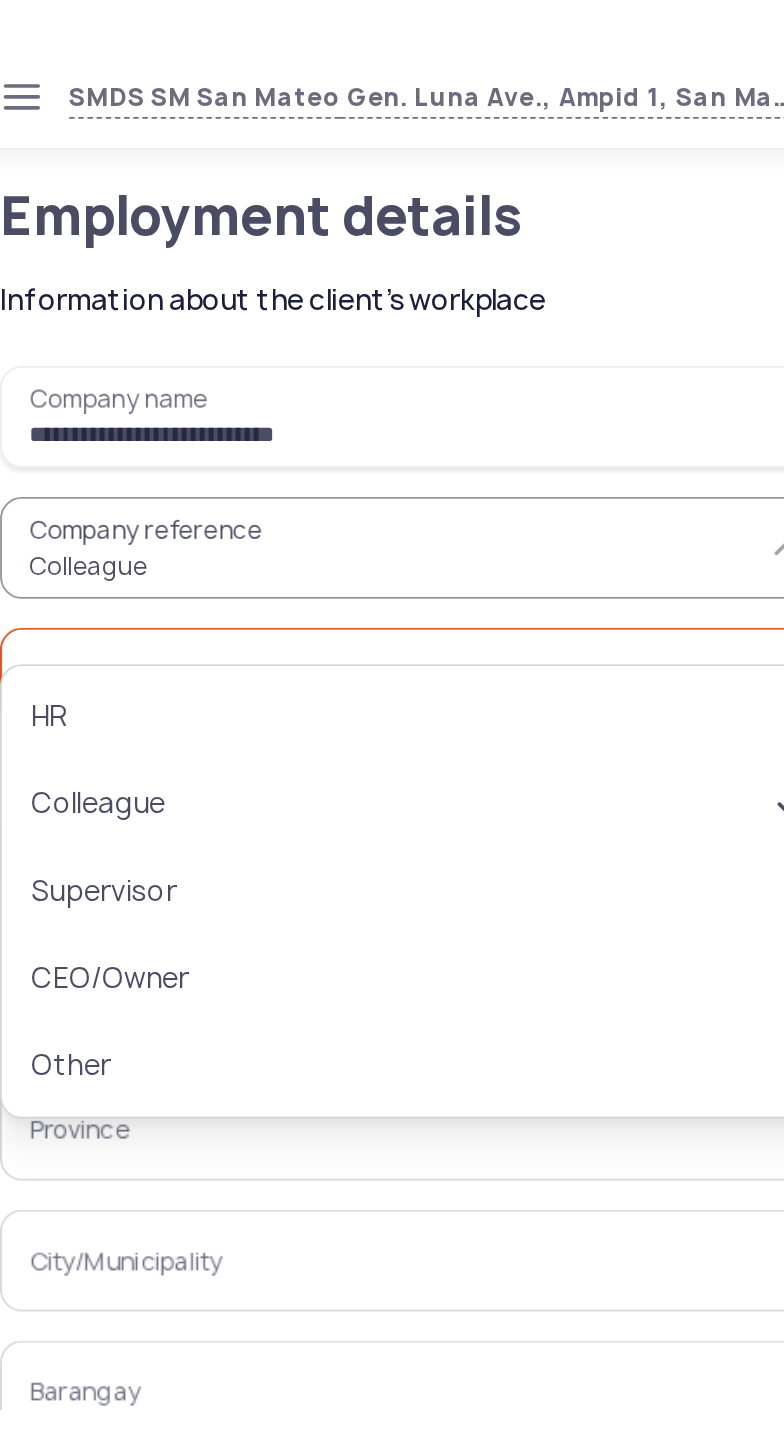 scroll, scrollTop: 0, scrollLeft: 0, axis: both 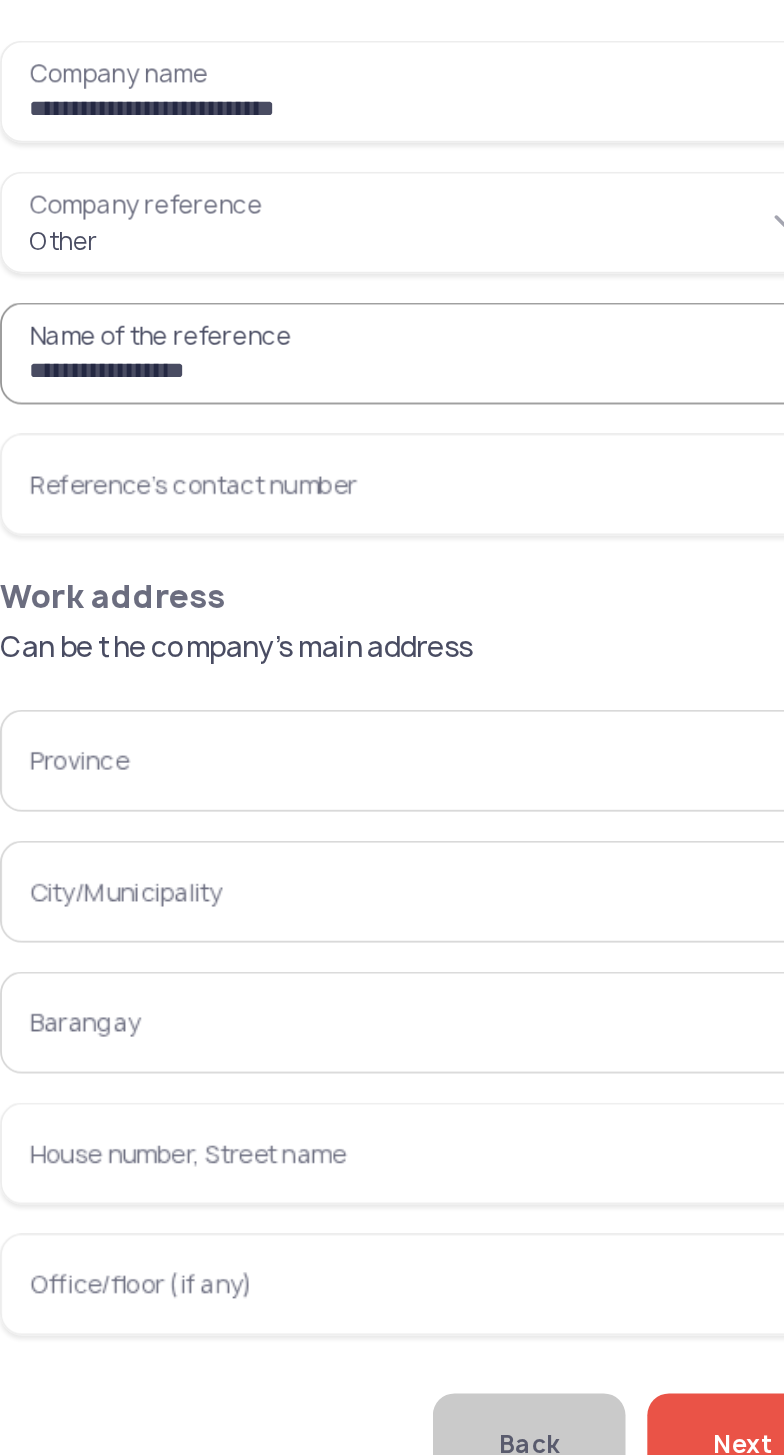 type on "**********" 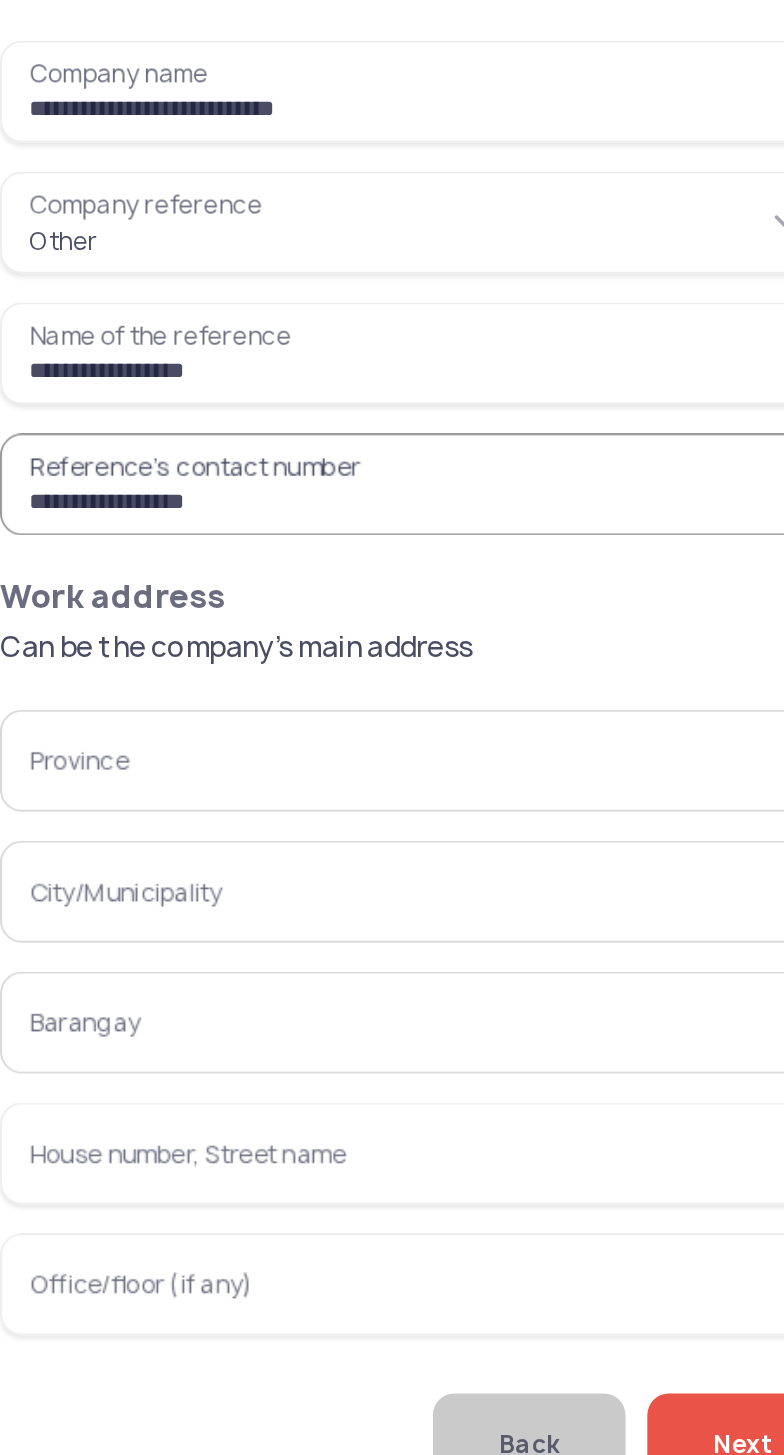 type on "**********" 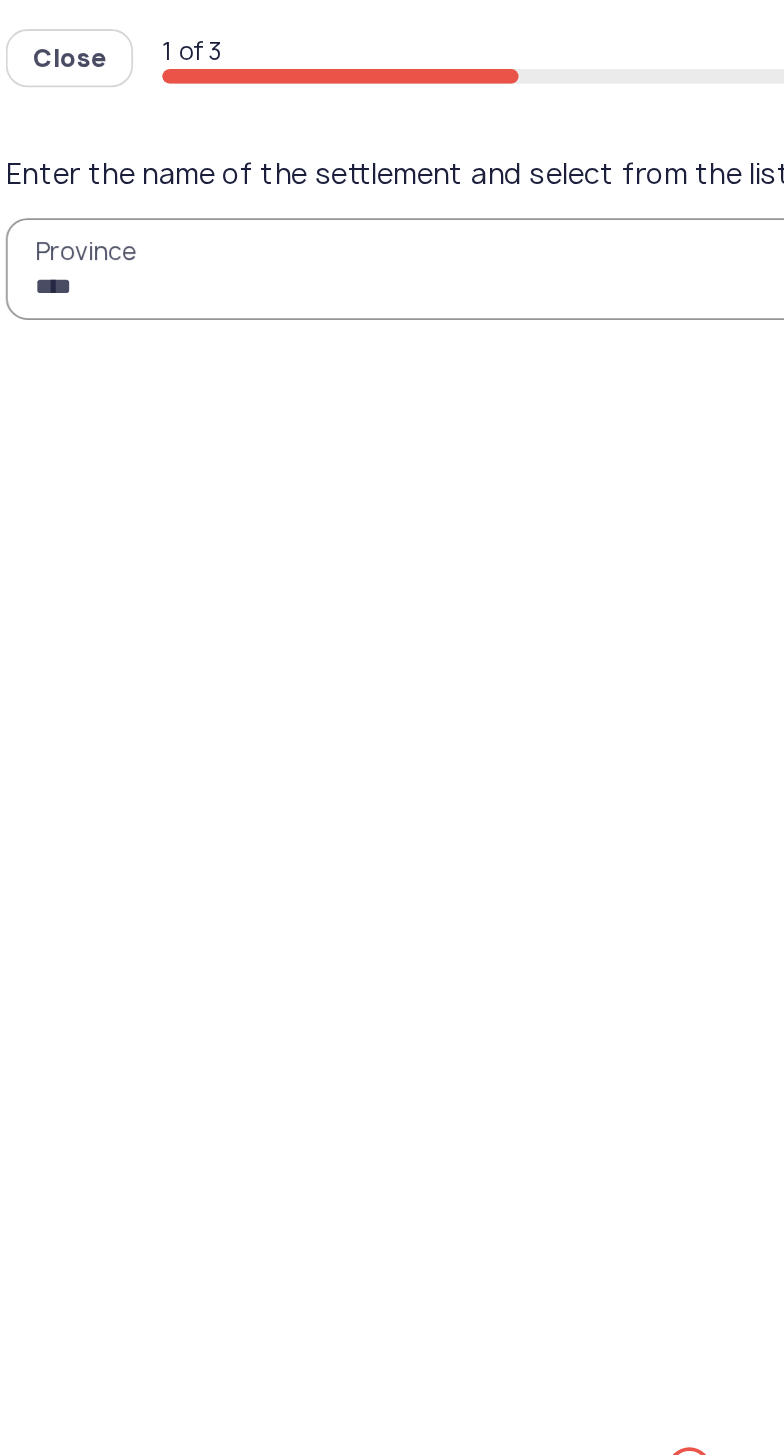 type on "*****" 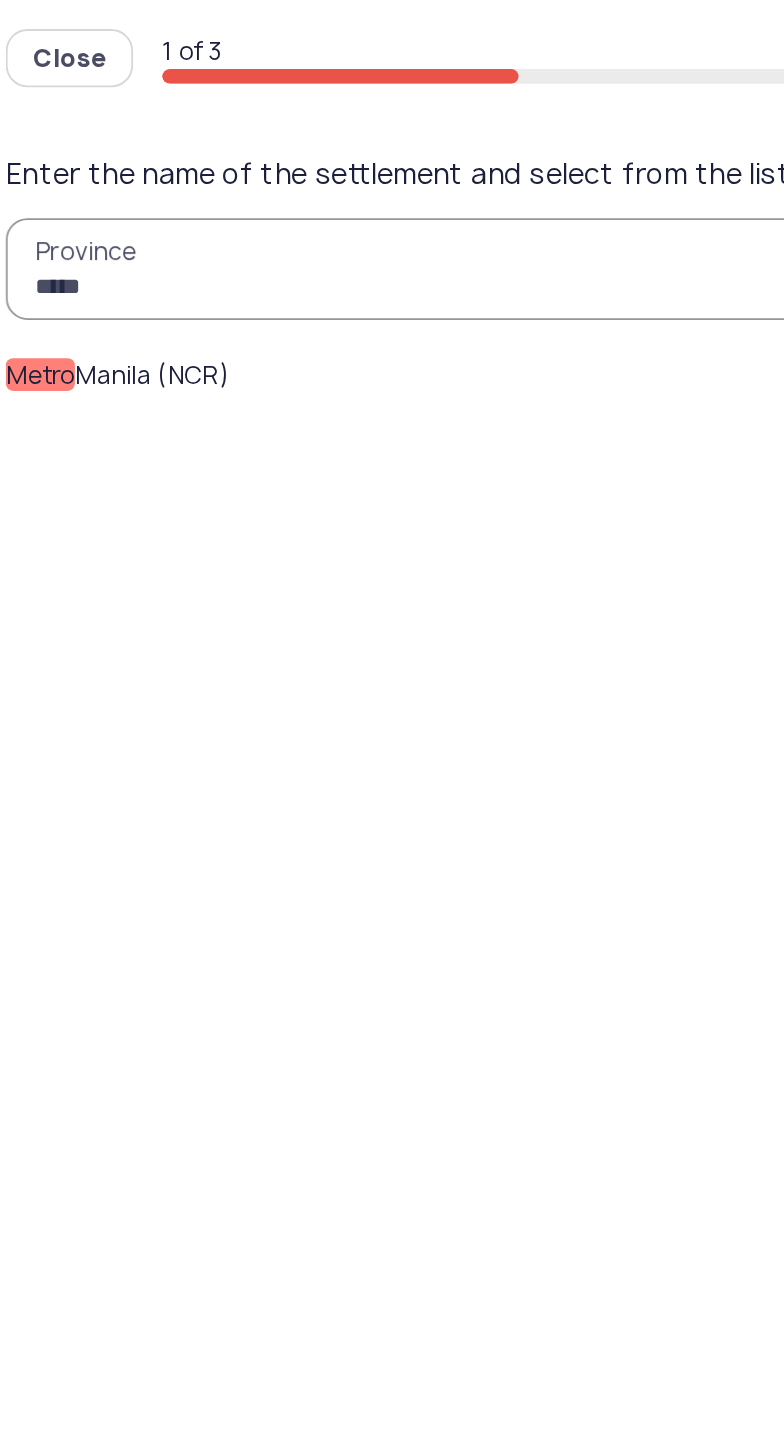 click on "Metro" 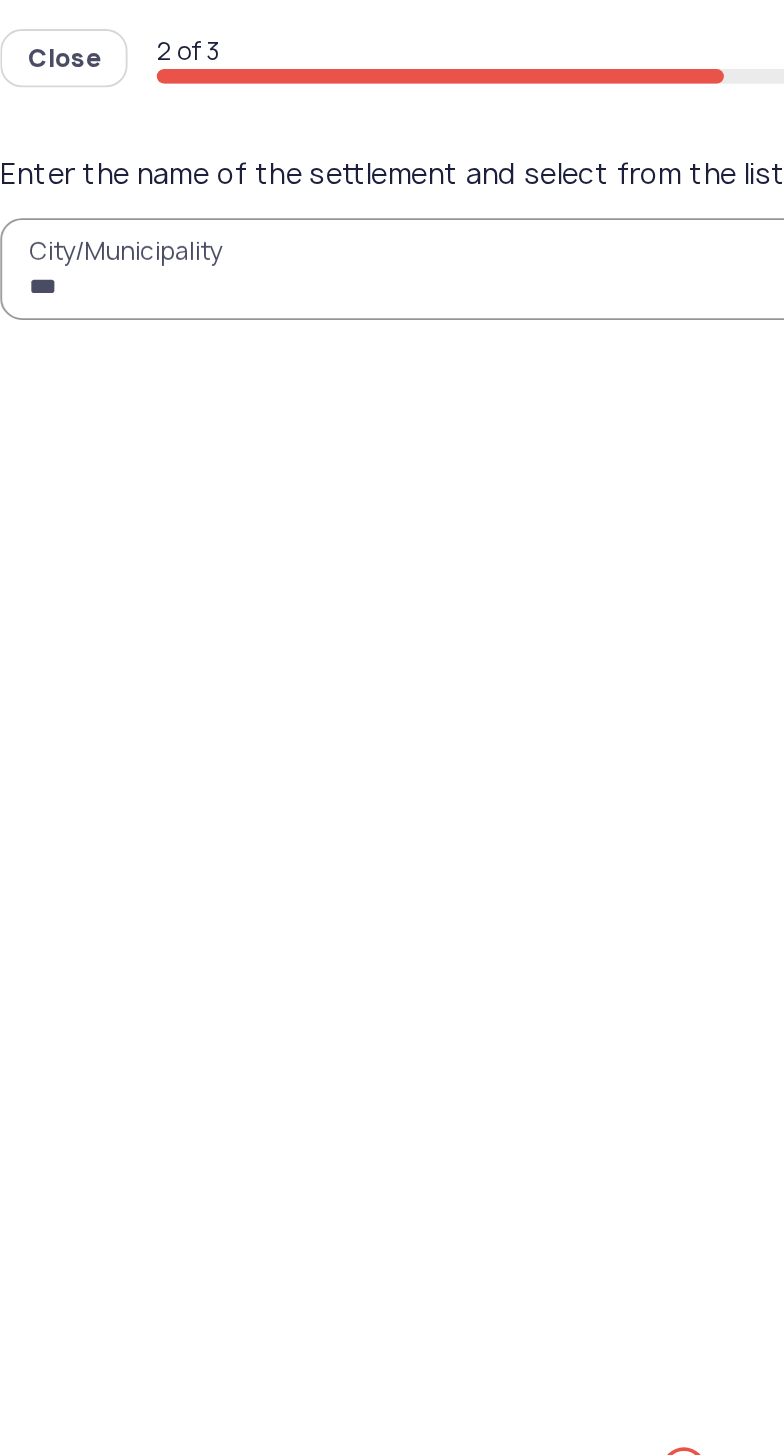 type on "****" 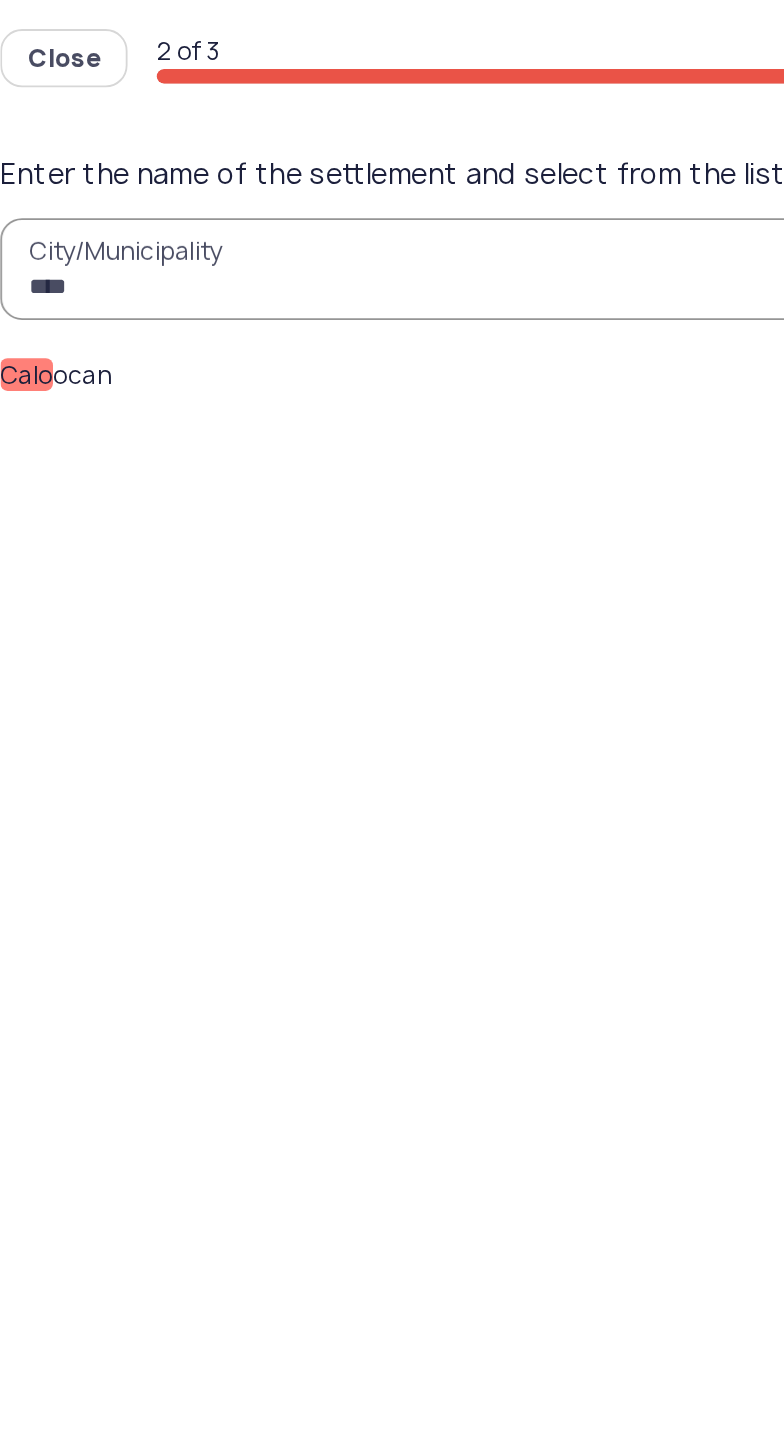 click on "Calo" 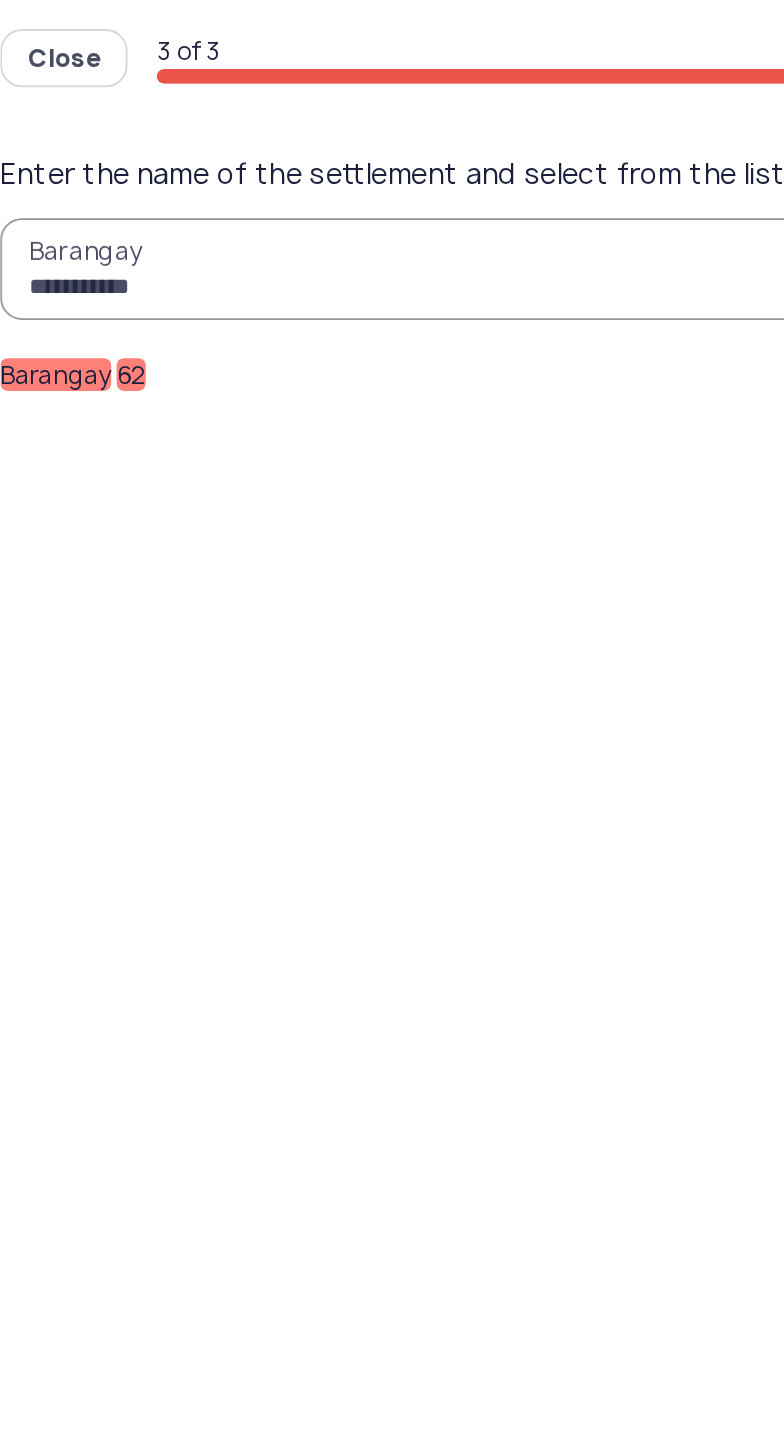 type on "**********" 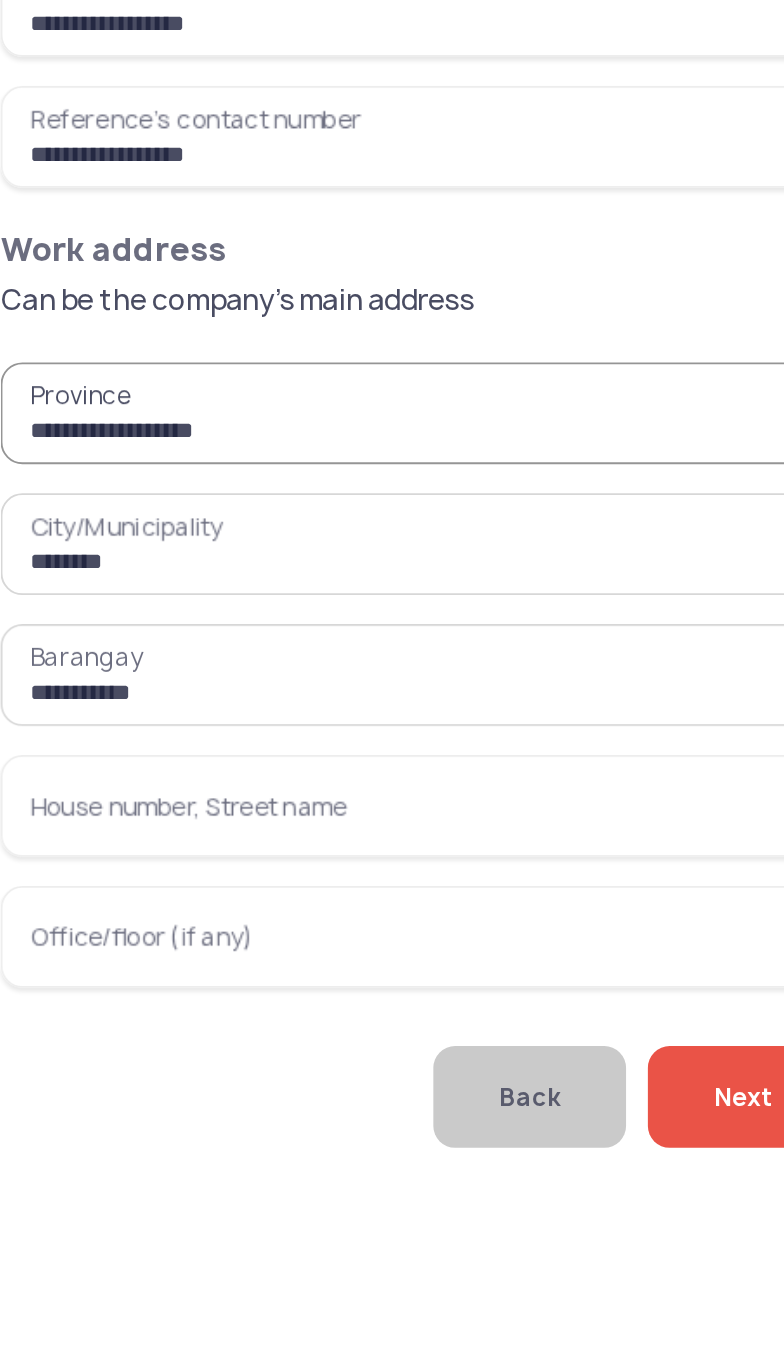 click on "House number, Street name" at bounding box center (266, 788) 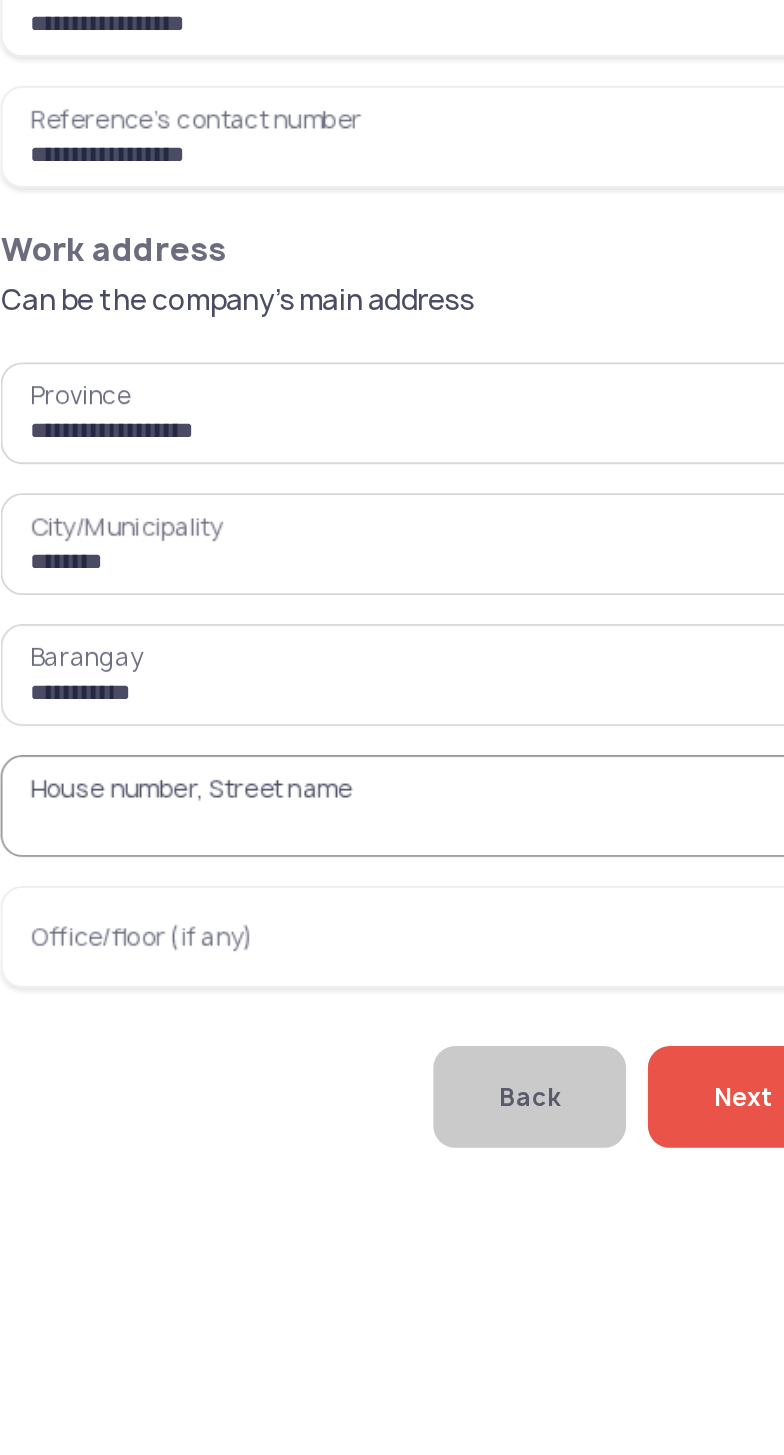 click on "House number, Street name" at bounding box center (266, 788) 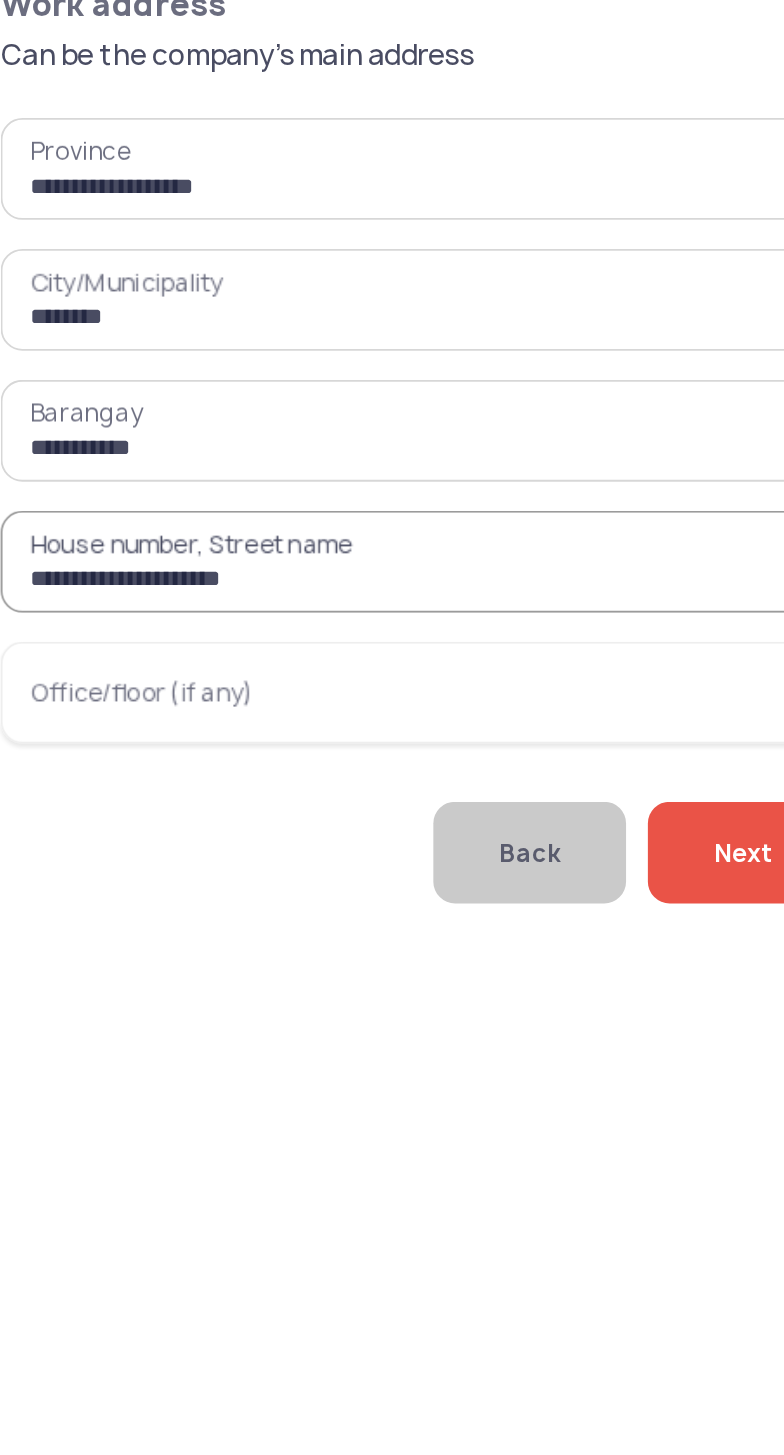 click on "**********" at bounding box center [266, 788] 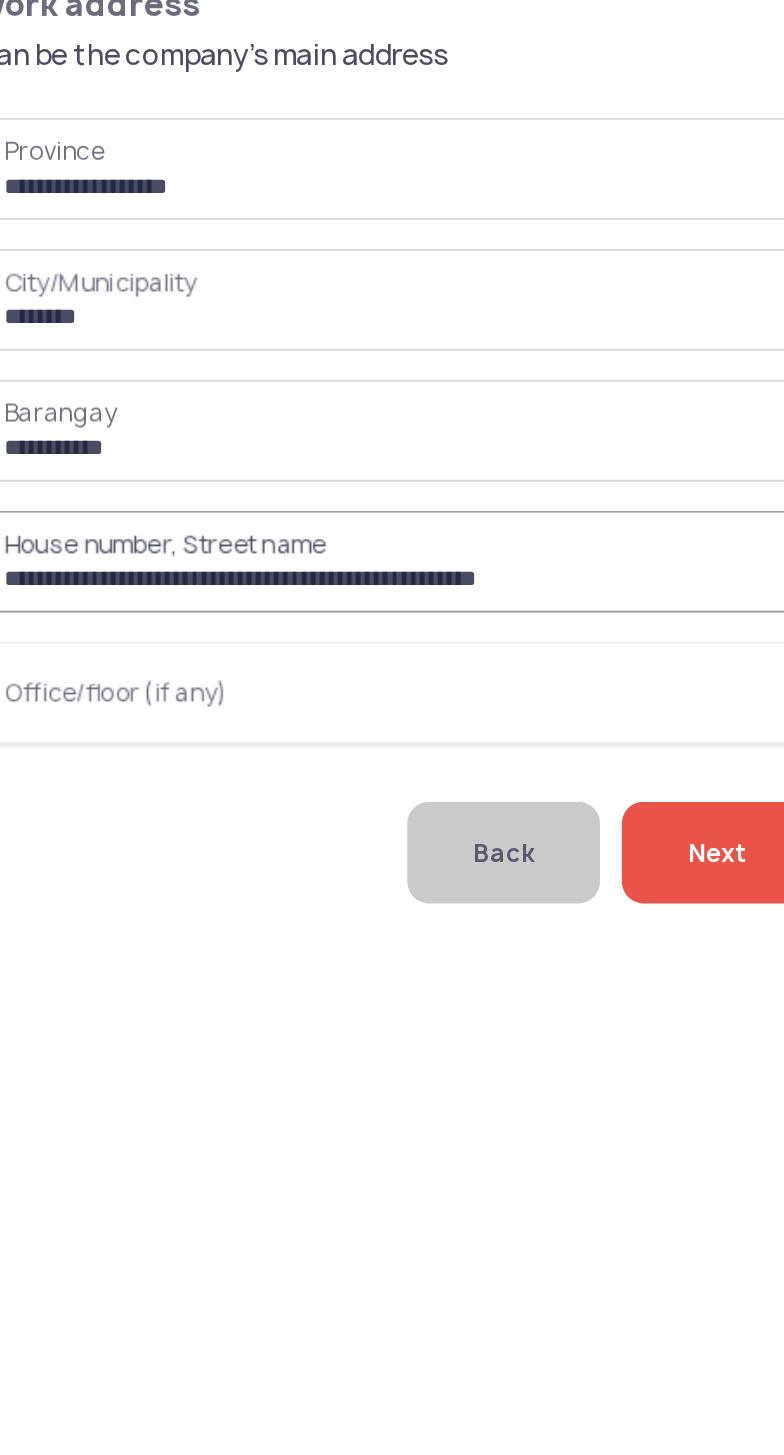 scroll, scrollTop: 0, scrollLeft: 166, axis: horizontal 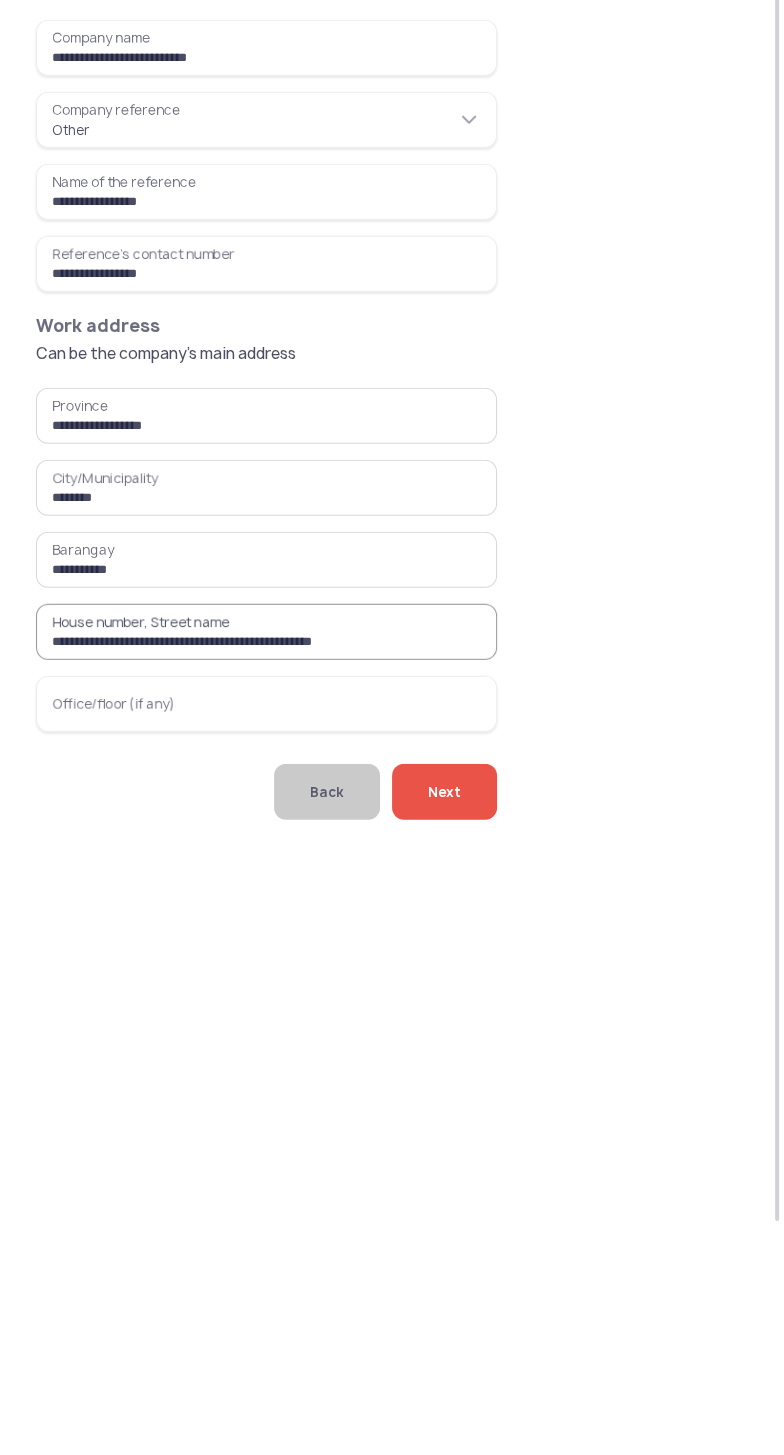 type on "**********" 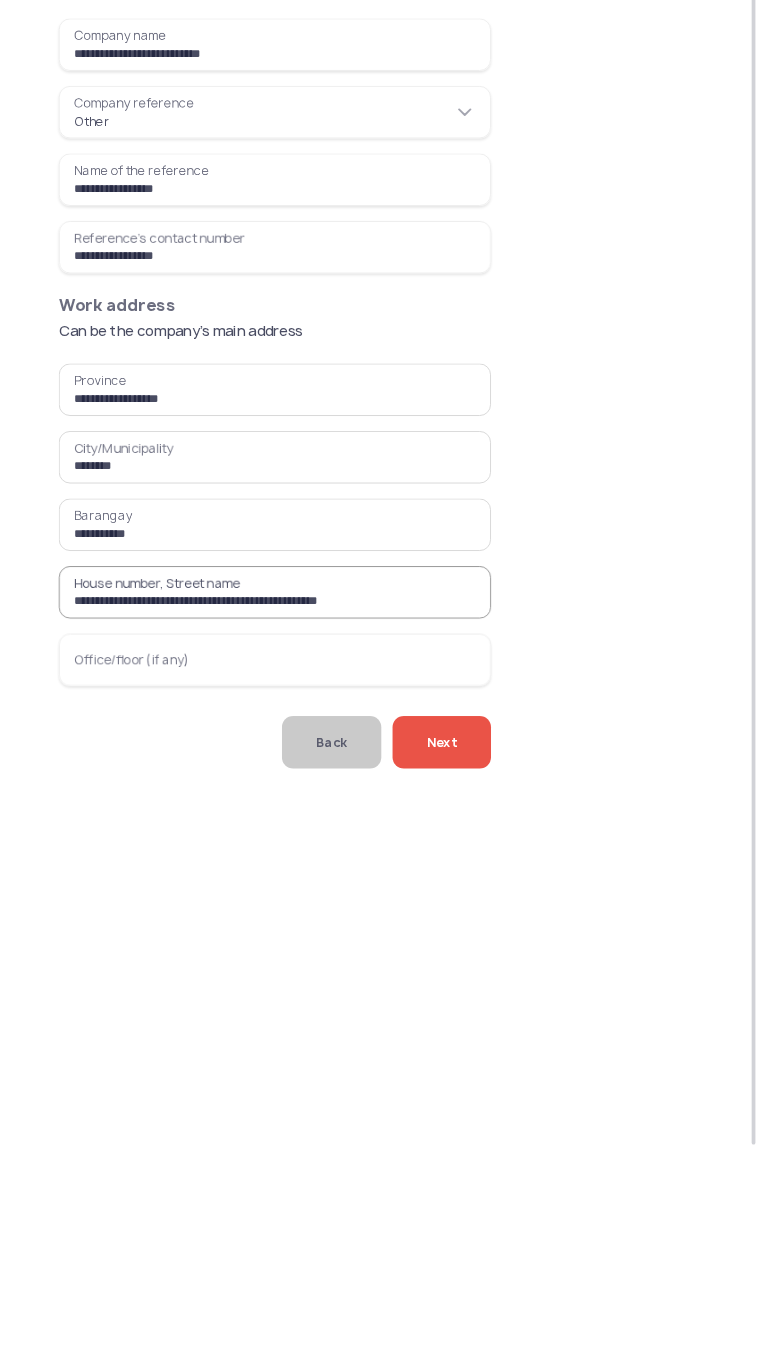 scroll, scrollTop: 0, scrollLeft: 0, axis: both 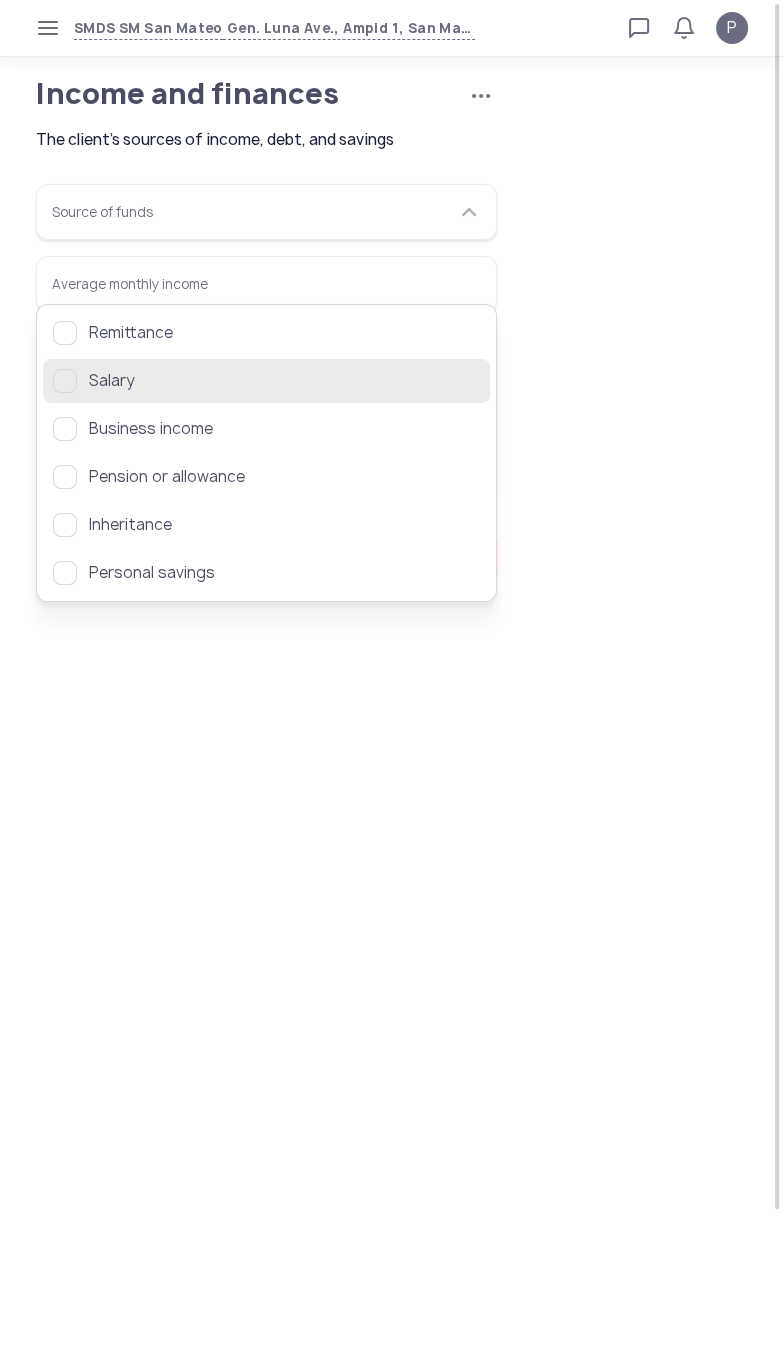 click 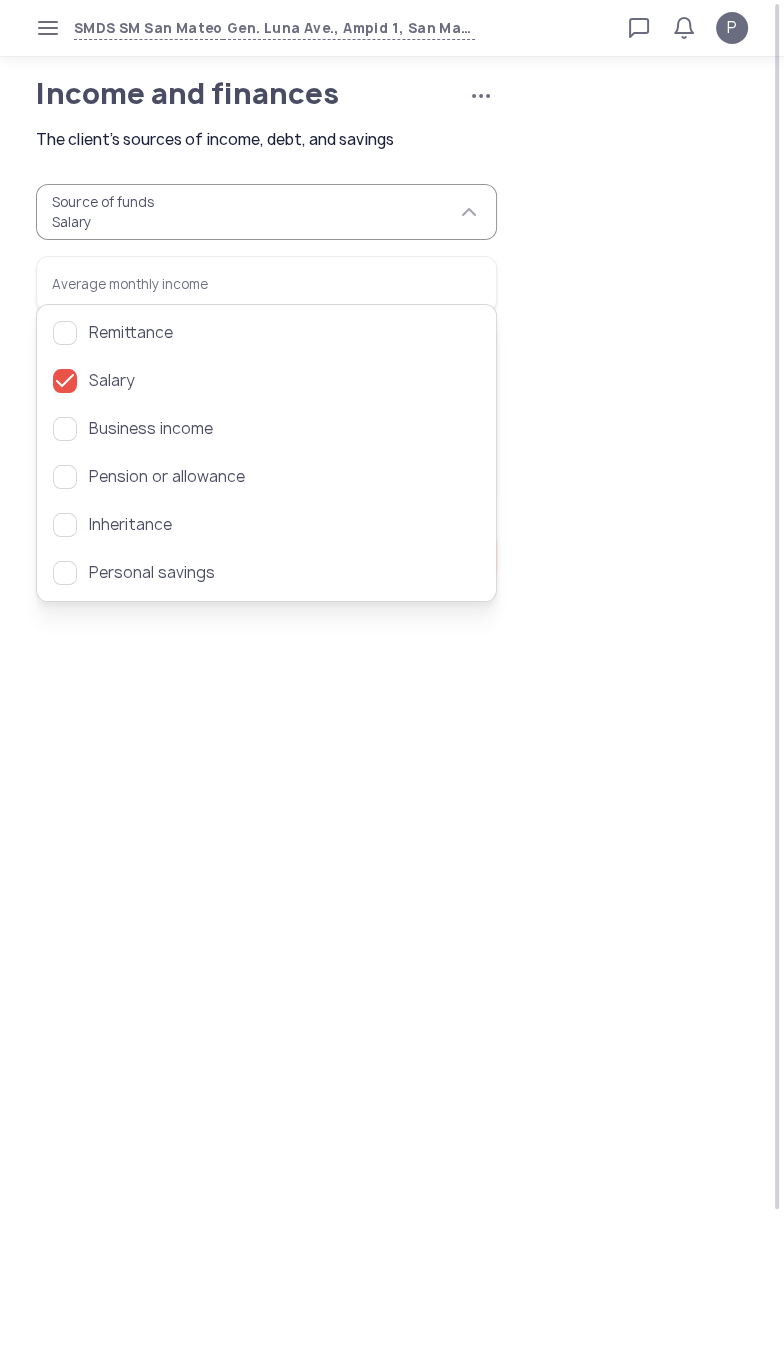 click on "SMDS SM San Mateo Gen. Luna Ave., Ampid 1, San Mateo, Rizal Loan calculator Loan applications FAQs Refund P  Income and finances   Cancel application  The client's sources of income, debt, and savings P
Verified agent Full name Ma.Kristina Perez Telephone number +63 994 057 85 99 E-mail m.perez@sa.salmon.ph Log out  Income and finances   Cancel application  The client's sources of income, debt, and savings  Source of funds  Salary  Average monthly income   Has a bank account   Has taken a loan or credit card before   Has outstanding debt   Back   Next   Remittance   Salary   Business income   Pension or allowance   Inheritance   Personal savings" at bounding box center [392, 682] 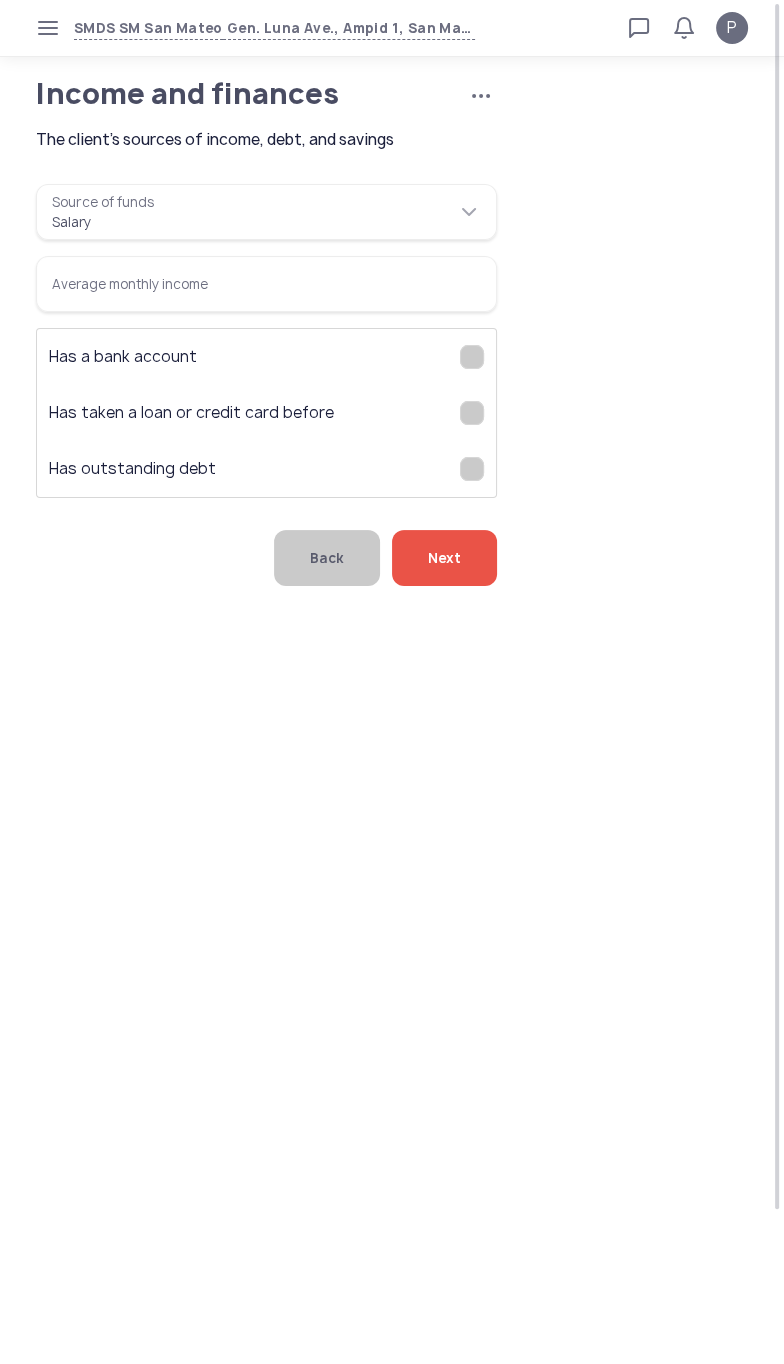 click on "Average monthly income" at bounding box center [266, 284] 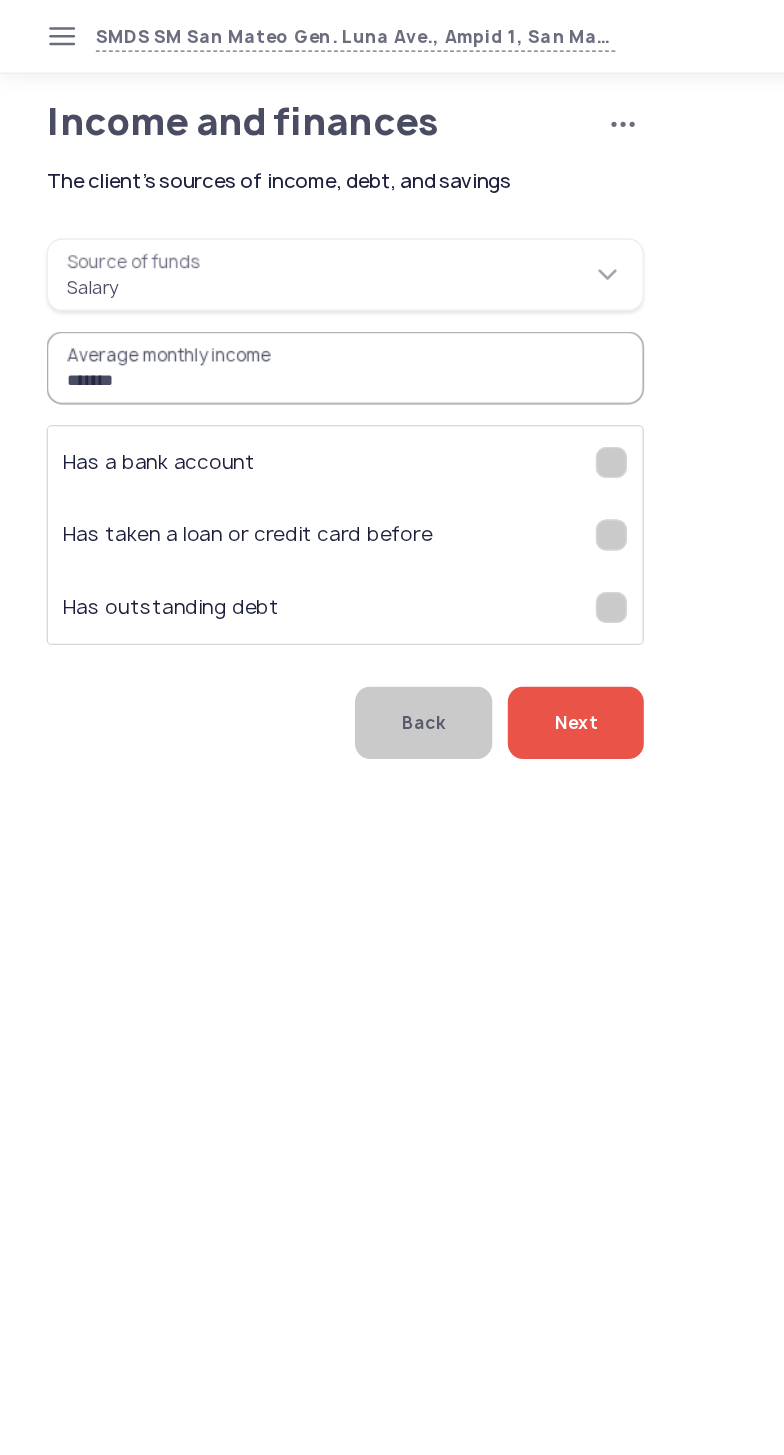 type on "*******" 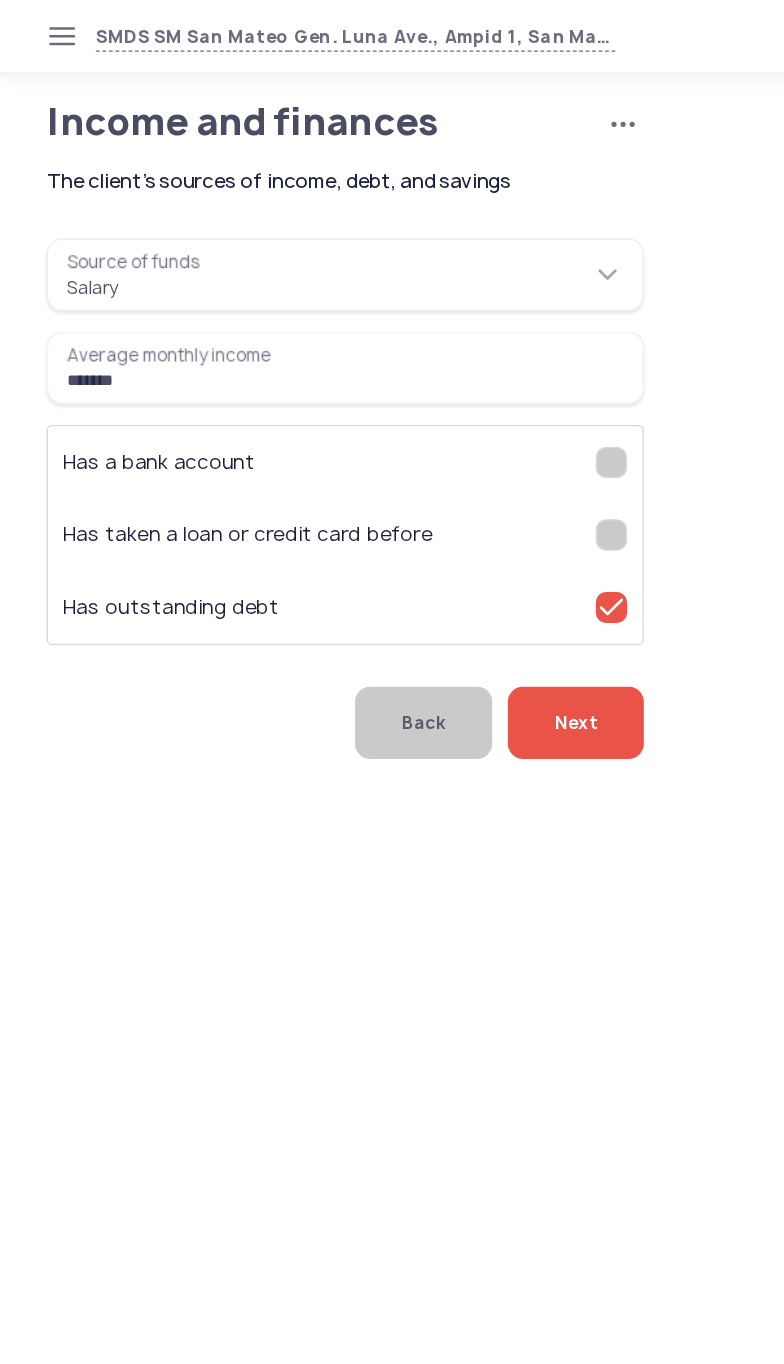 click on "Next" 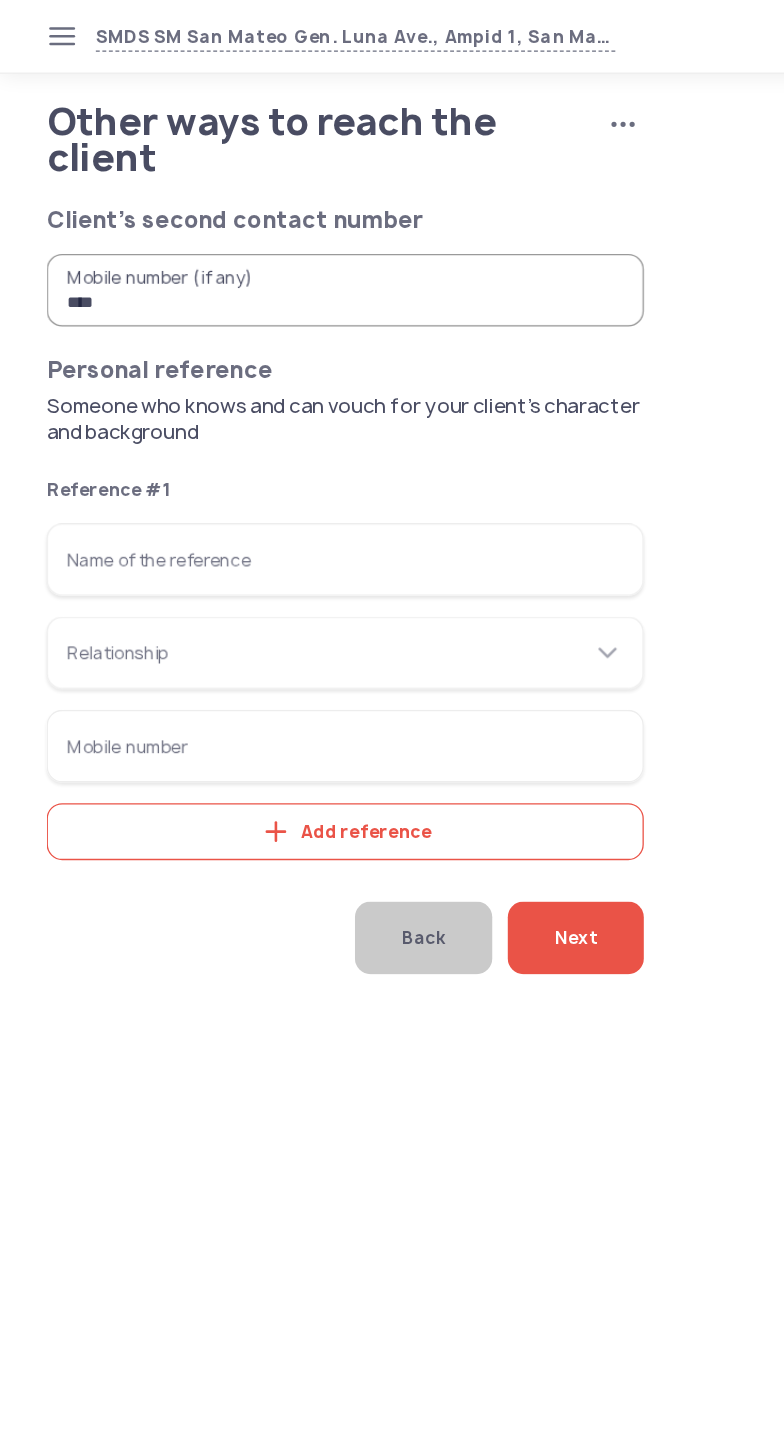 click on "Name of the reference" at bounding box center (266, 432) 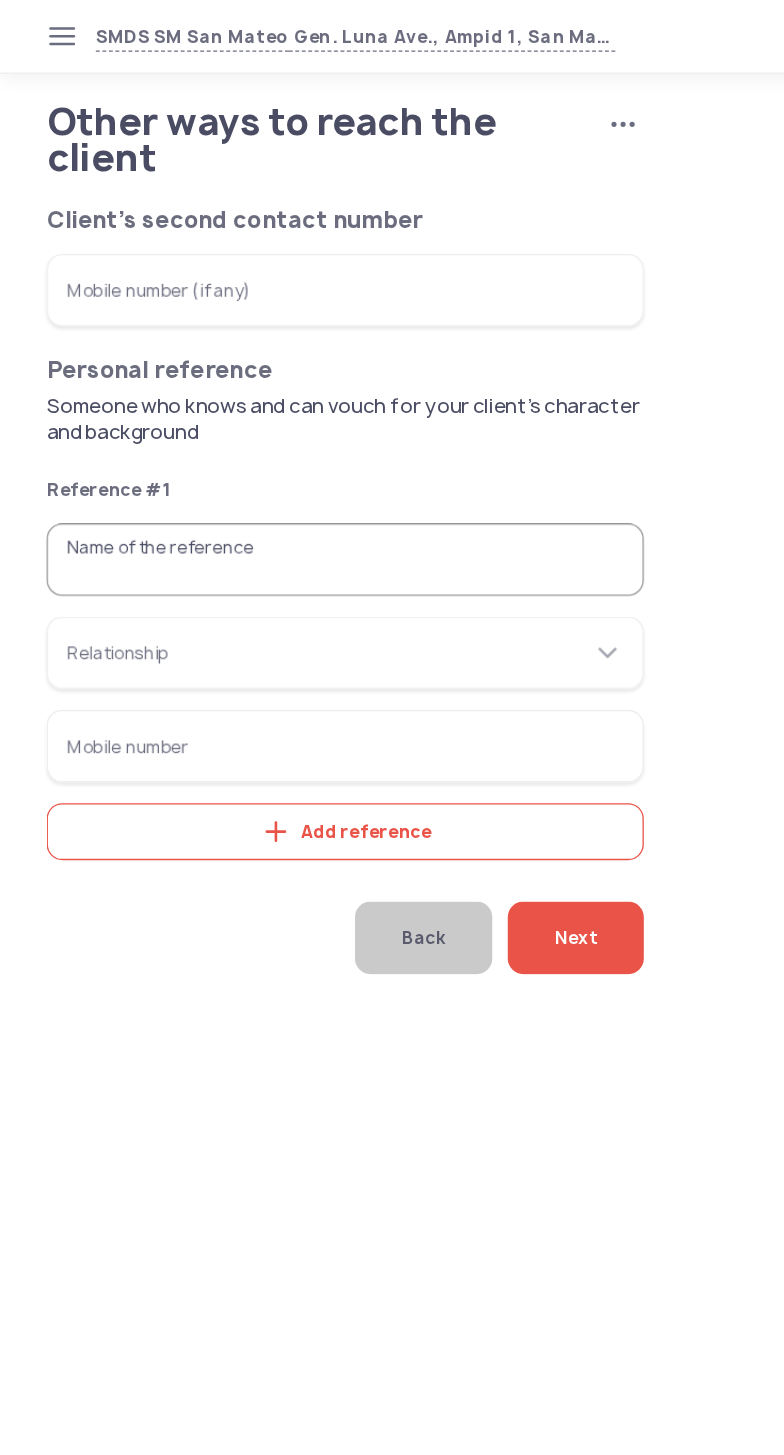 click on "Add reference" 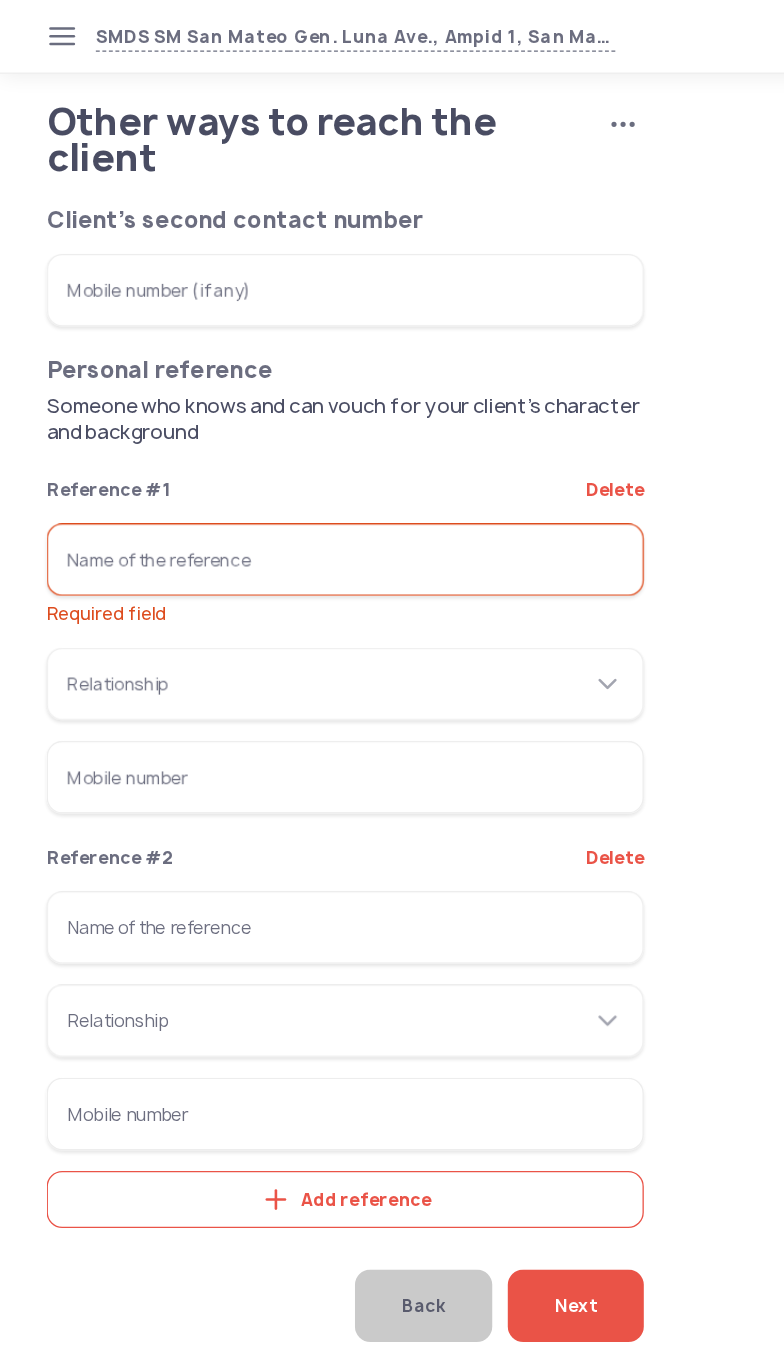 click on "Name of the reference   Required field" at bounding box center (266, 432) 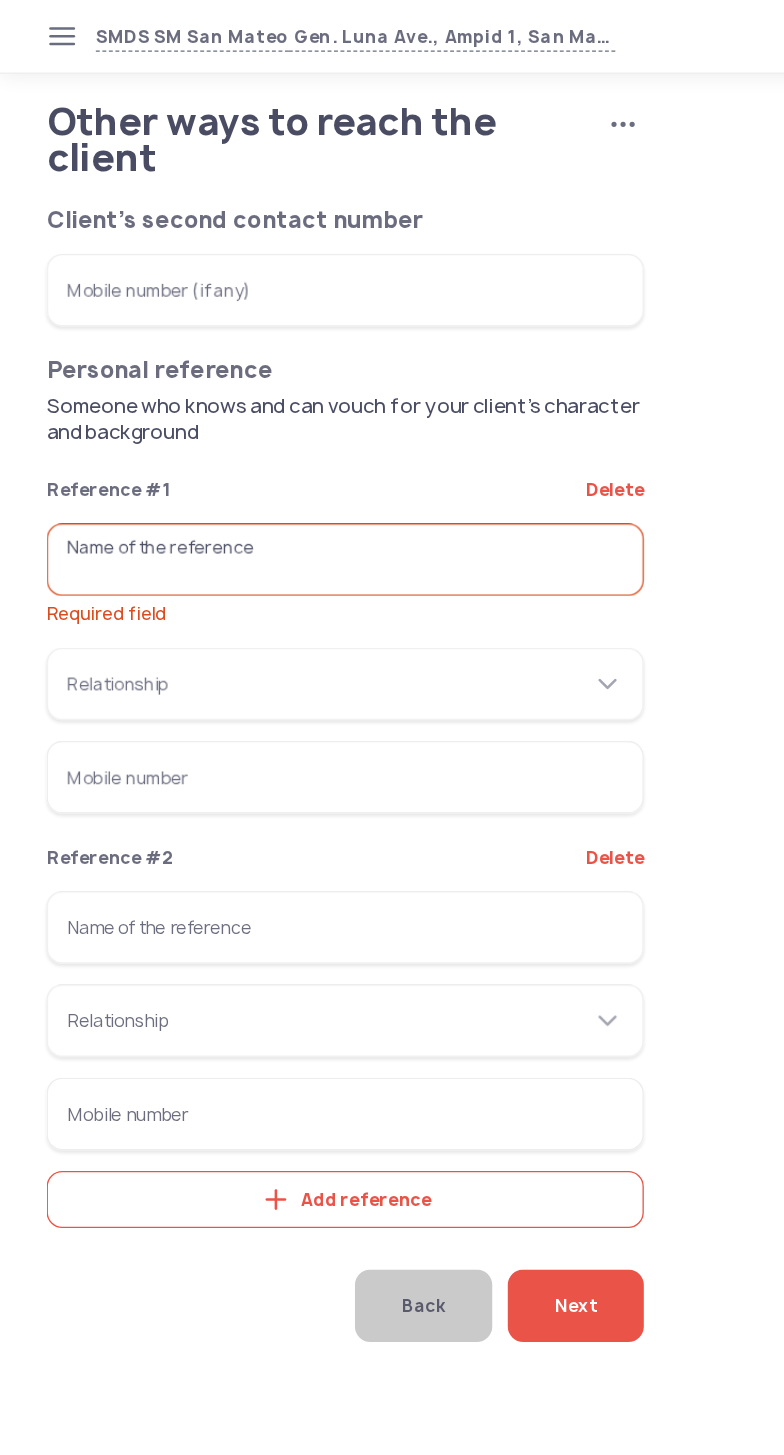 click on "Name of the reference   Required field" at bounding box center (266, 432) 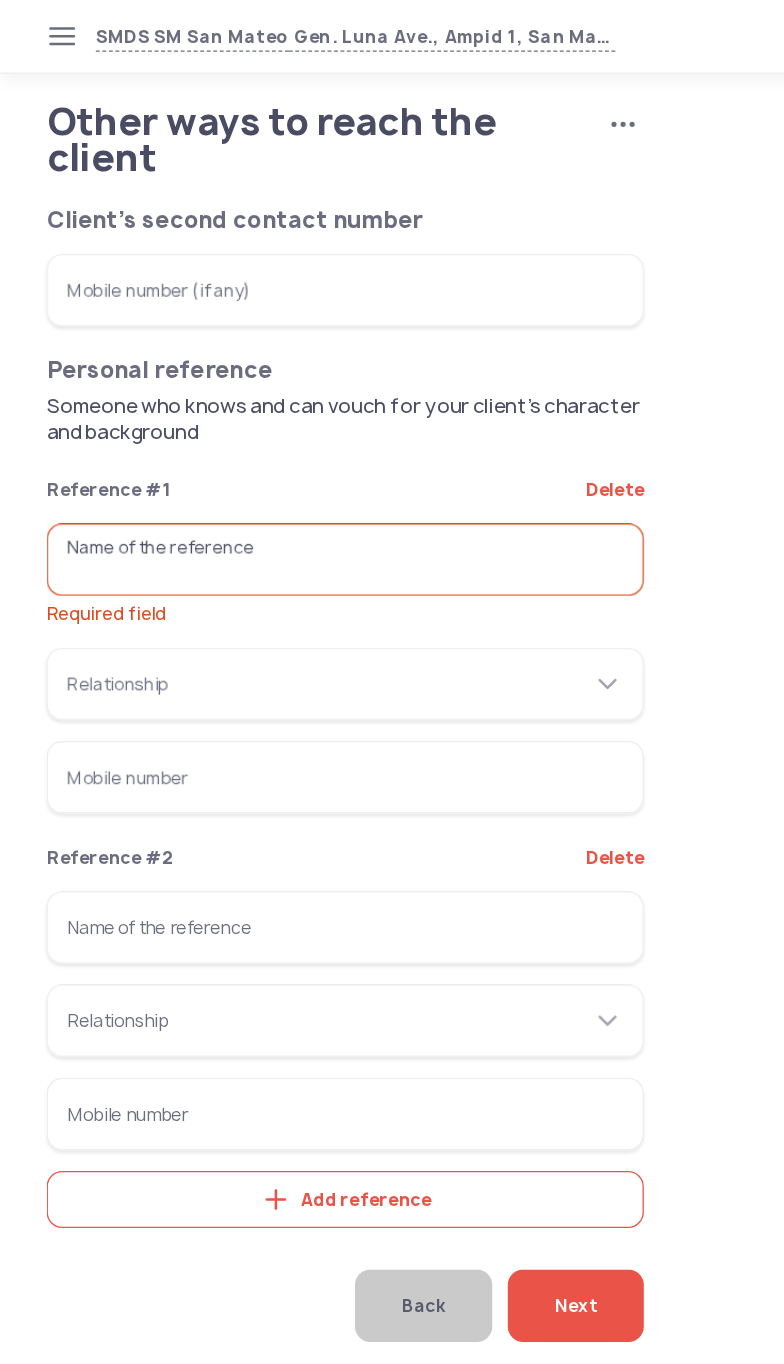 click on "Name of the reference   Required field" at bounding box center [266, 432] 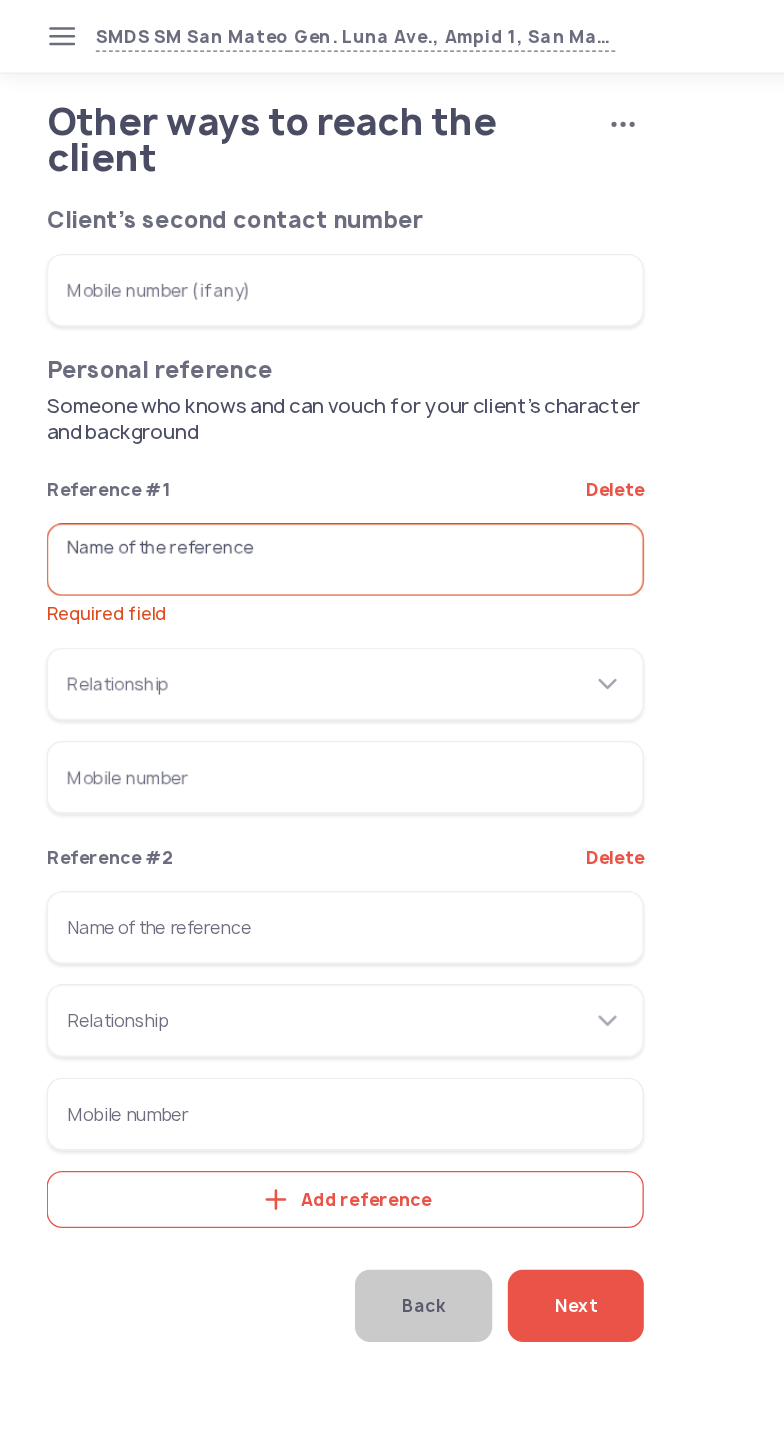 click on "Name of the reference   Required field" at bounding box center (266, 432) 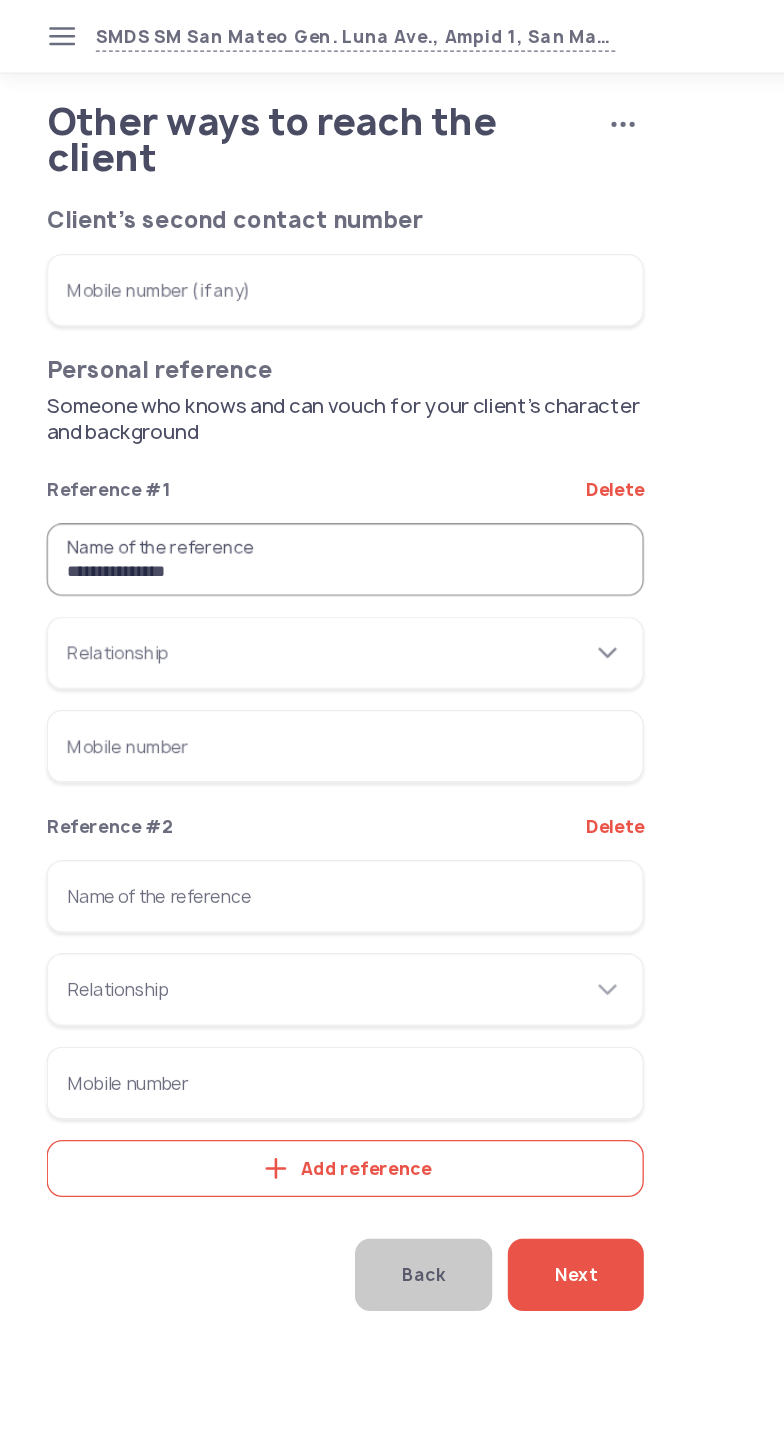 type on "**********" 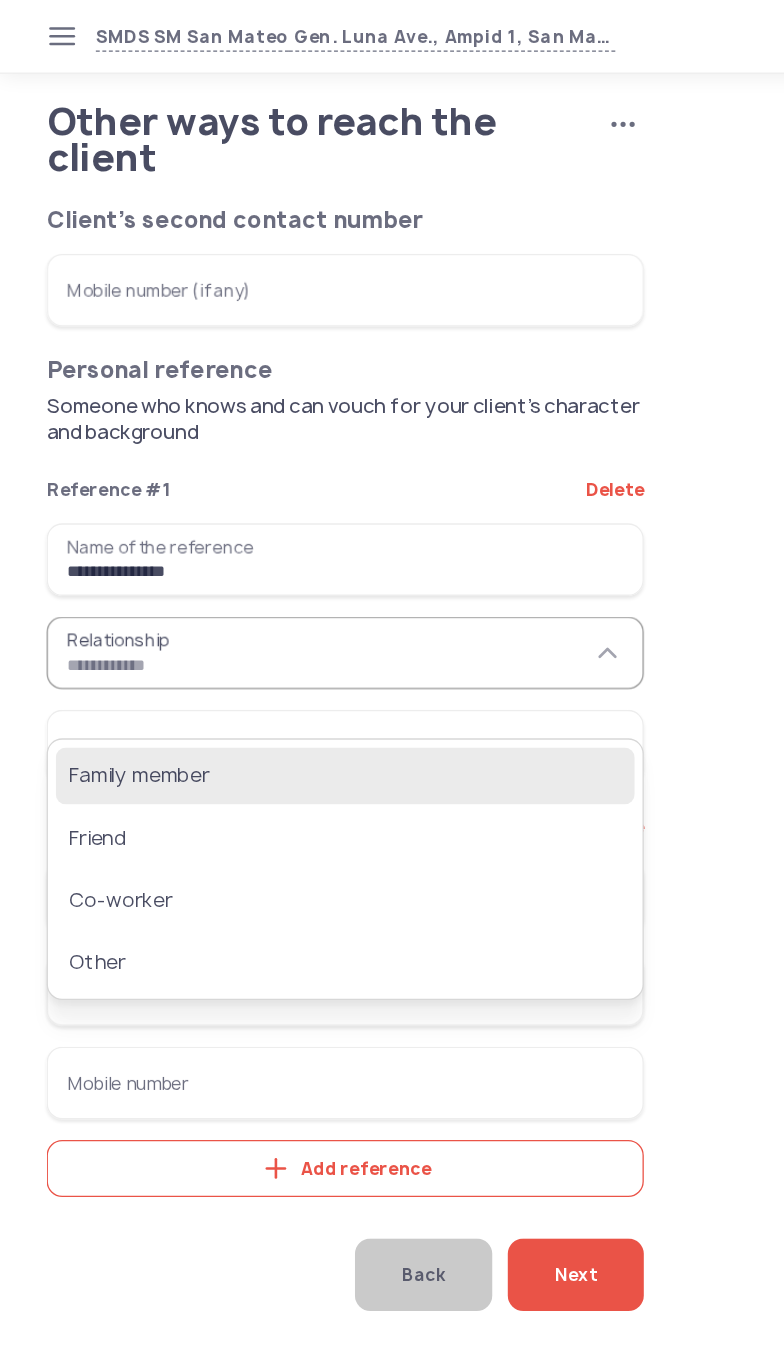 click on "Family member" 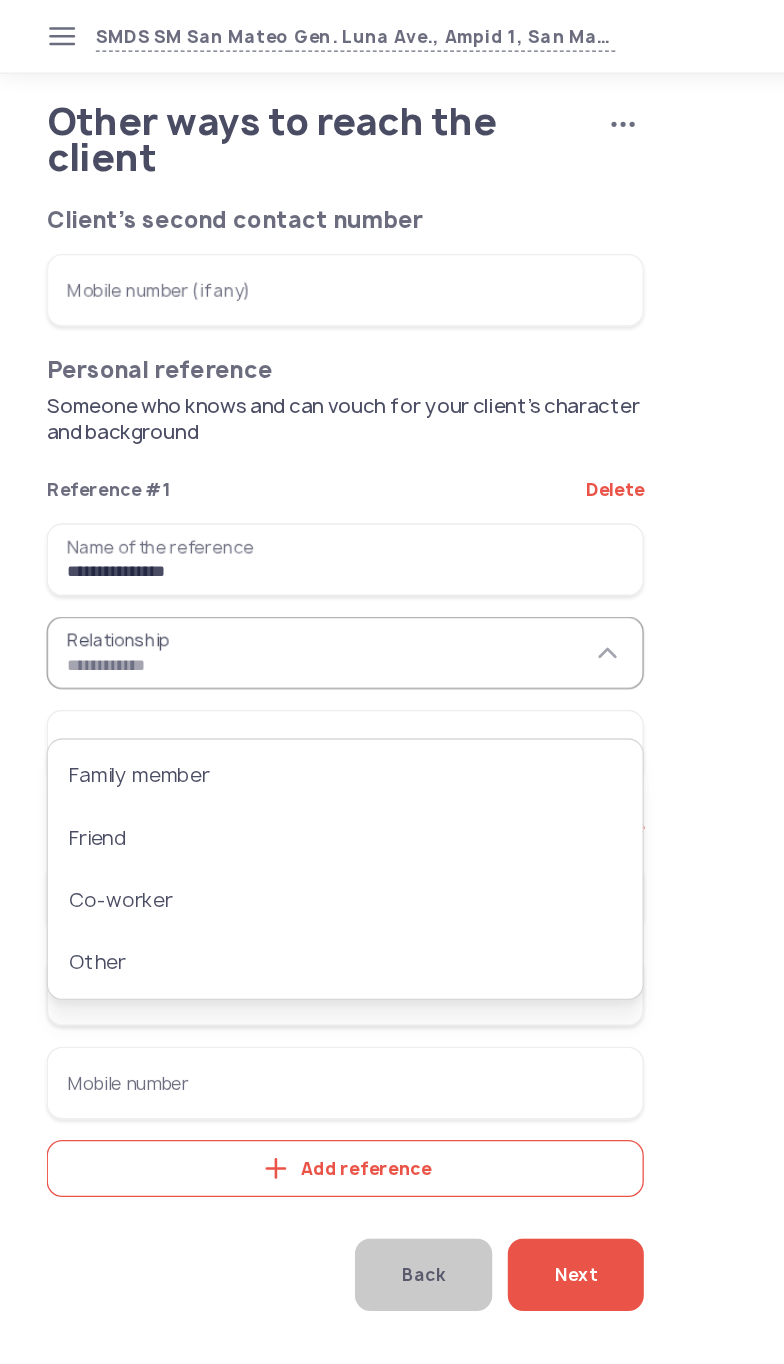 type on "**********" 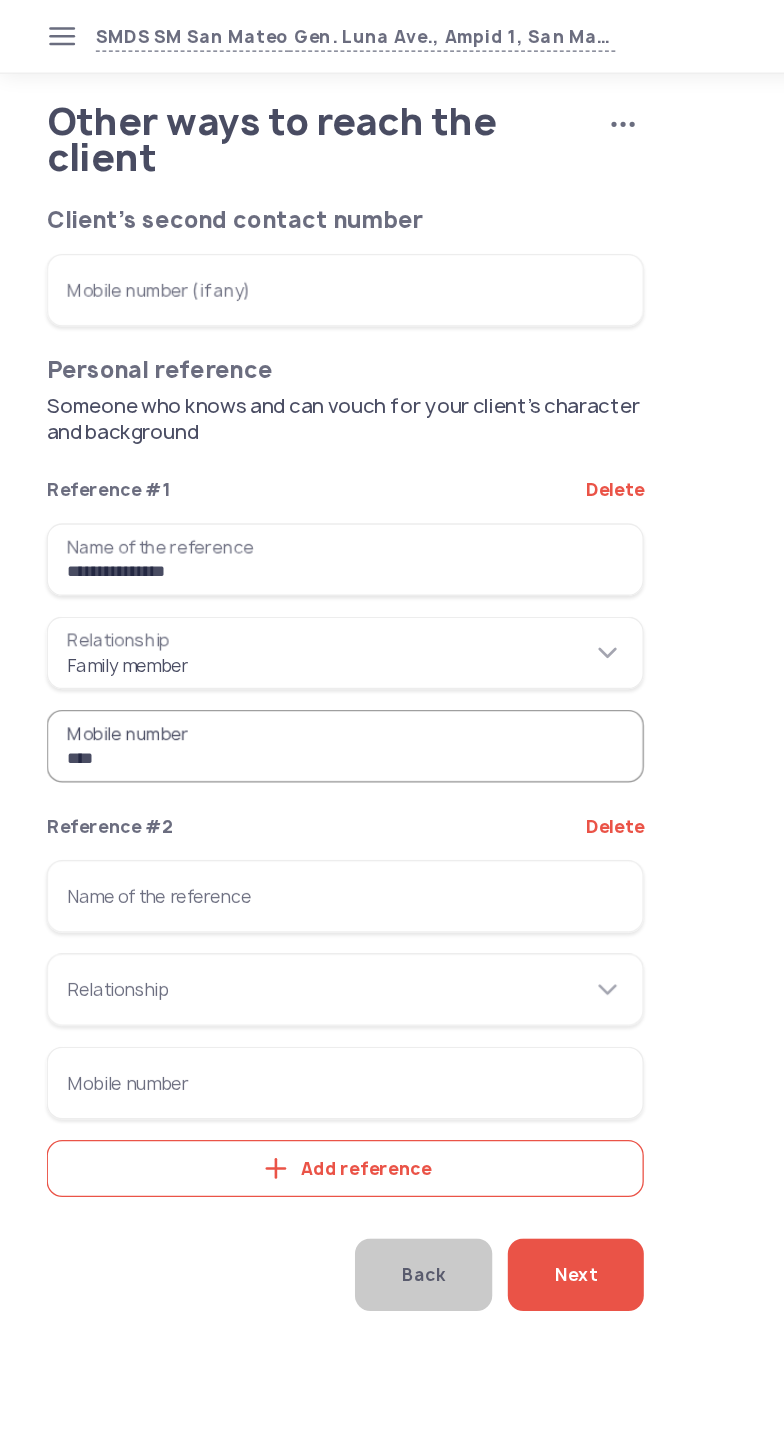 click on "***" at bounding box center [266, 576] 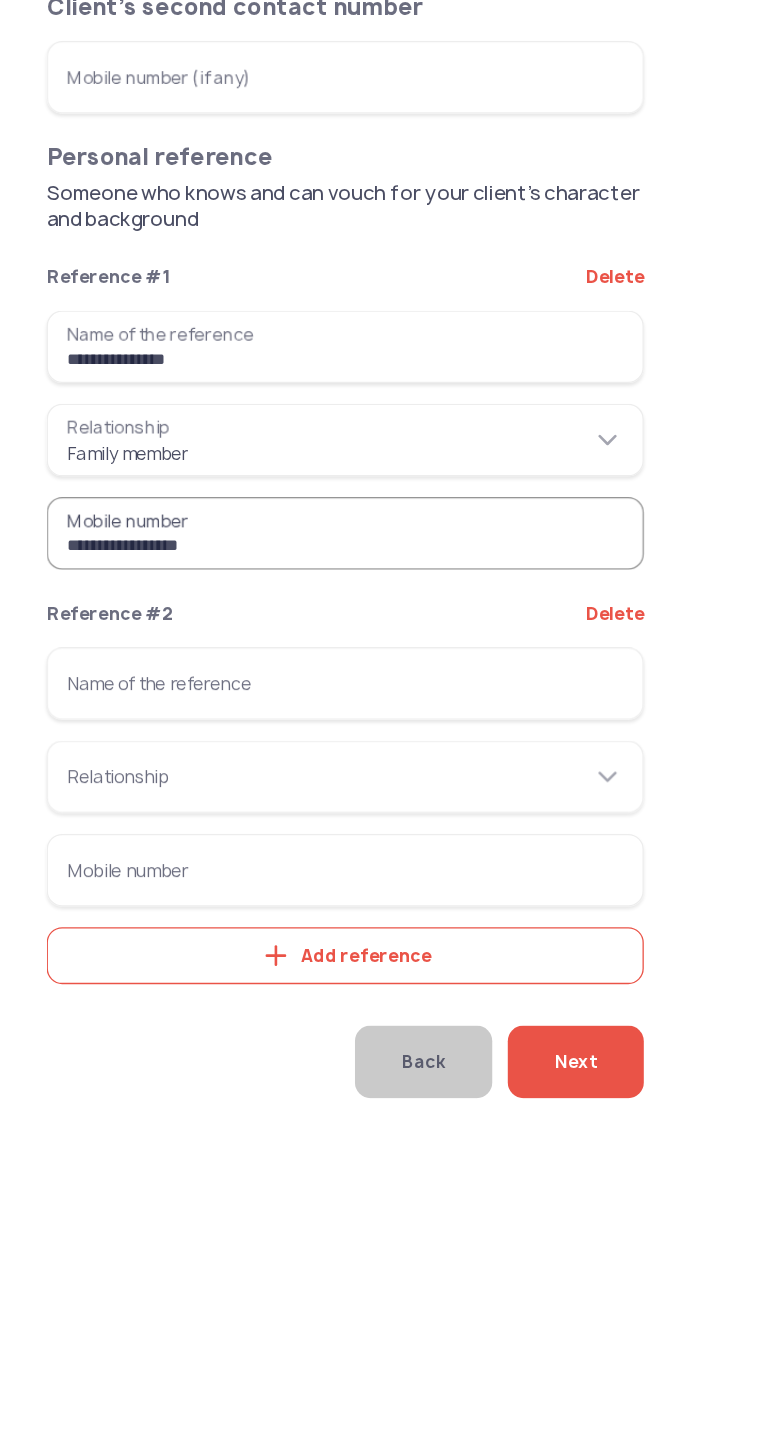 type on "**********" 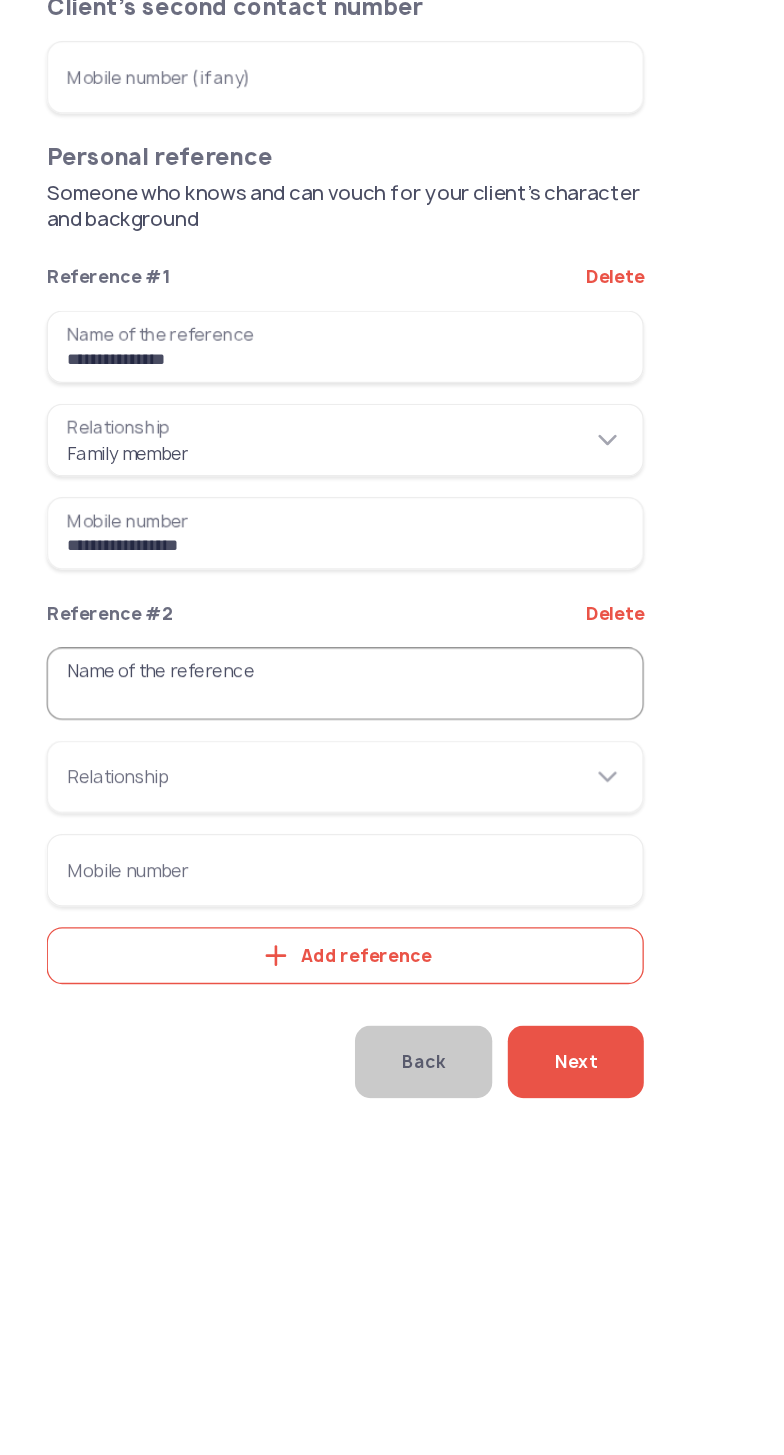 click on "Name of the reference" at bounding box center [266, 692] 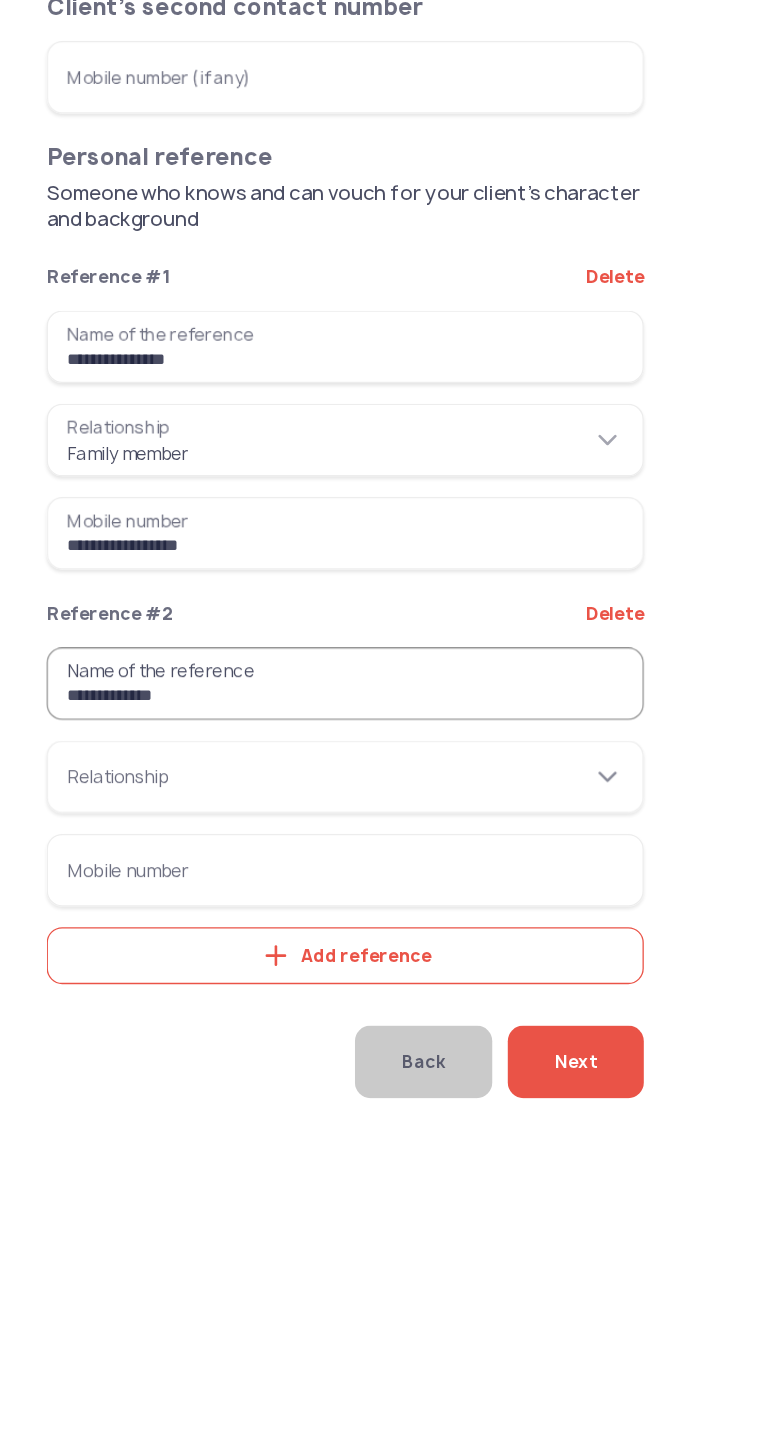 type on "**********" 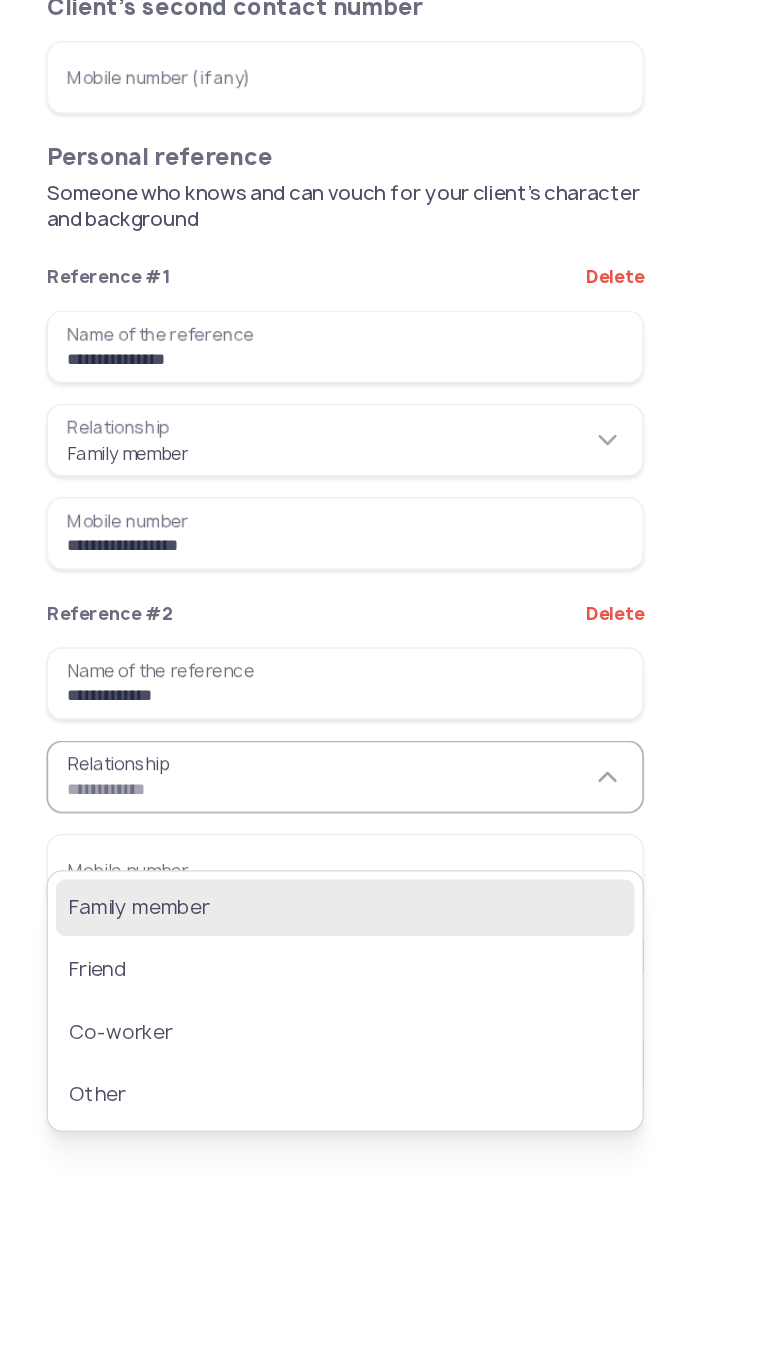 click on "Family member" 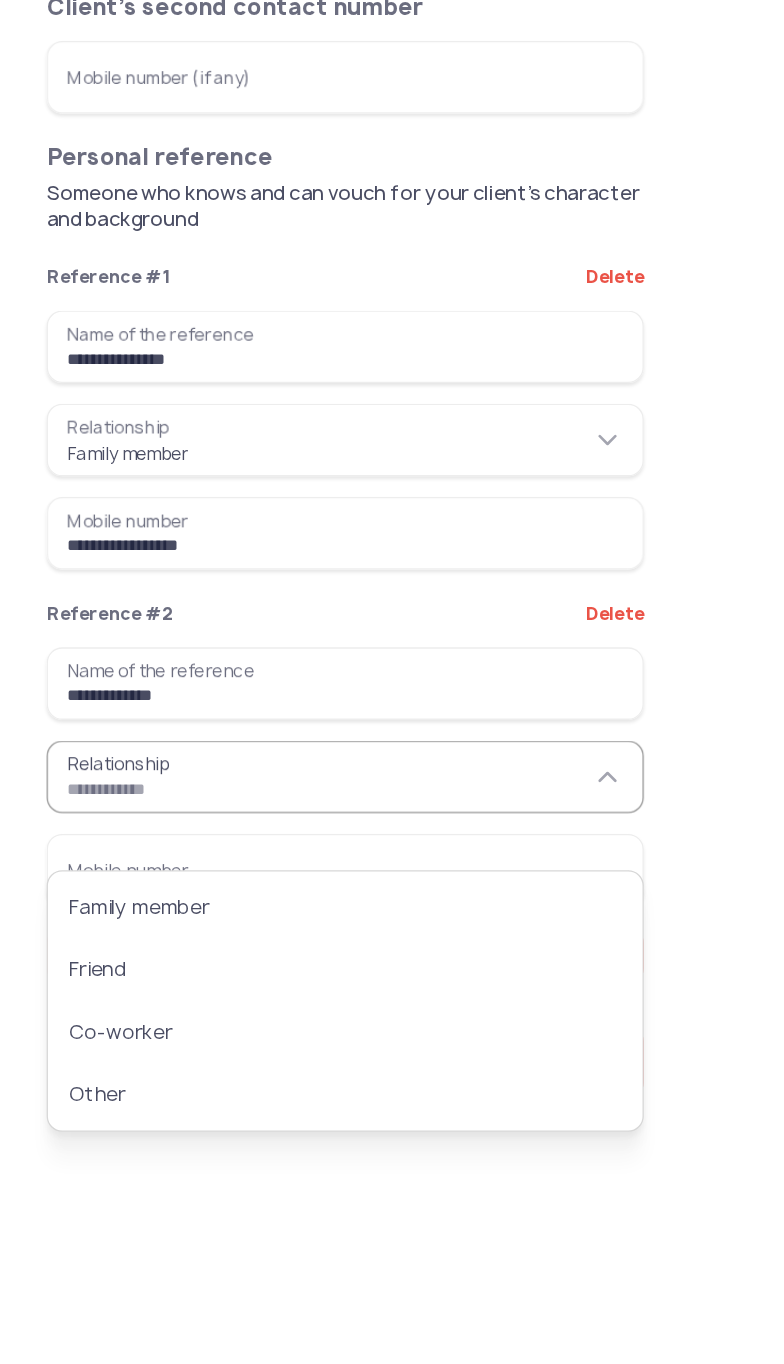 type on "**********" 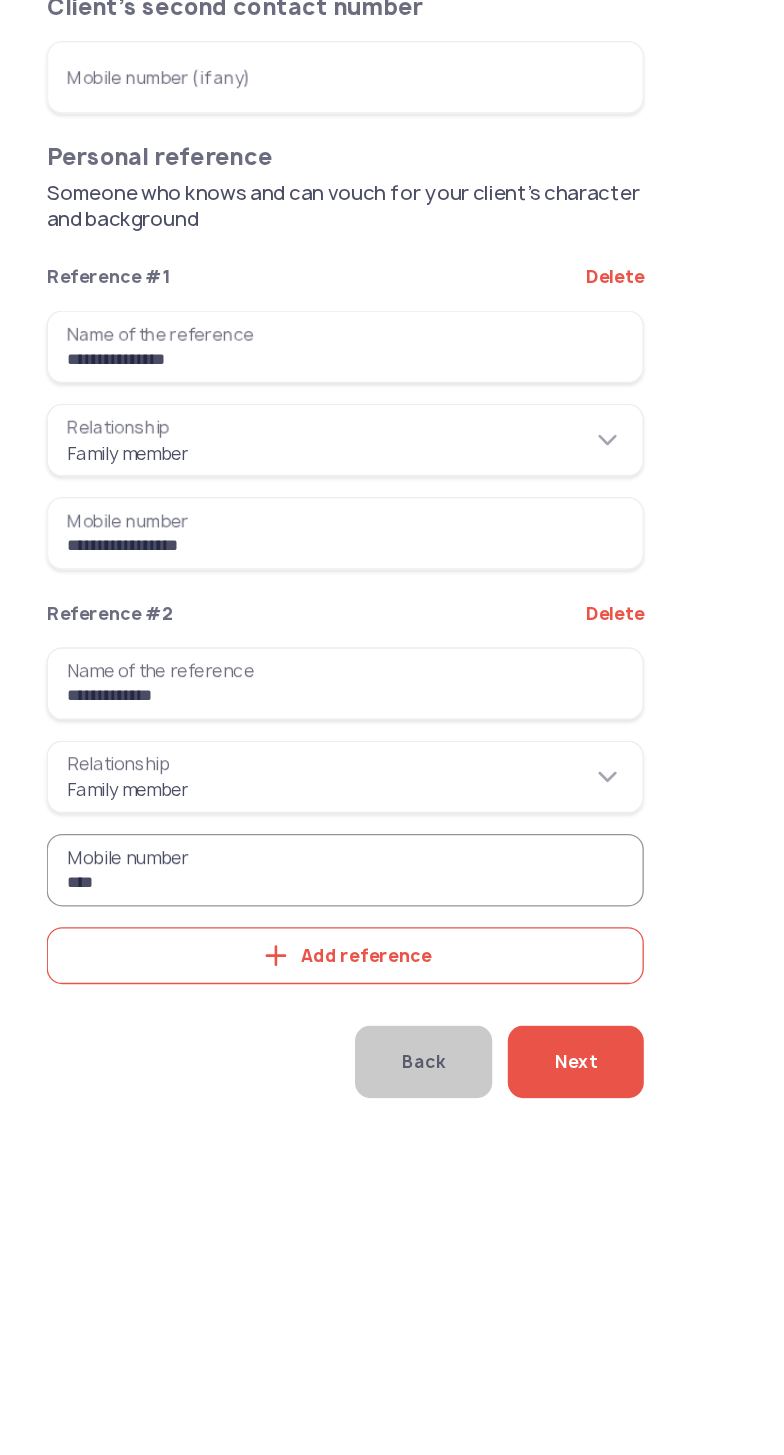 click on "***" at bounding box center [266, 836] 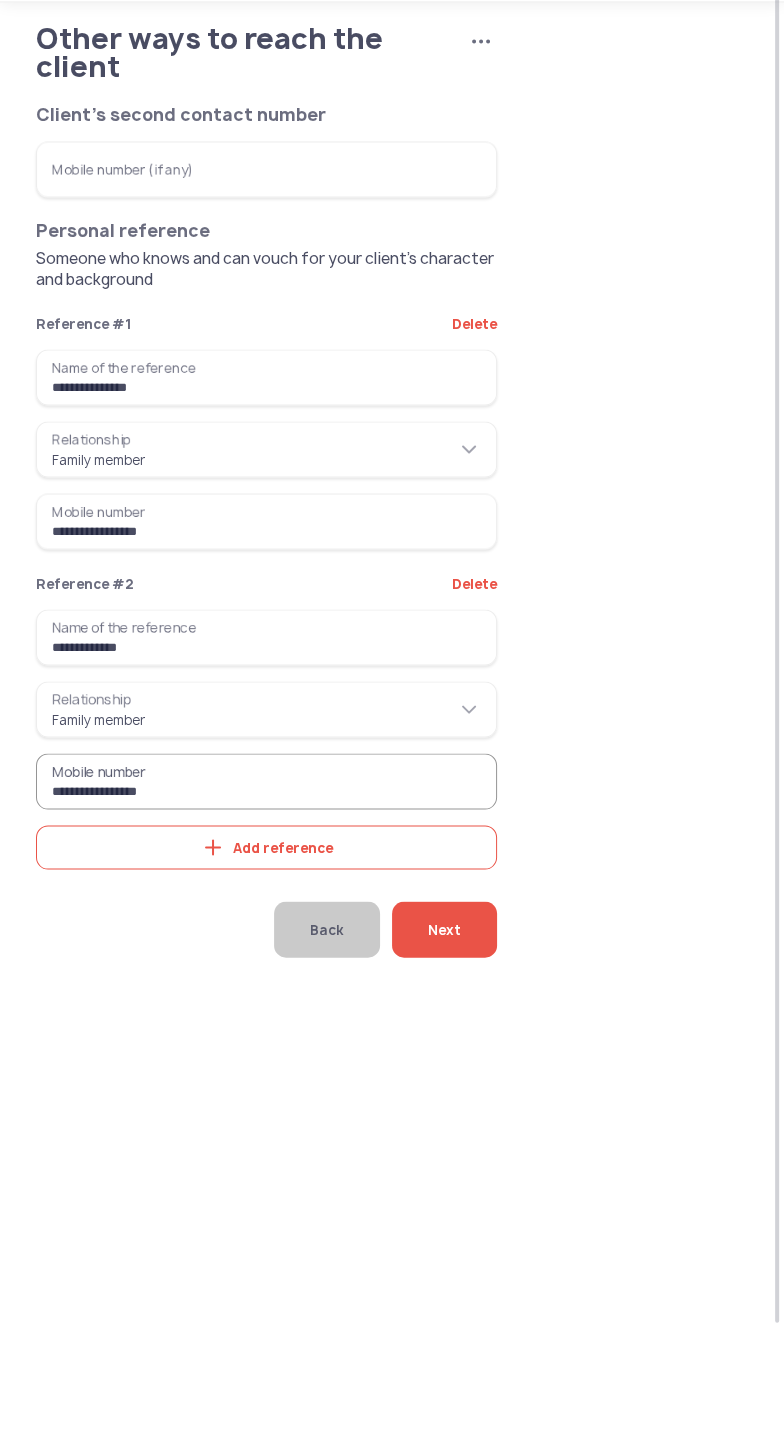 type on "**********" 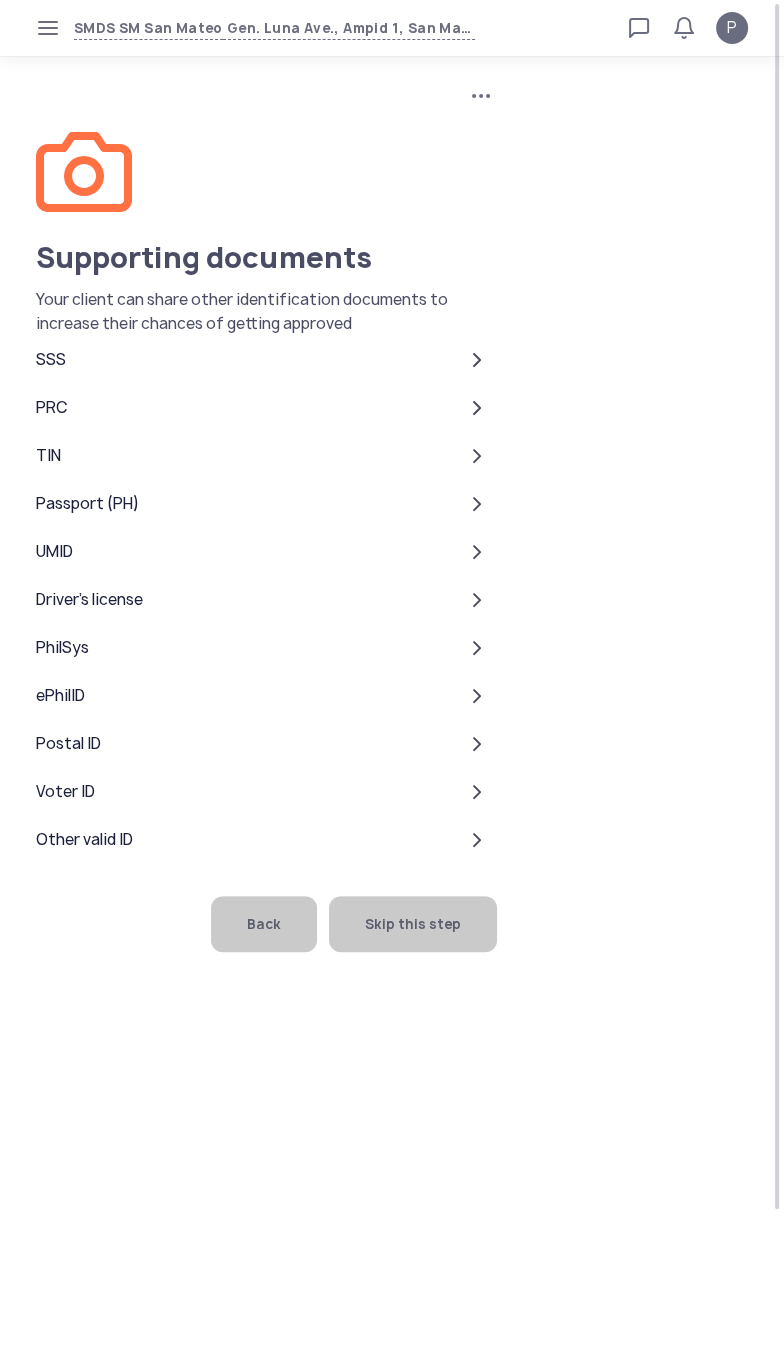 click on "Skip this step" 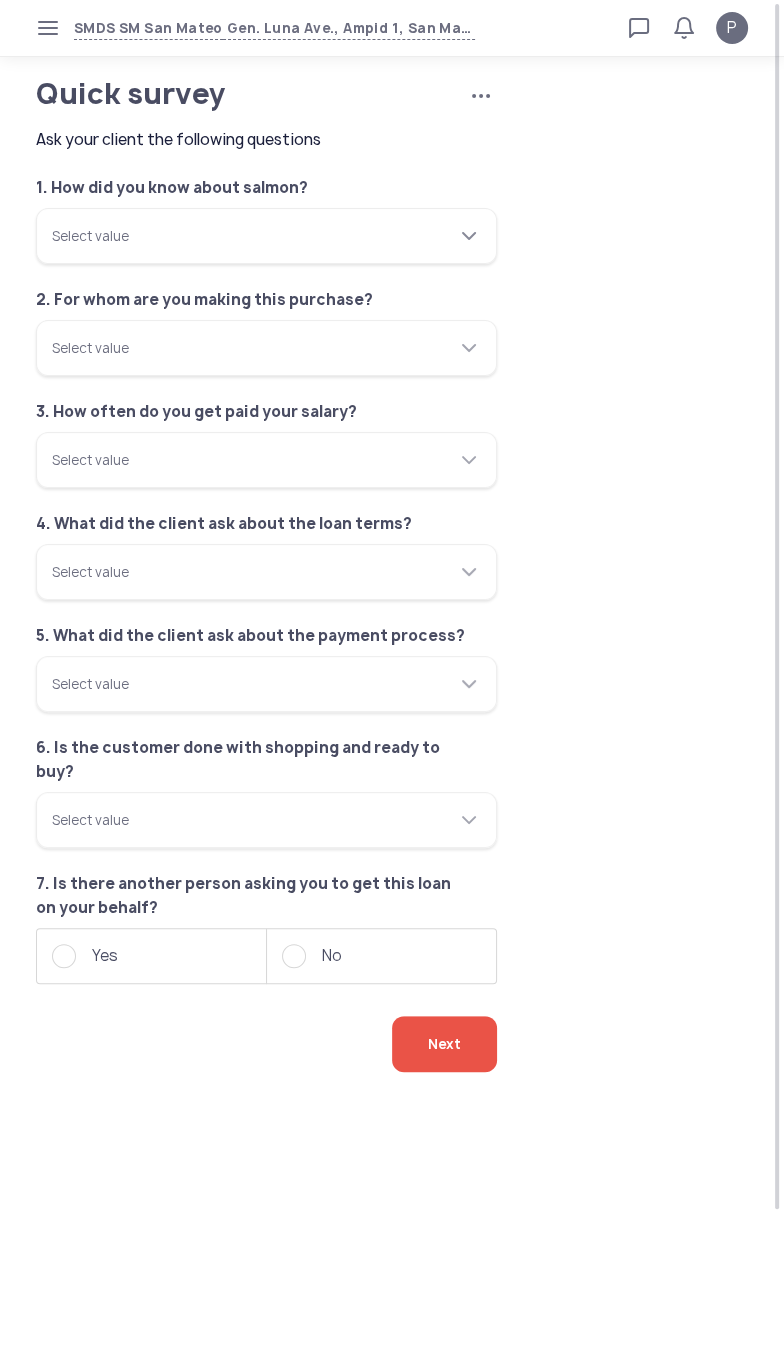 click on "Select value" at bounding box center (266, 236) 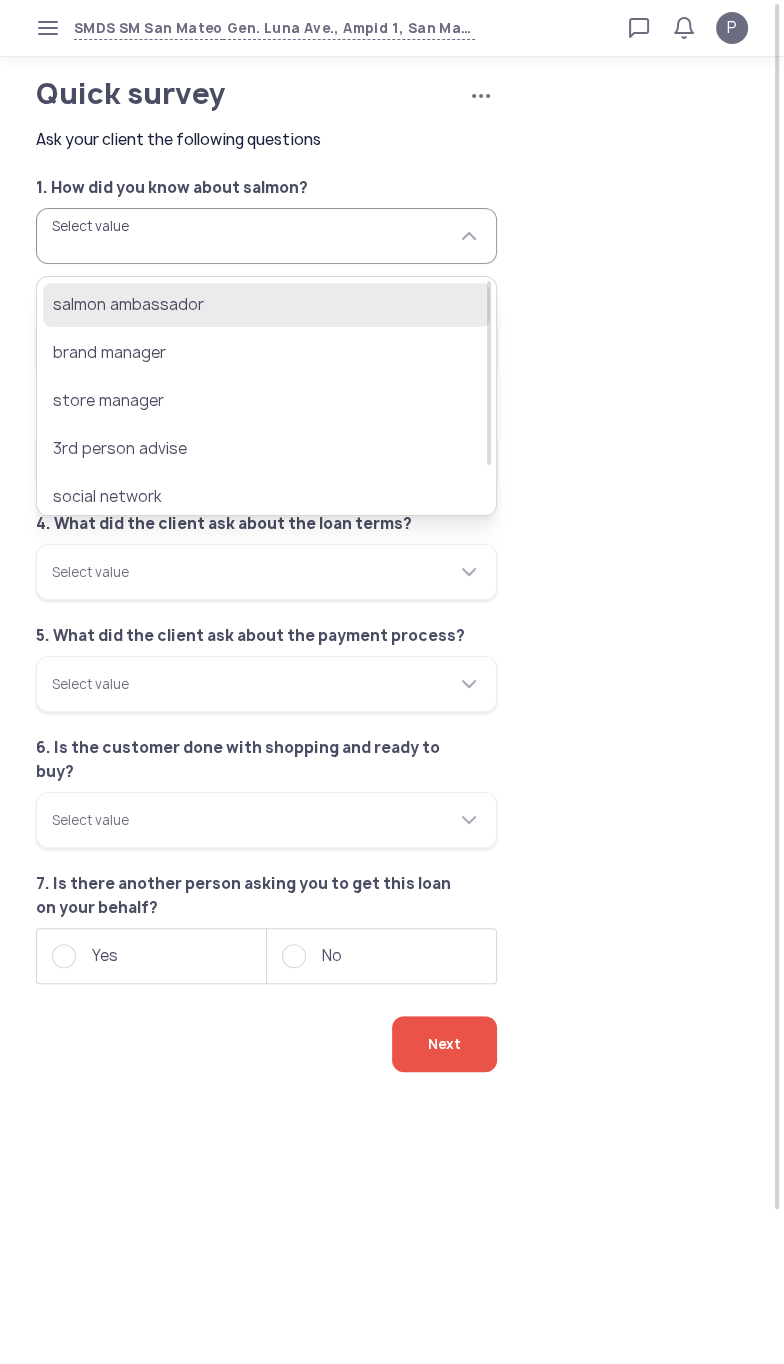 click on "salmon ambassador" 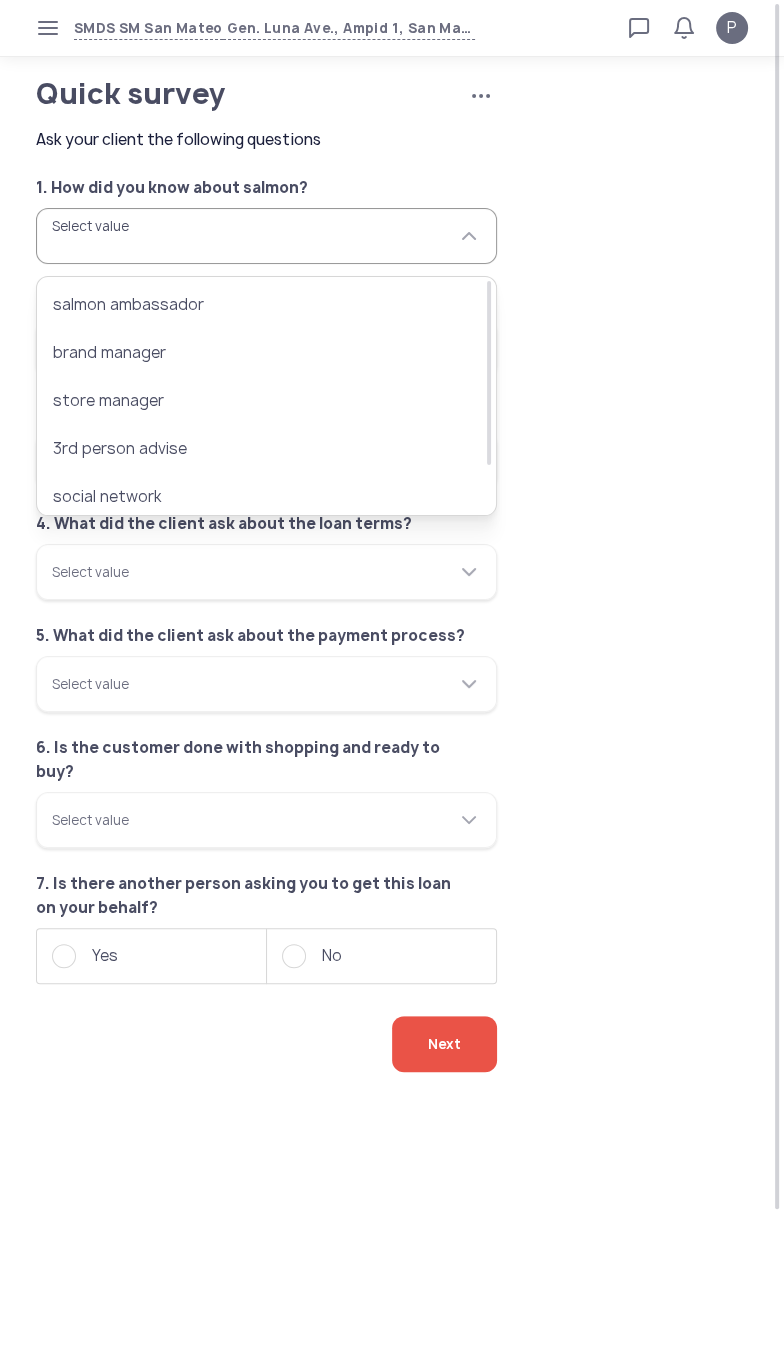 type on "**********" 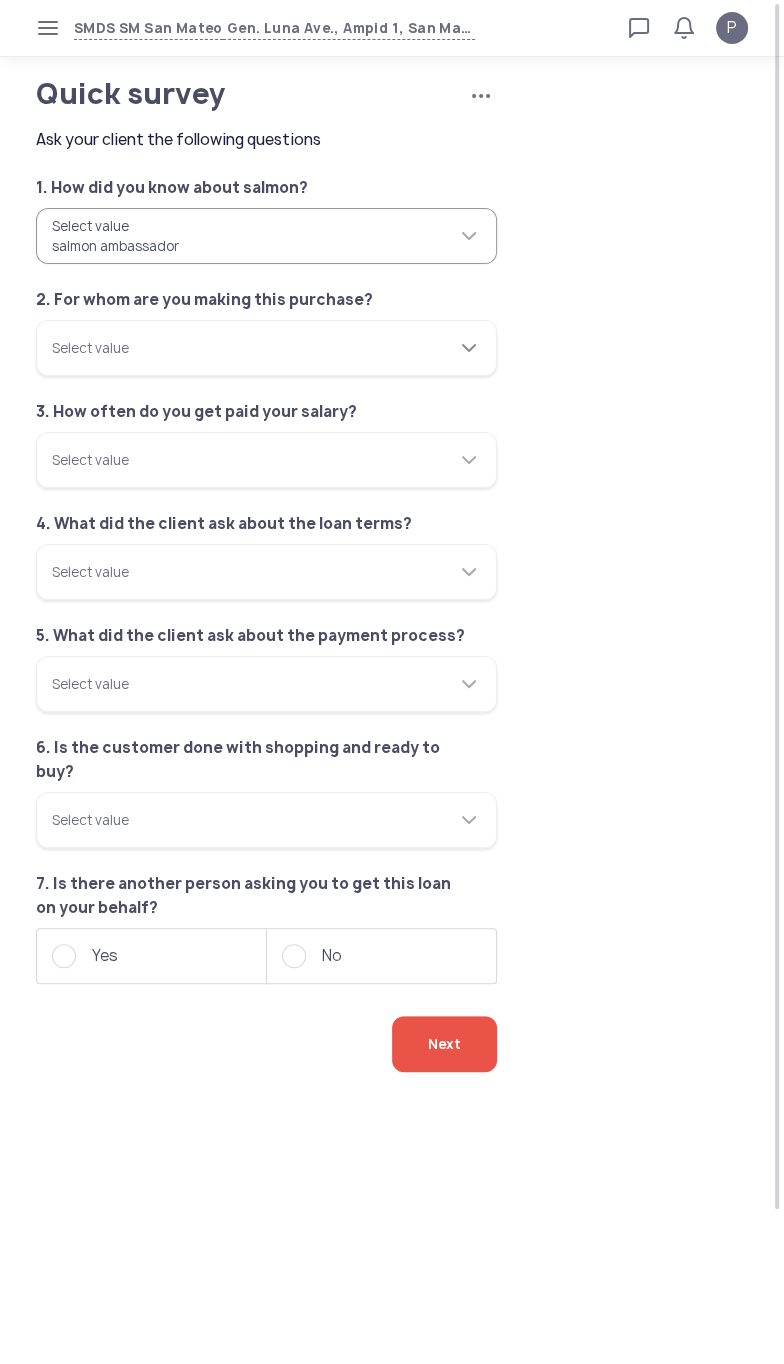 click on "Select value" at bounding box center [266, 348] 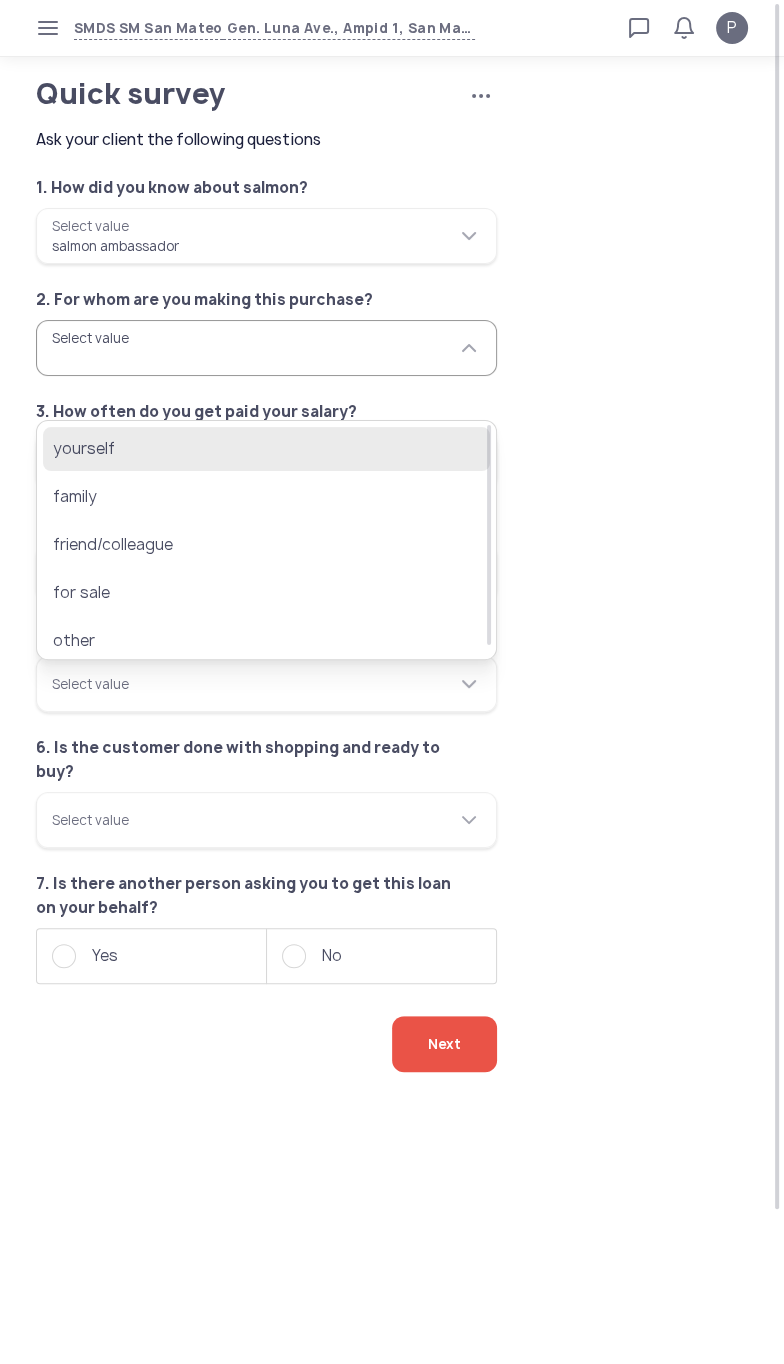 click on "yourself" 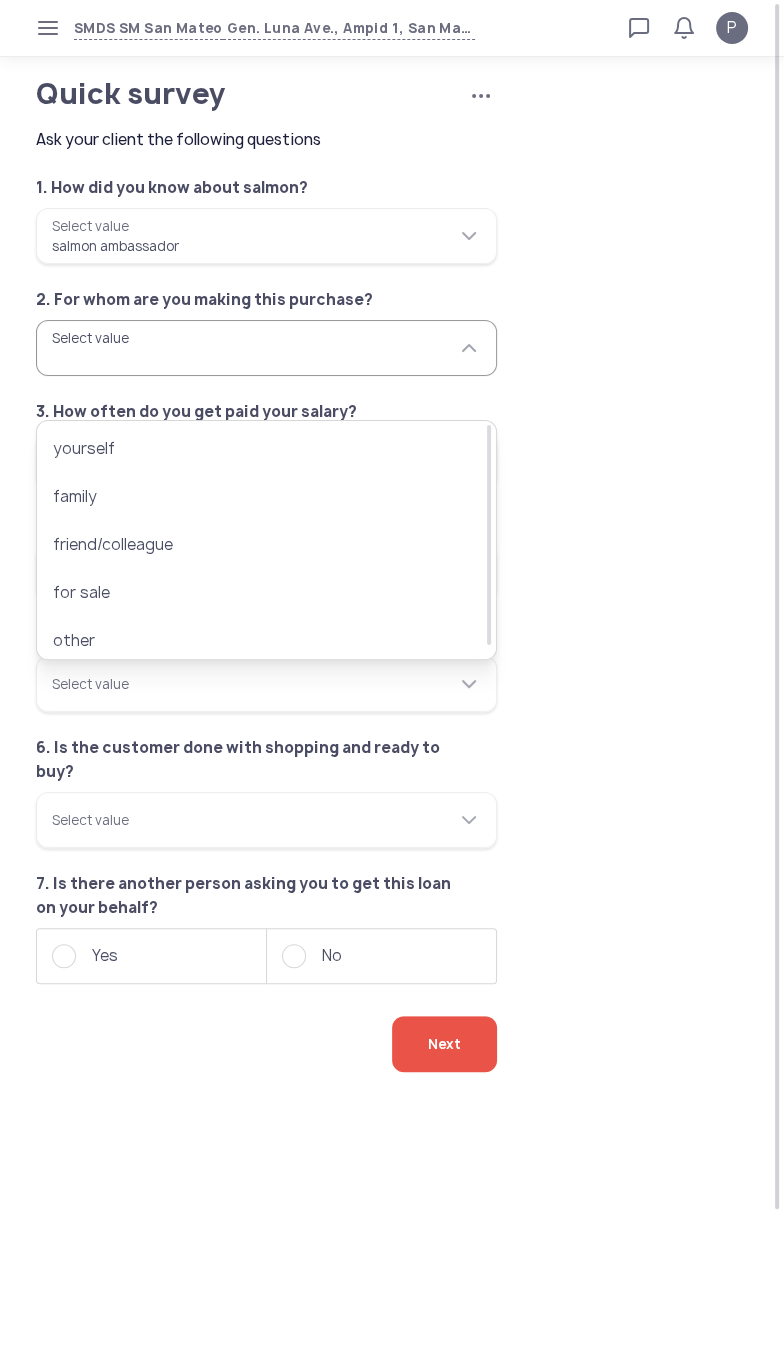 type on "********" 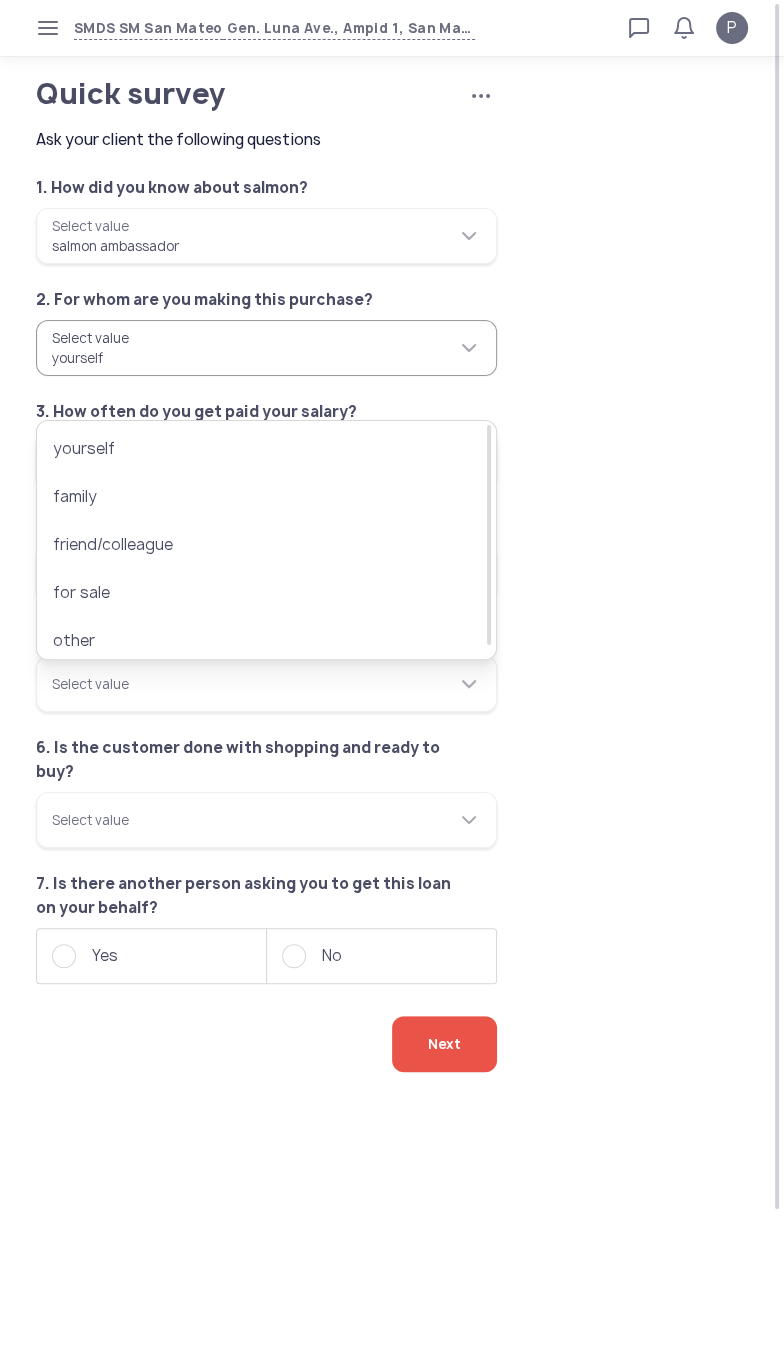 click on "**********" 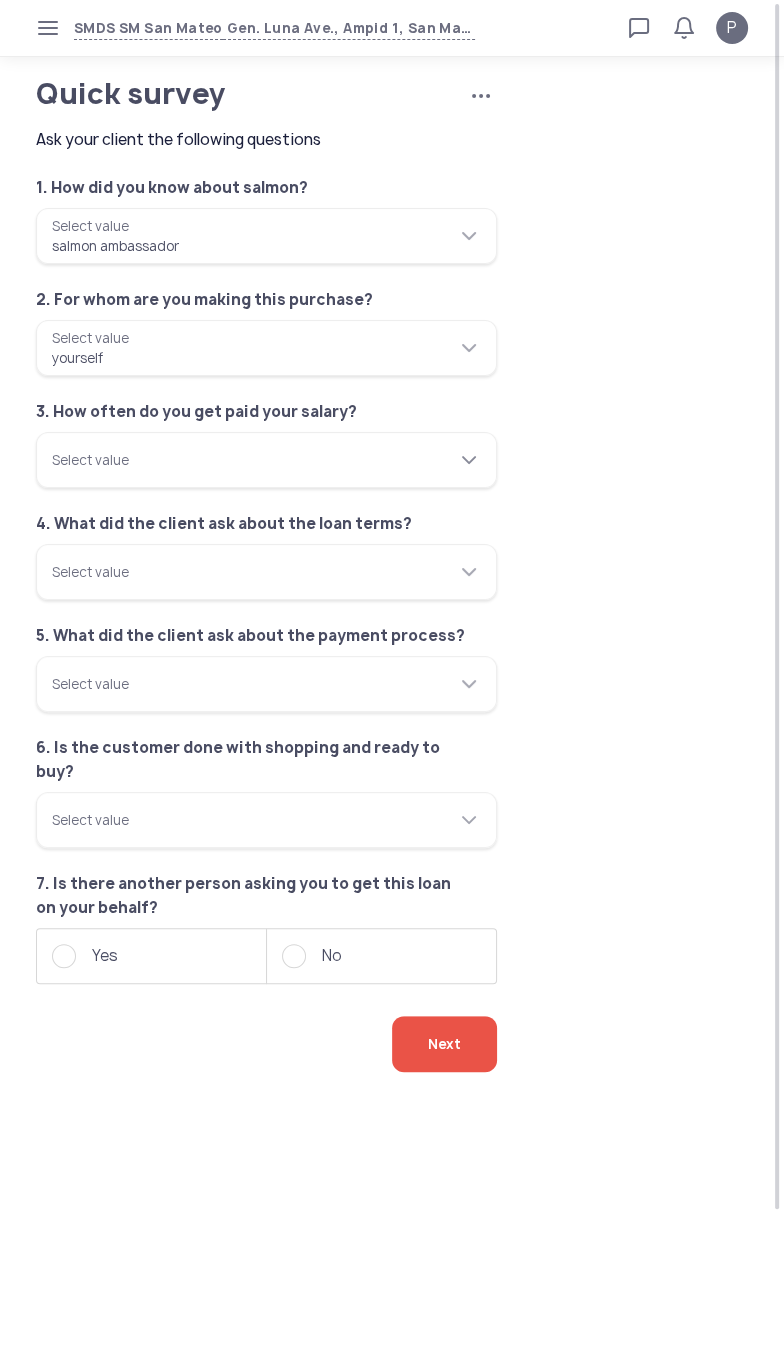 click on "Select value" at bounding box center (266, 460) 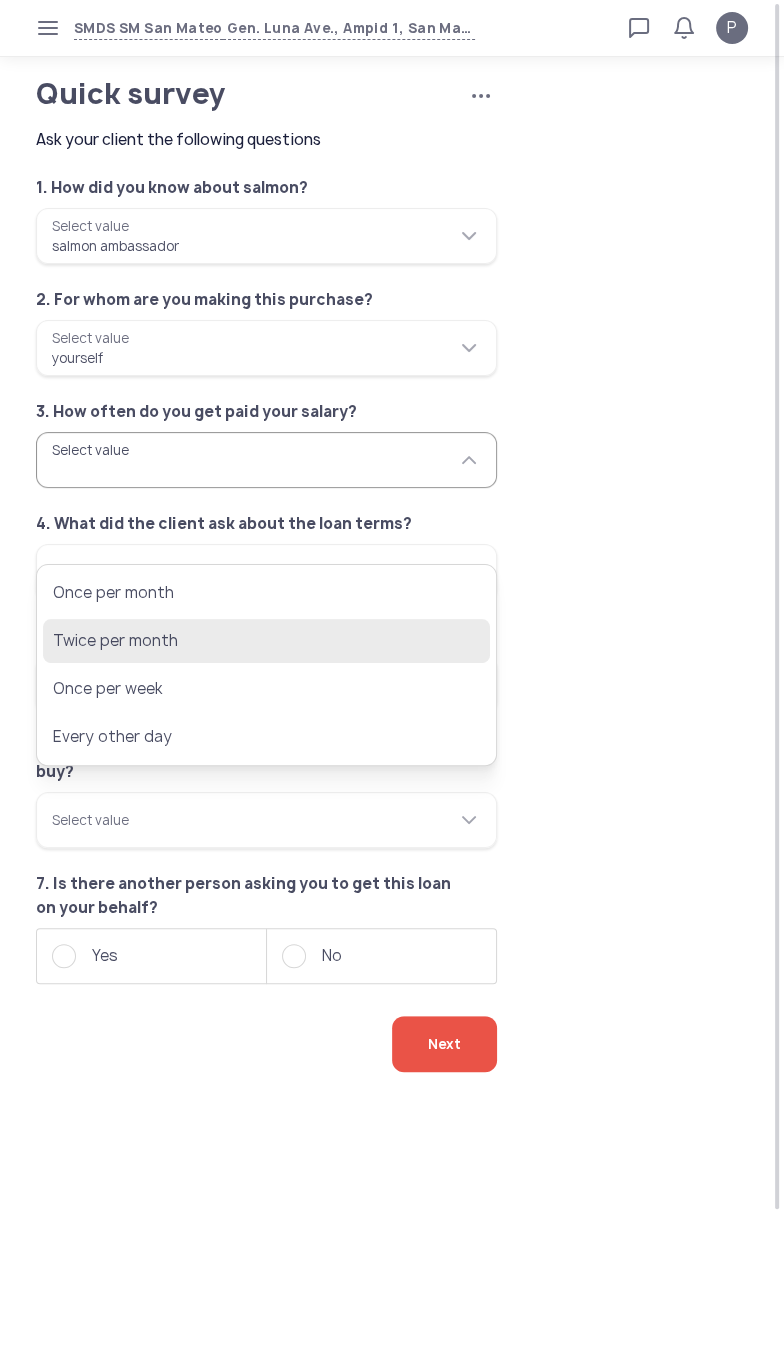 click on "Twice per month" 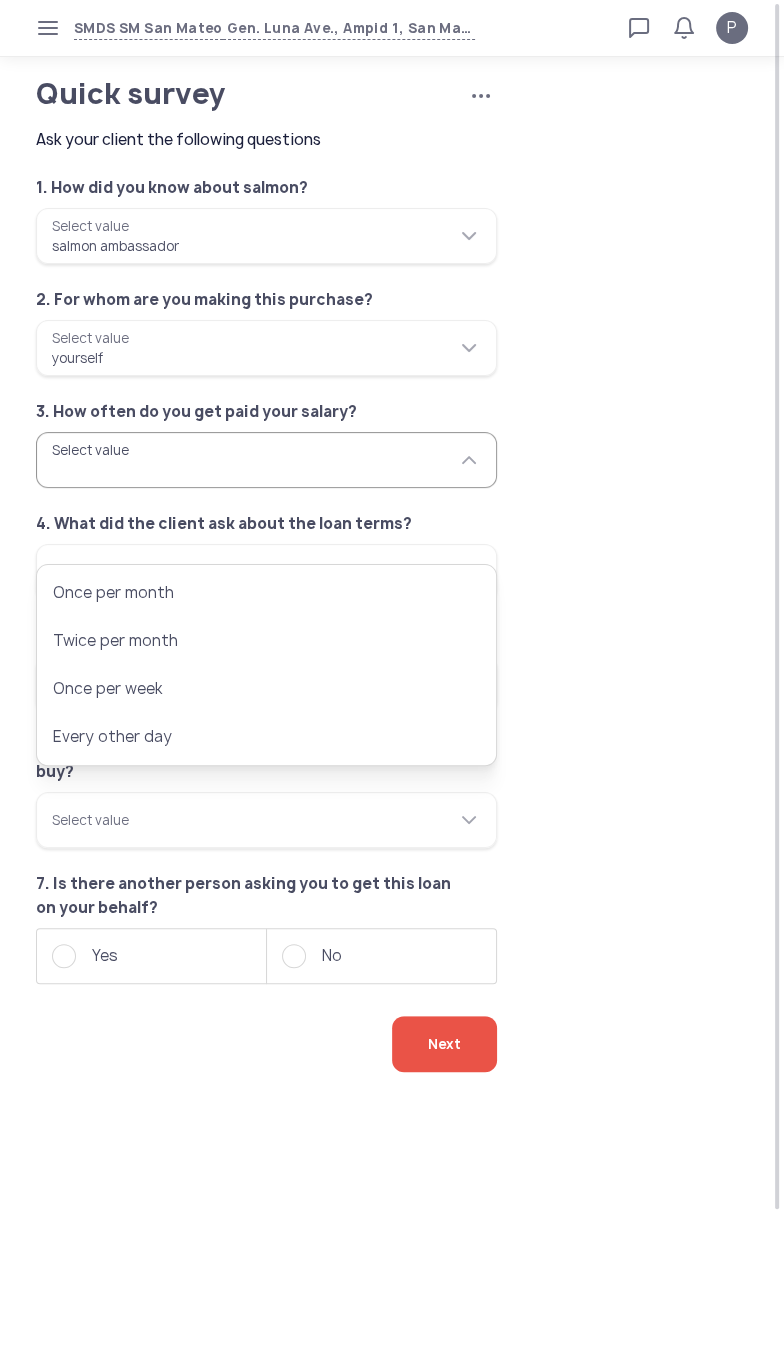 type on "**********" 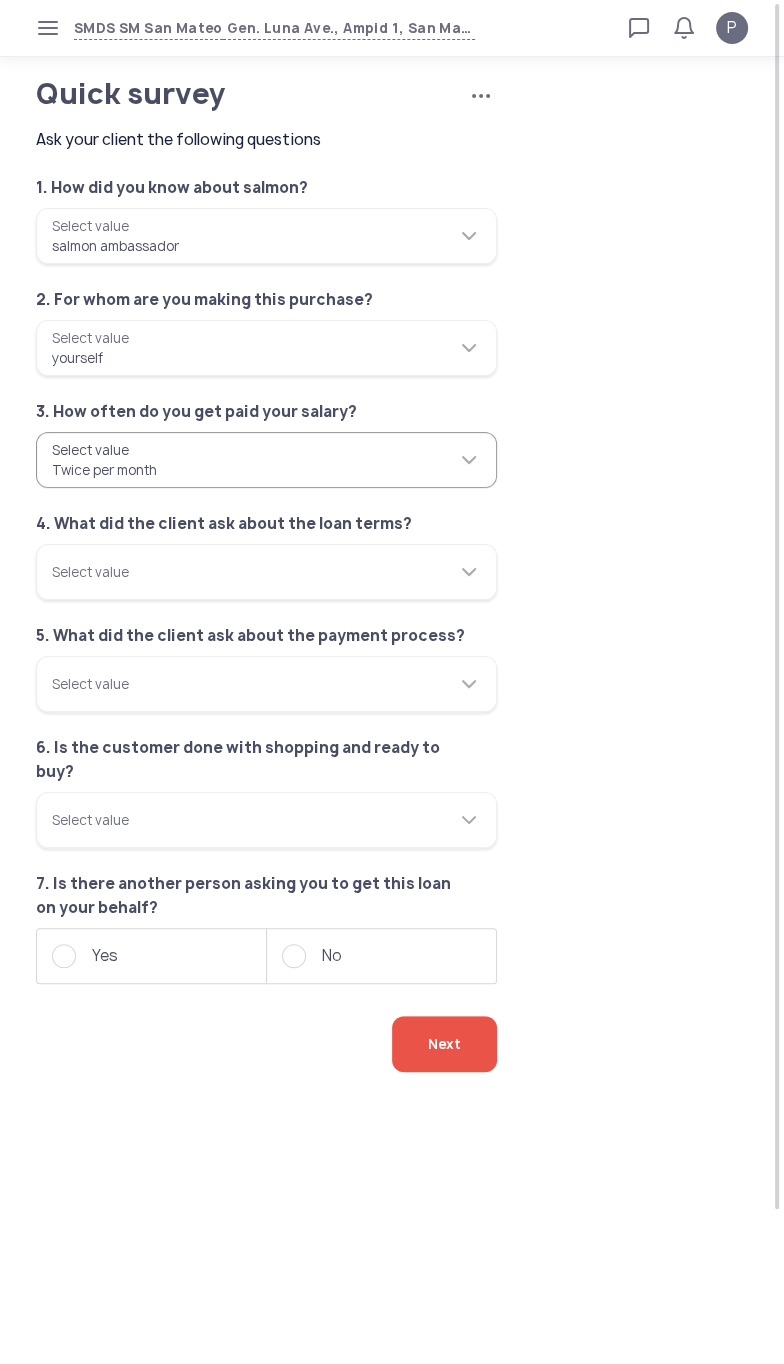 click on "**********" 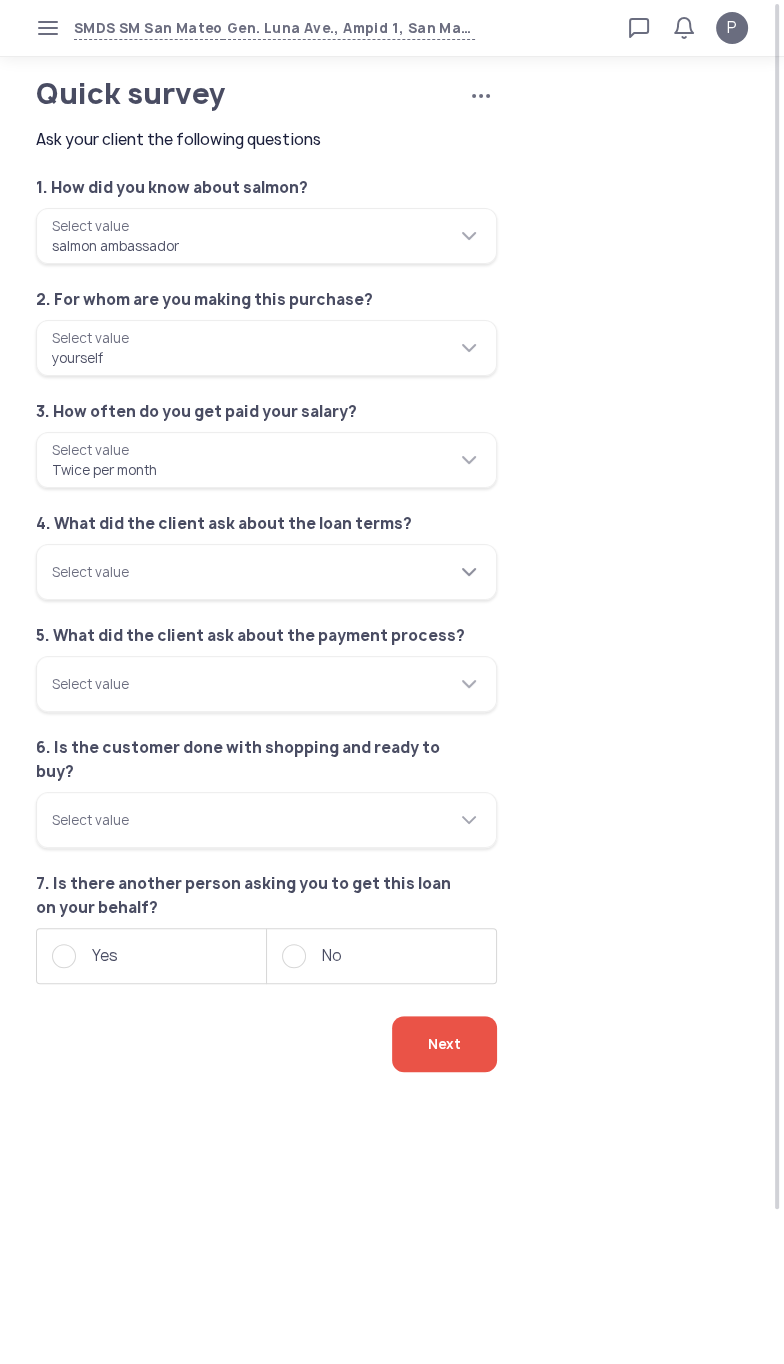click on "Select value" 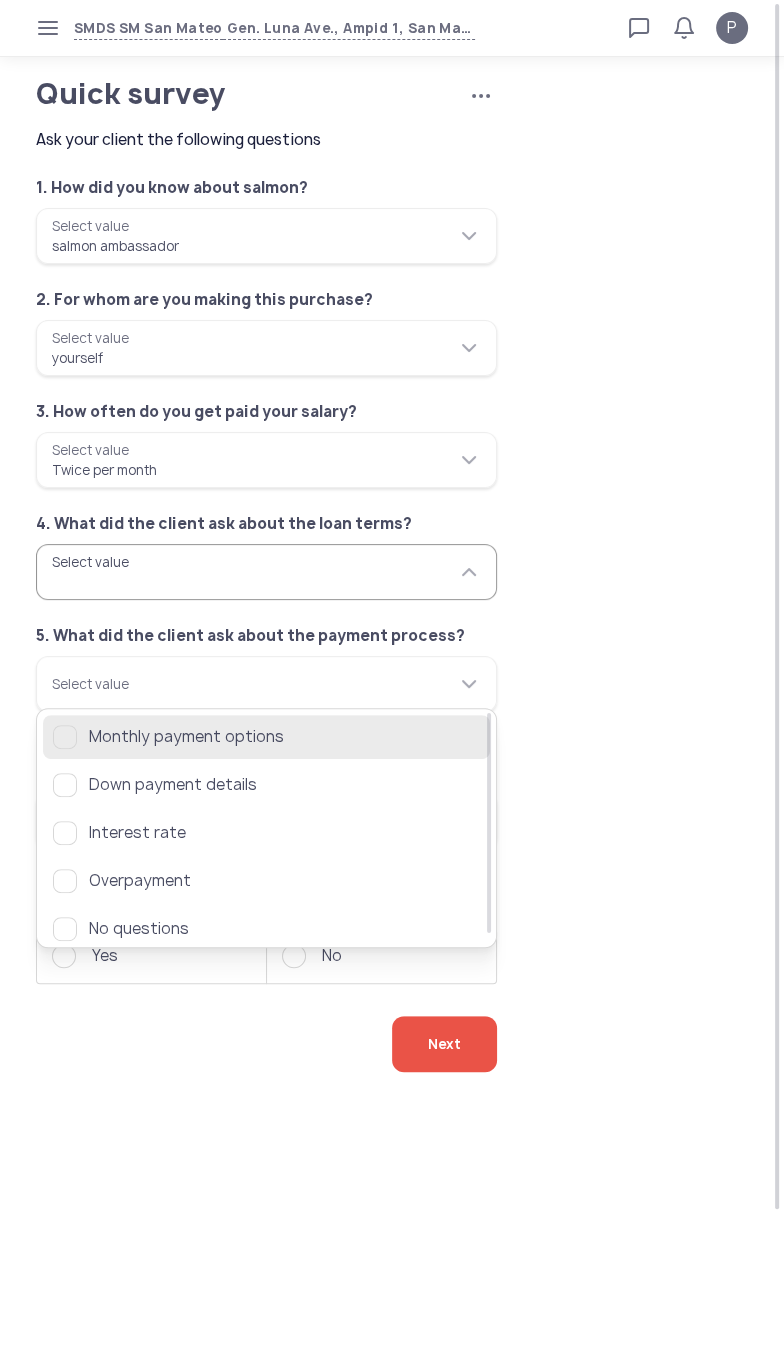 click on "Monthly payment options" 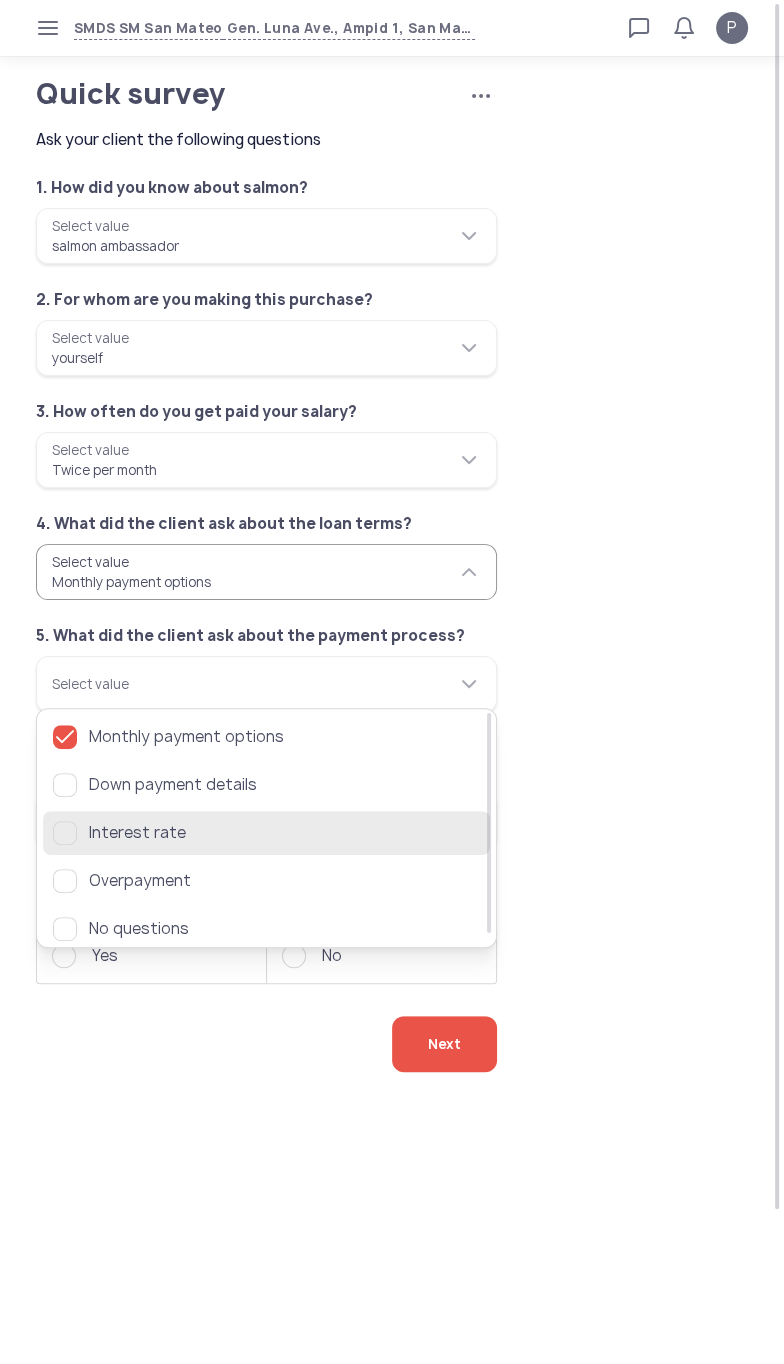 click 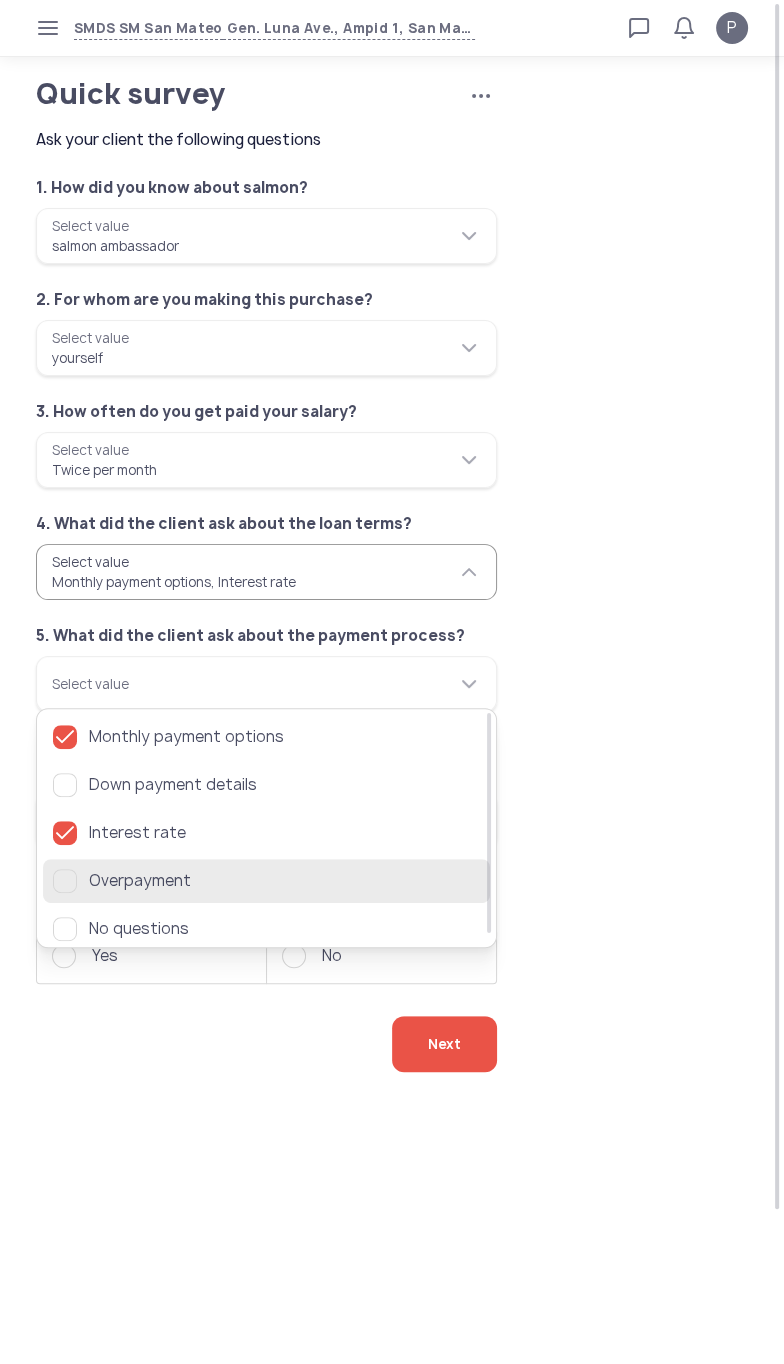 click 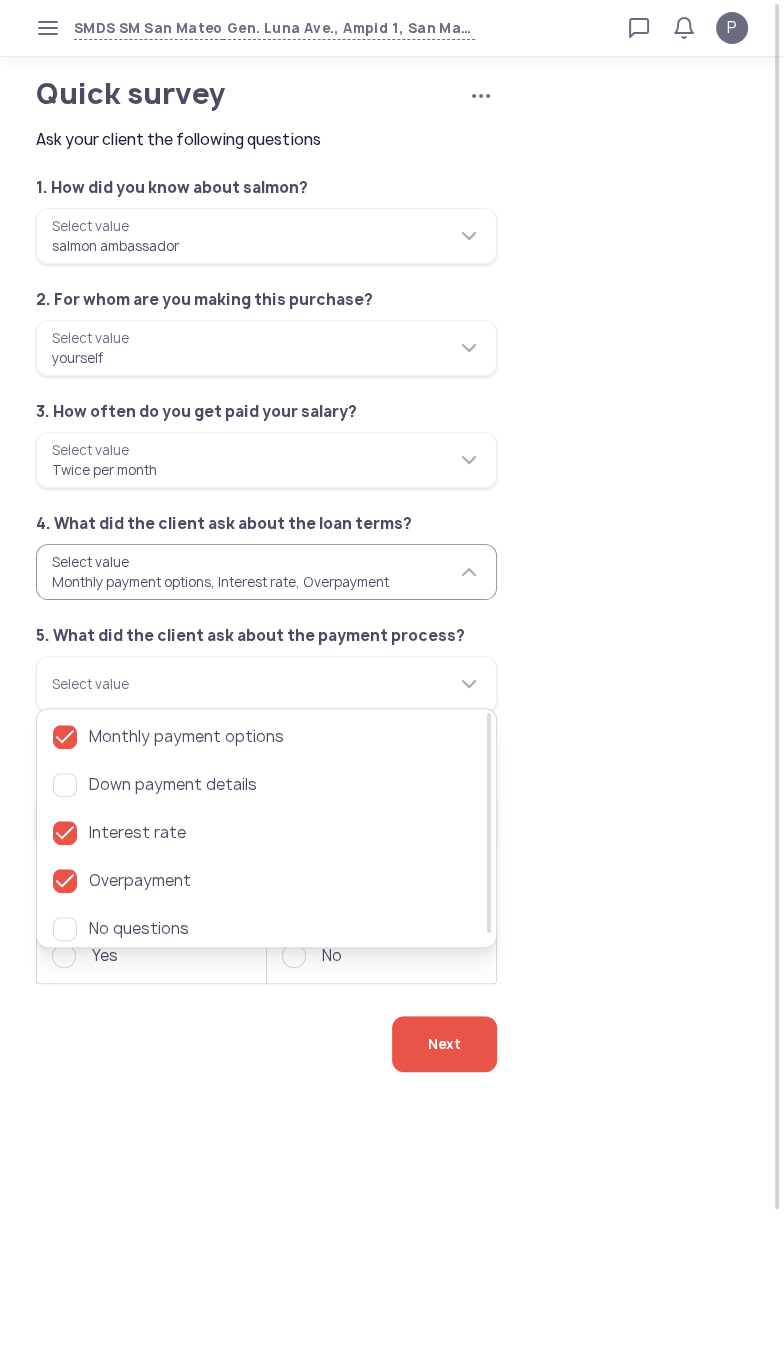 click on "**********" 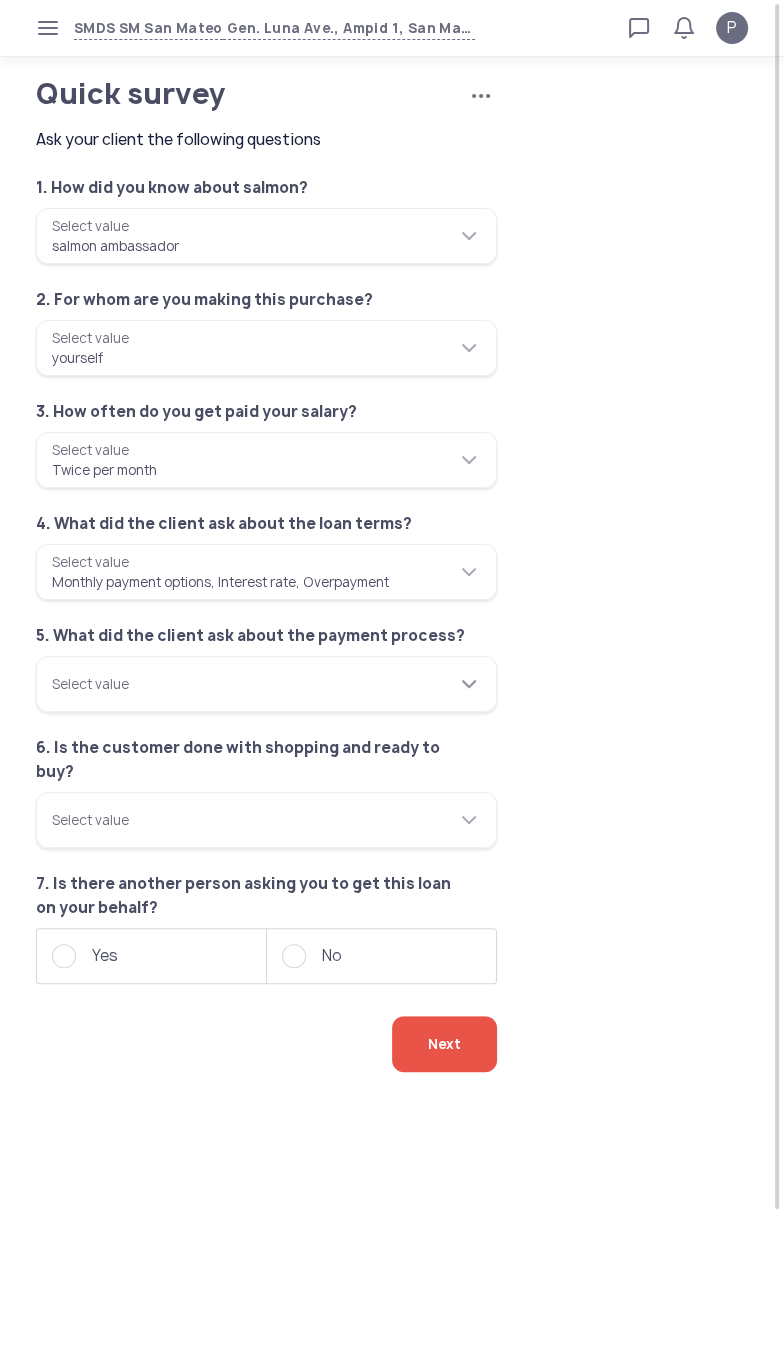 click on "Select value" 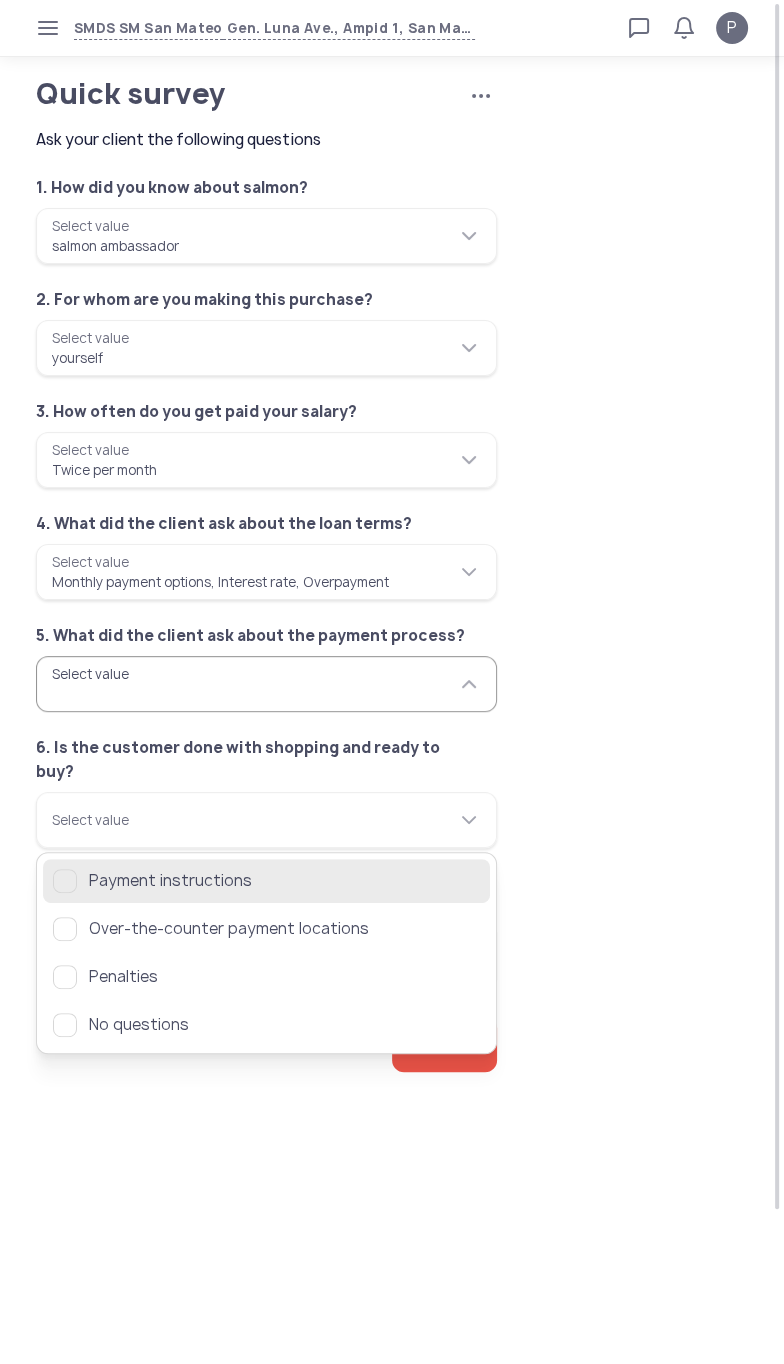 click on "Payment instructions" 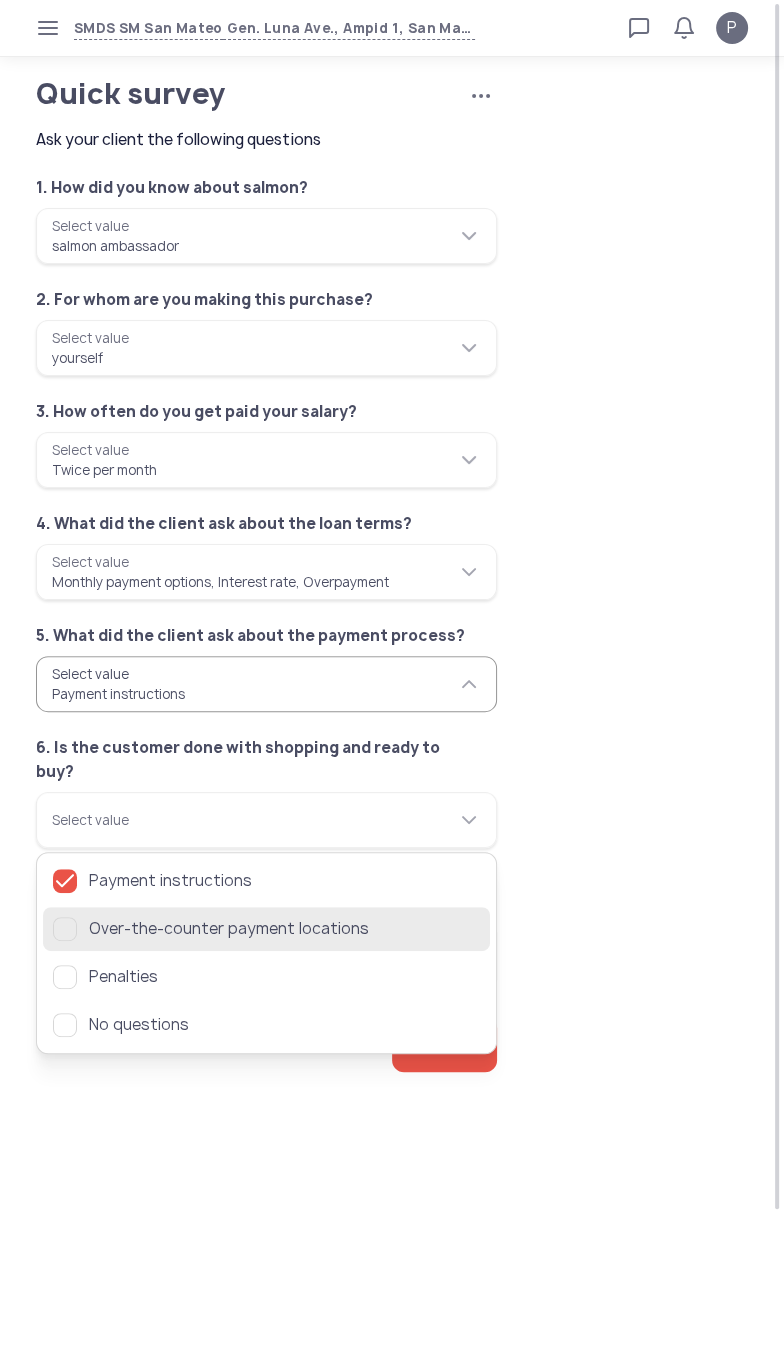 click on "Over-the-counter payment locations" 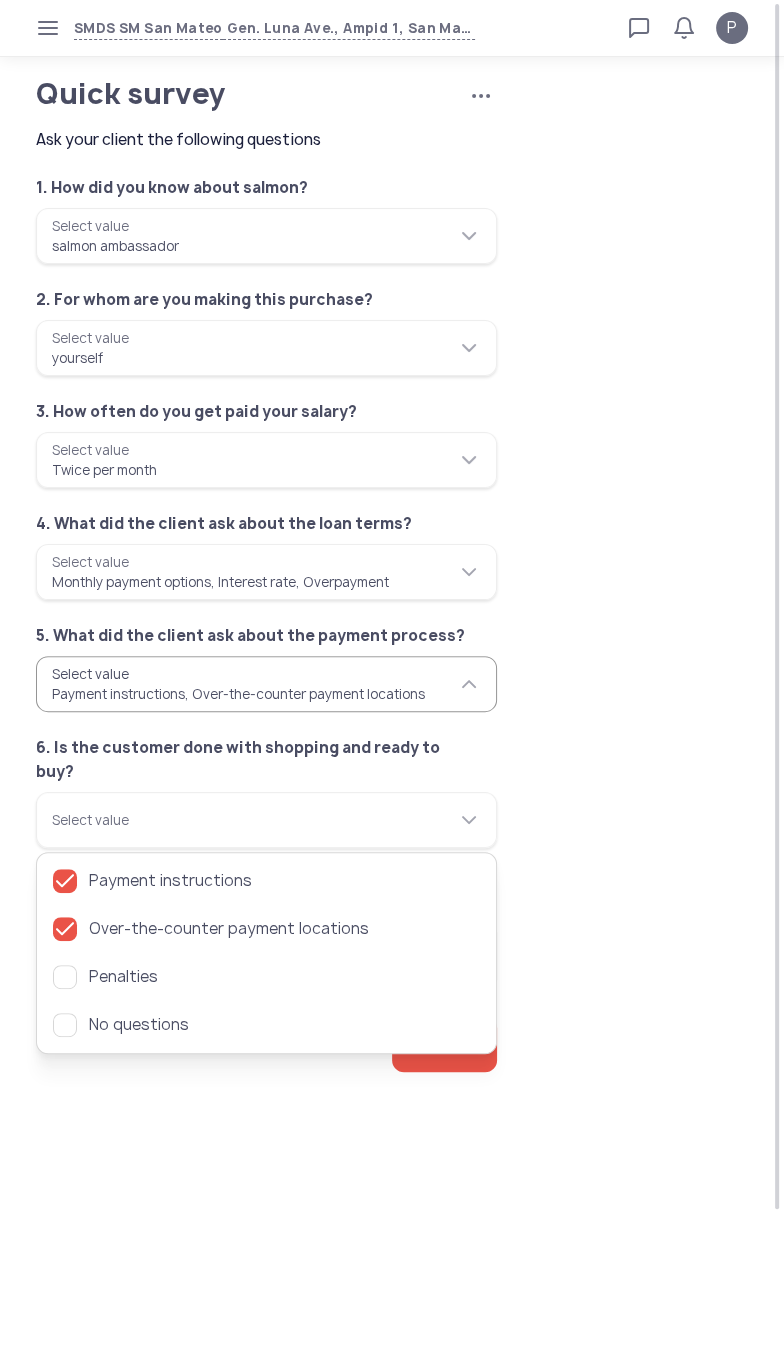 click on "**********" 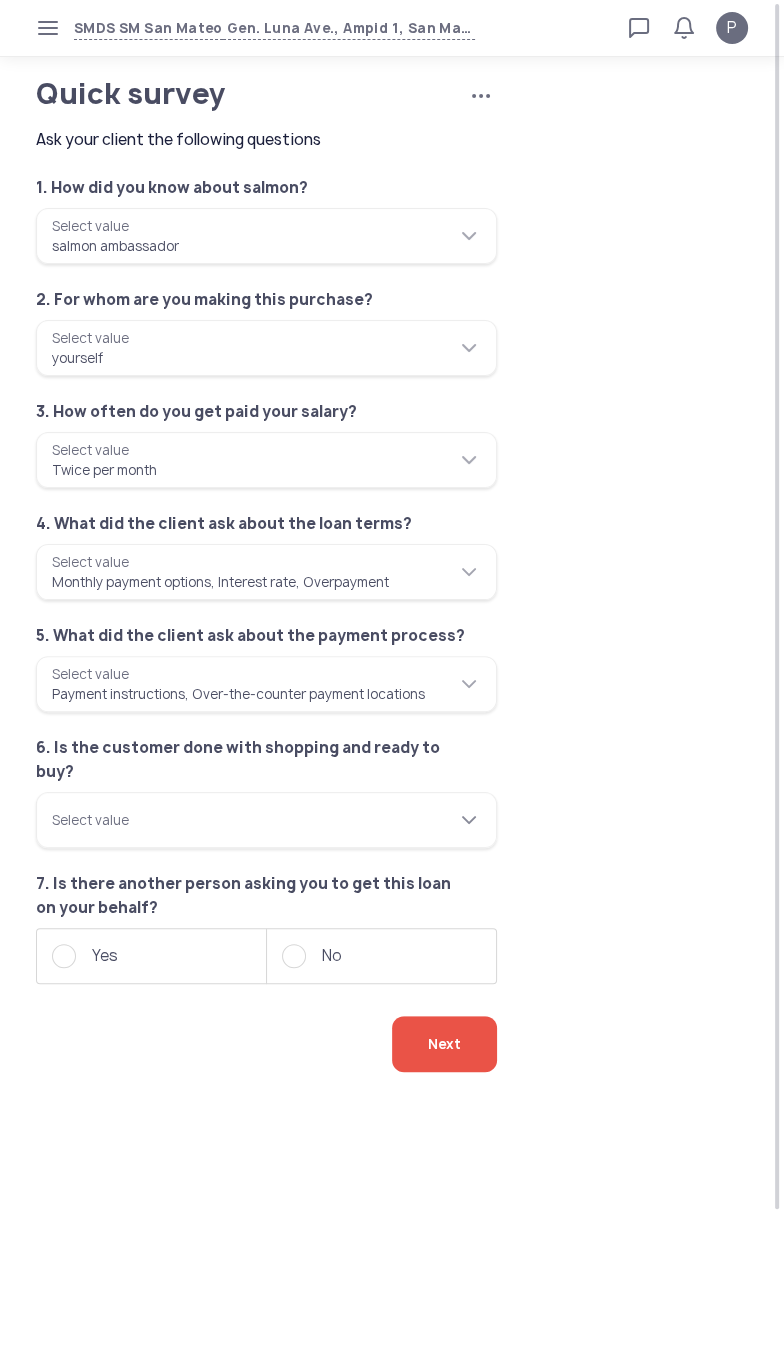 click on "Select value" at bounding box center [266, 820] 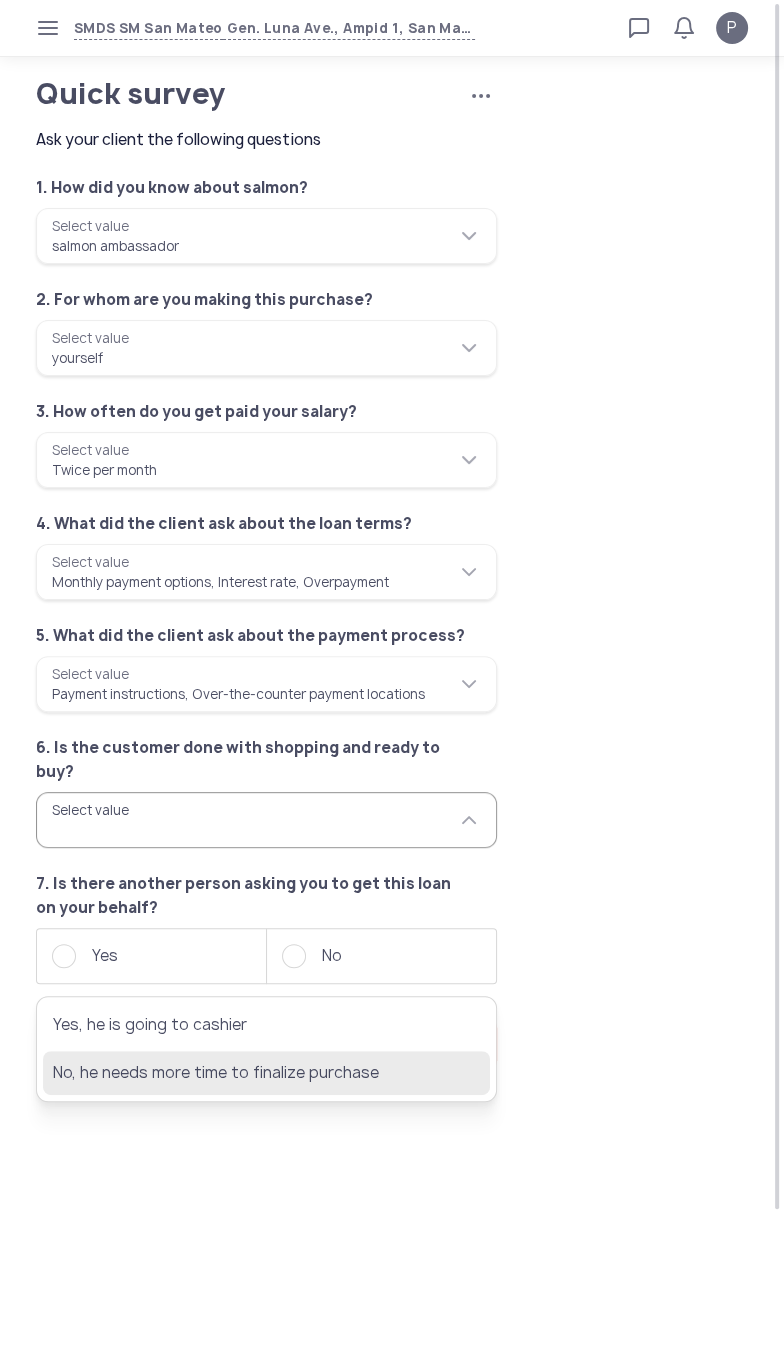 click on "No, he needs more time to finalize purchase" 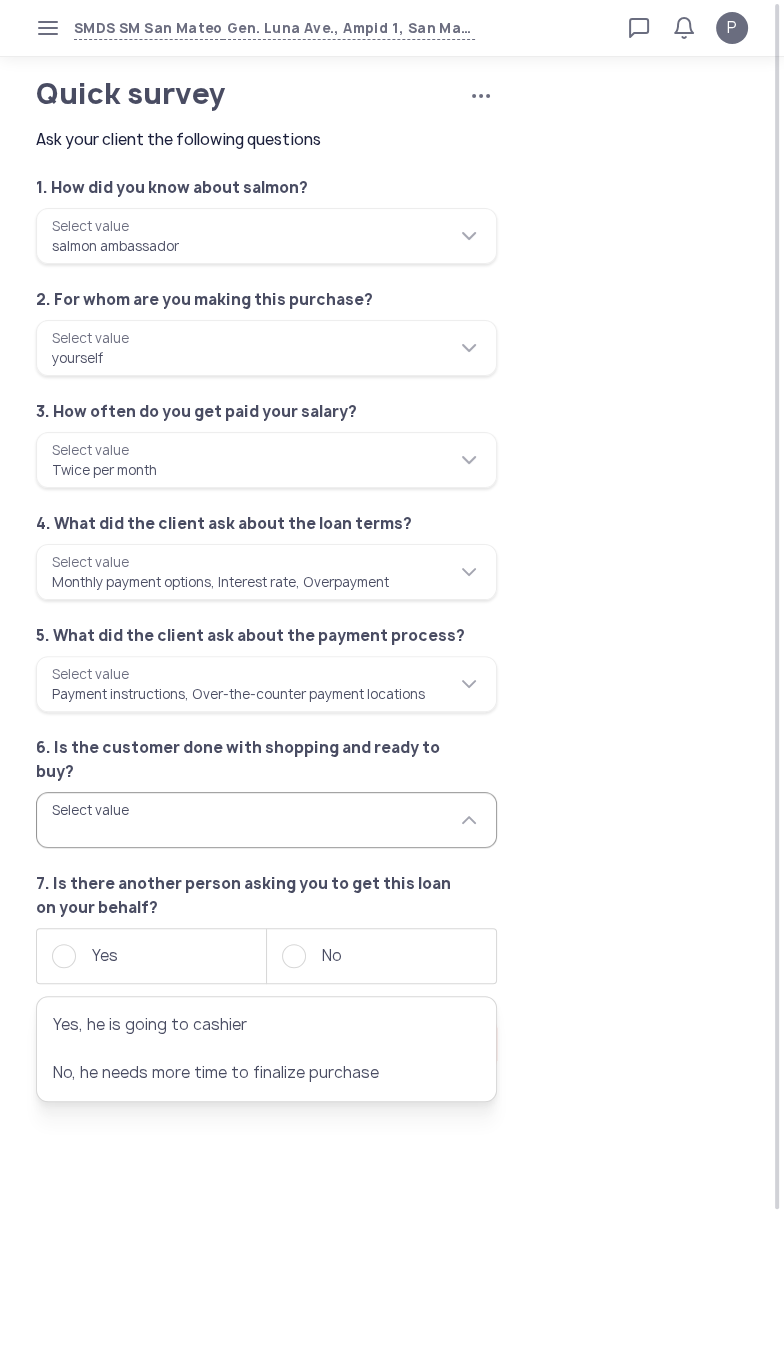 type on "**********" 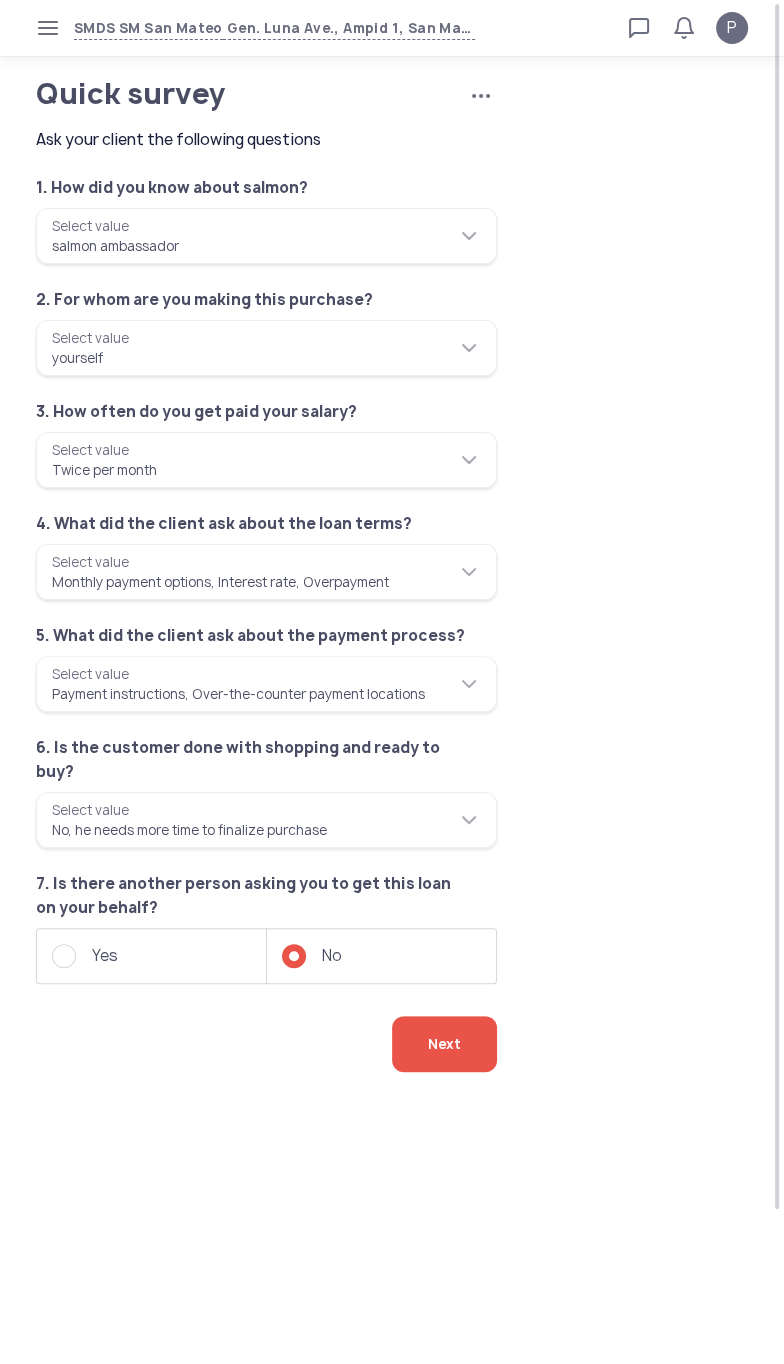 click on "Next" 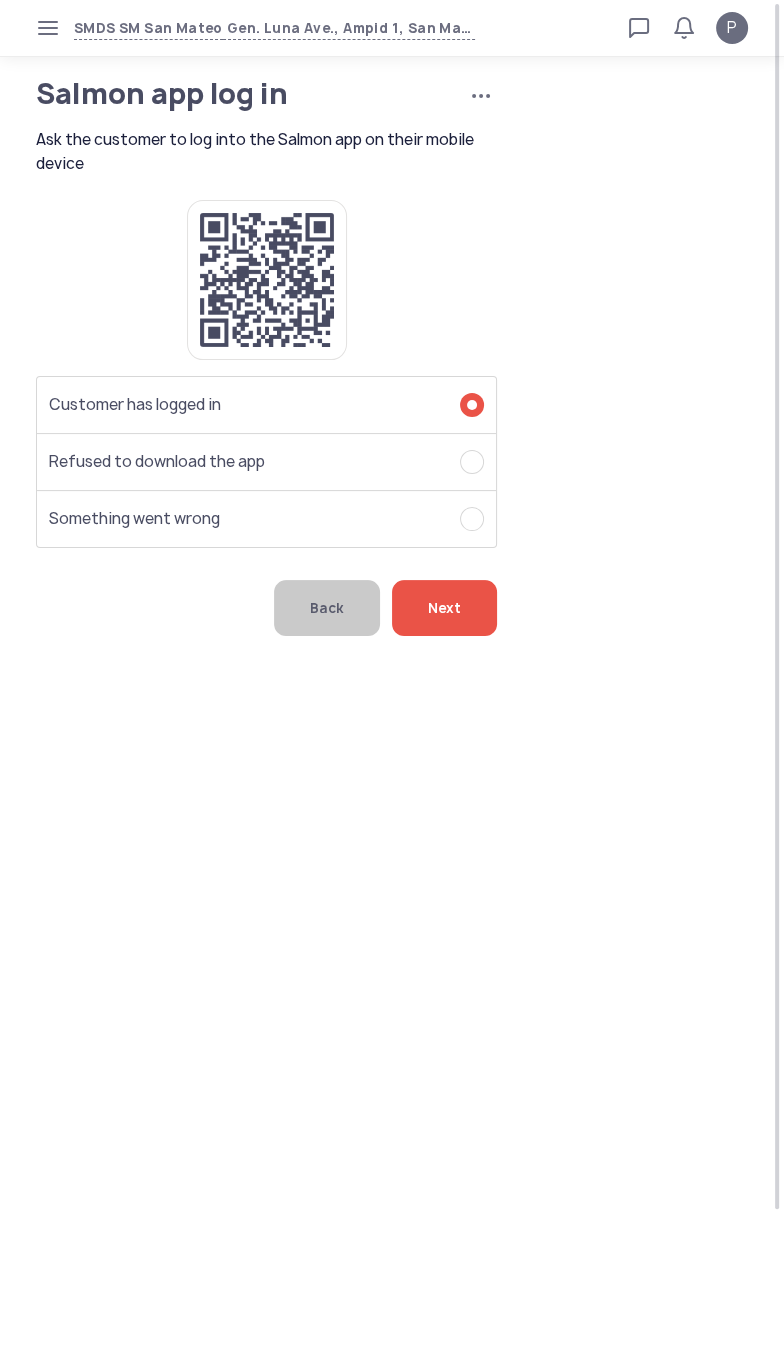 click on "Next" 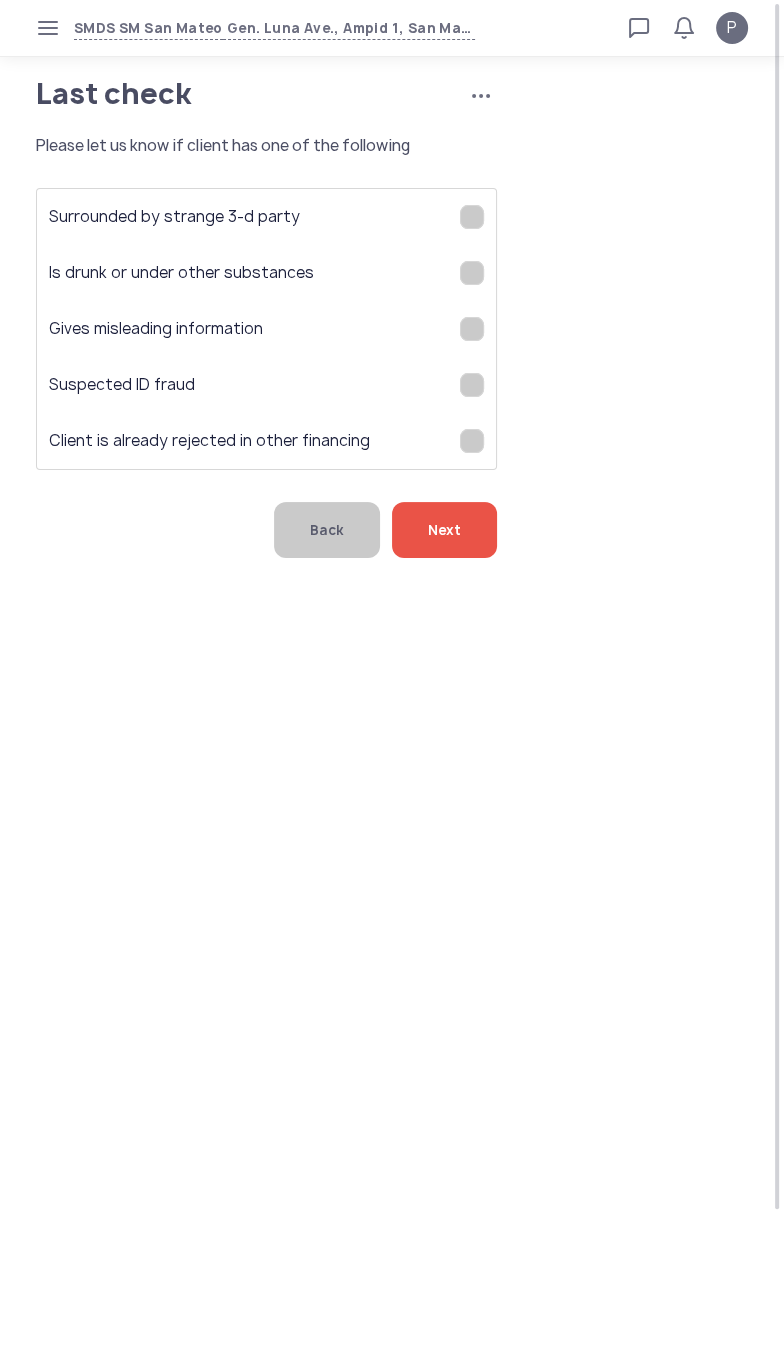 click on "Next" 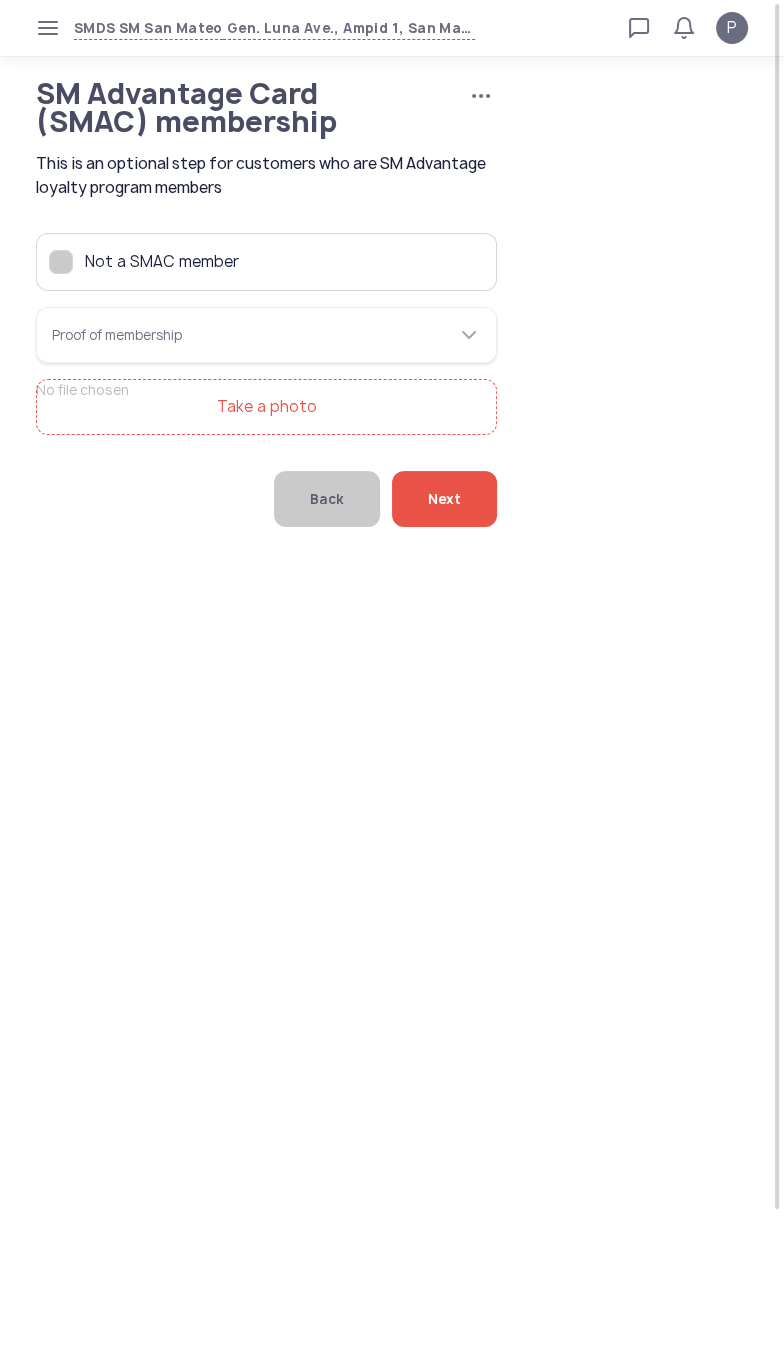 click on "Not a SMAC member" 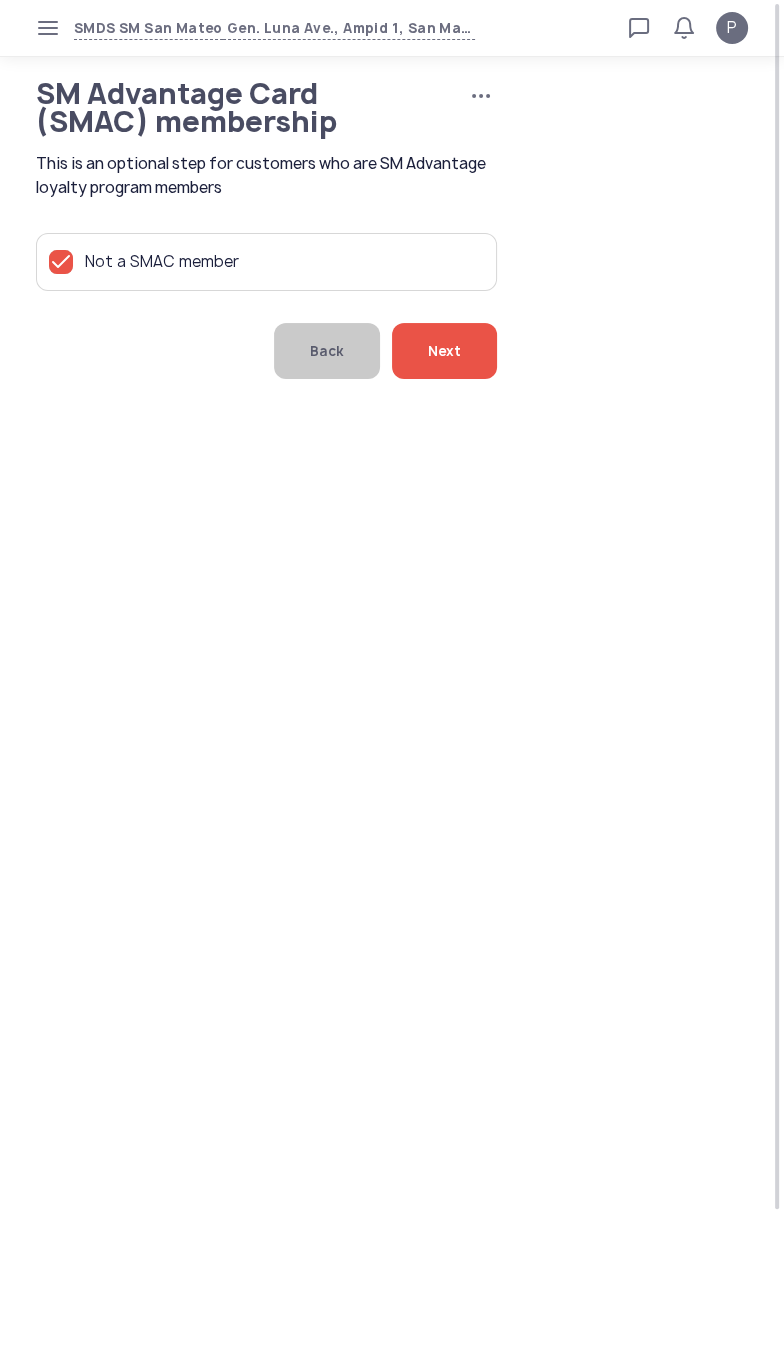 click on "Next" 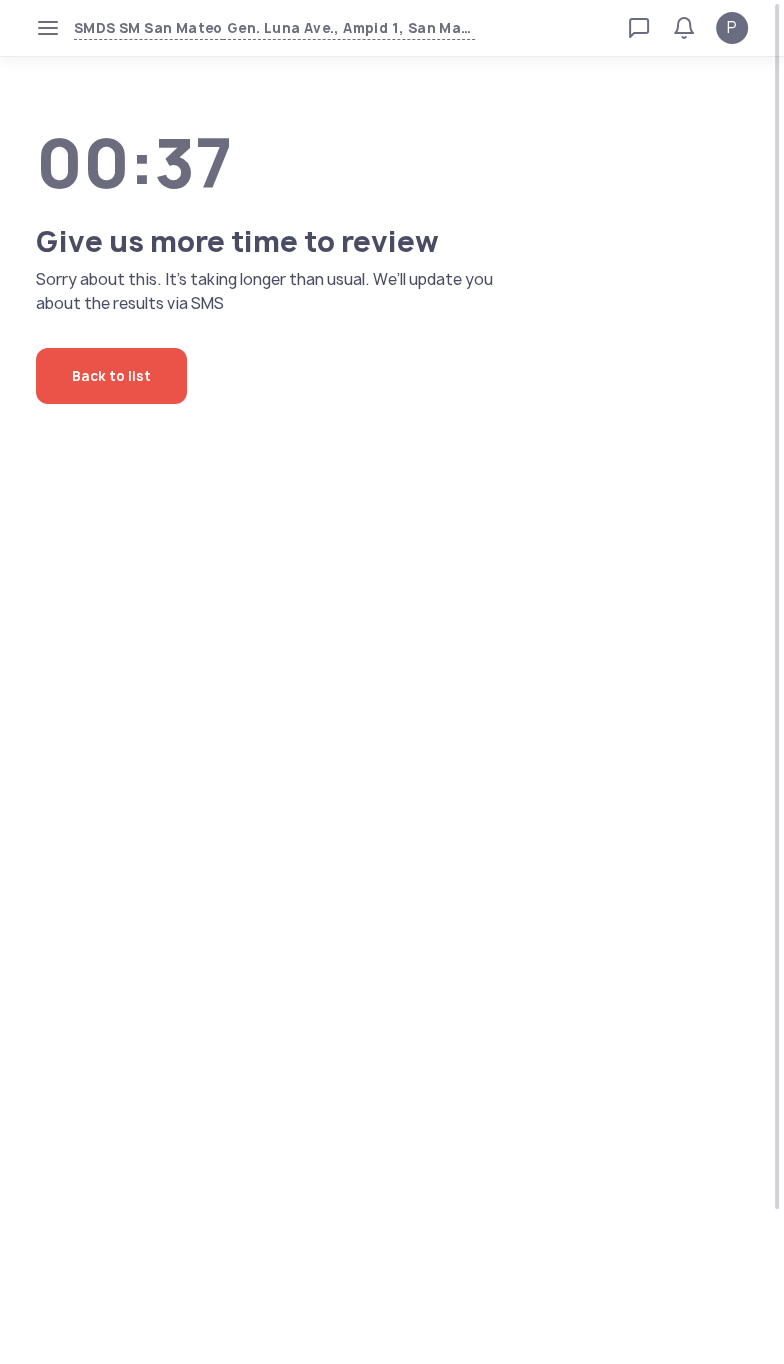 click on "SMDS SM San Mateo Gen. Luna Ave., Ampid 1, San Mateo, Rizal Loan calculator Loan applications FAQs Refund P P
Verified agent Full name Ma.Kristina Perez Telephone number +63 994 057 85 99 E-mail m.perez@sa.salmon.ph Log out  00:37  Give us more time to review Sorry about this. It’s taking longer than usual. We’ll update you about the results via SMS  Back to list" at bounding box center [392, 682] 